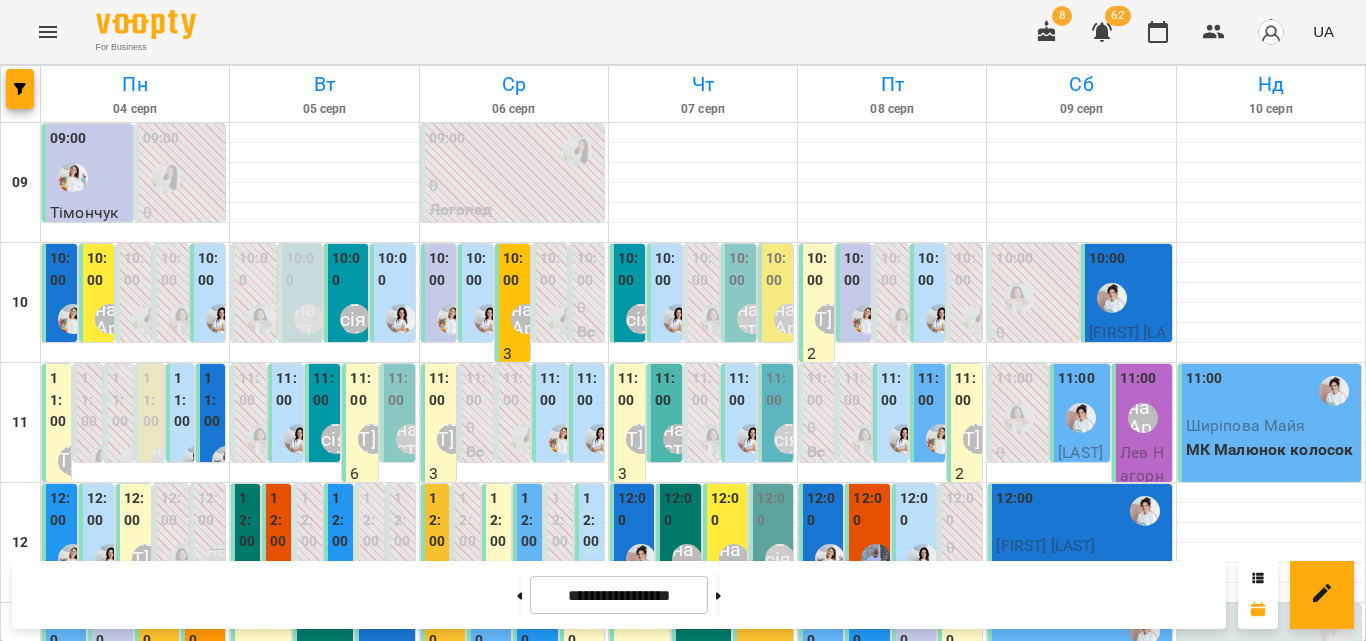 scroll, scrollTop: 0, scrollLeft: 0, axis: both 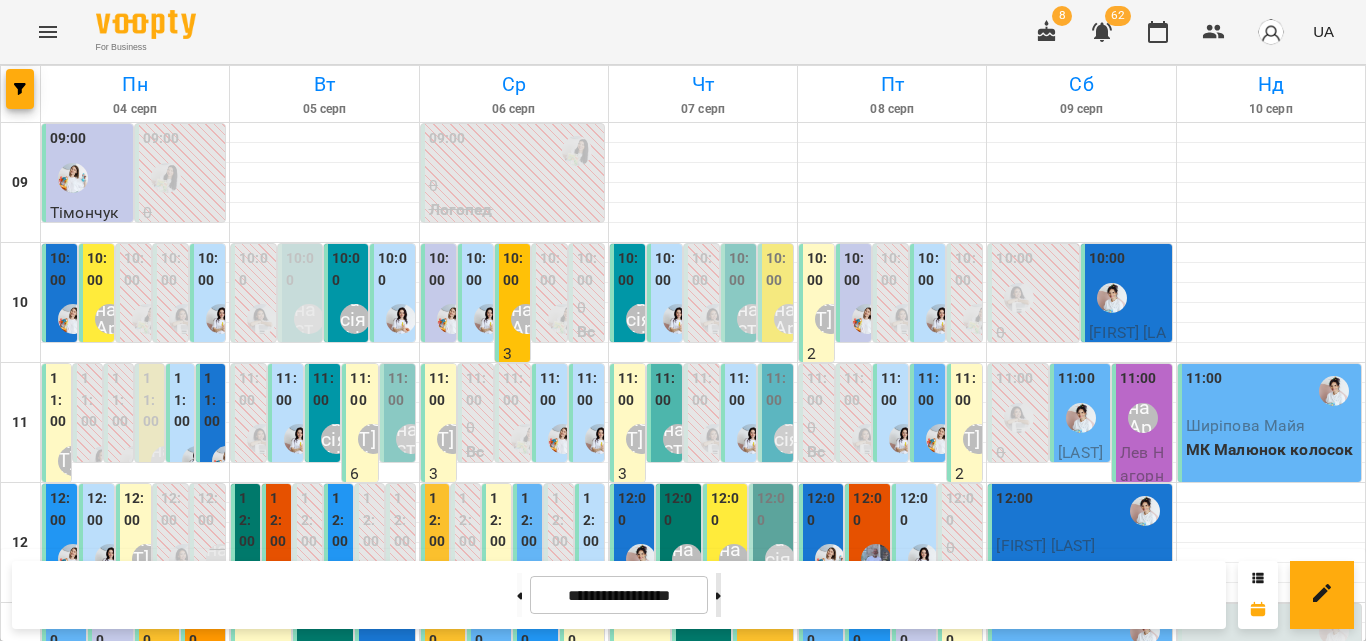 click at bounding box center [718, 595] 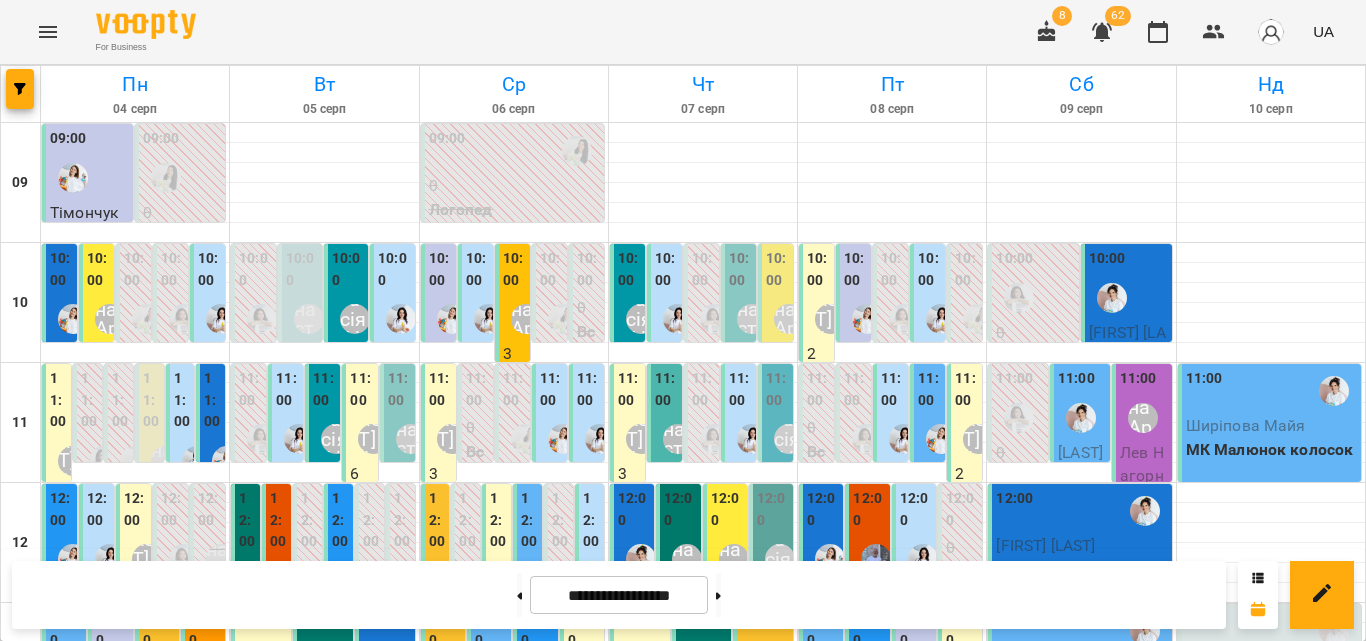 type on "**********" 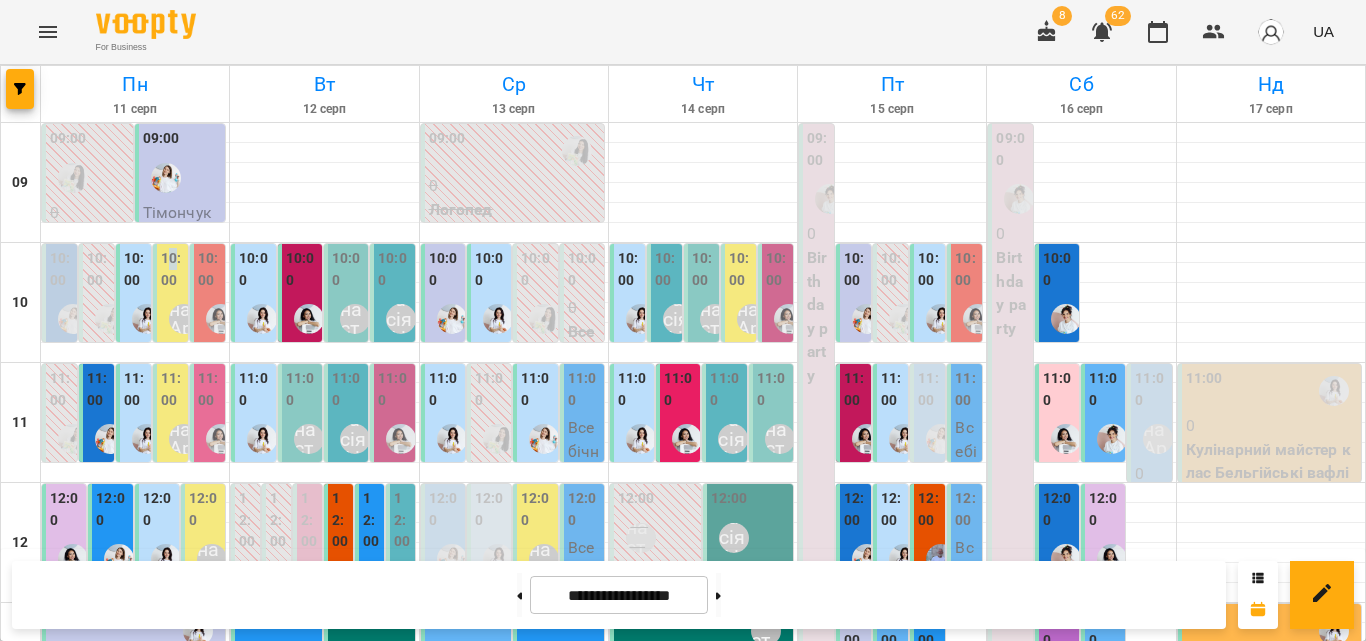 click on "10:00" at bounding box center (172, 269) 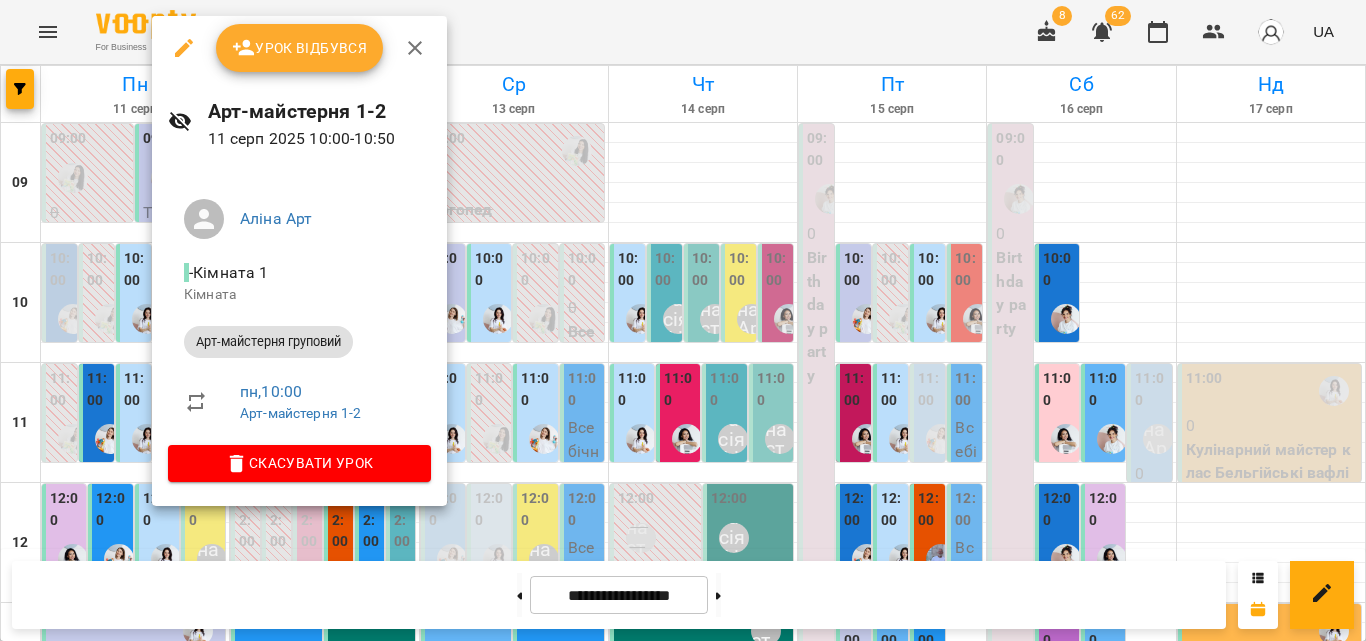 click at bounding box center (415, 48) 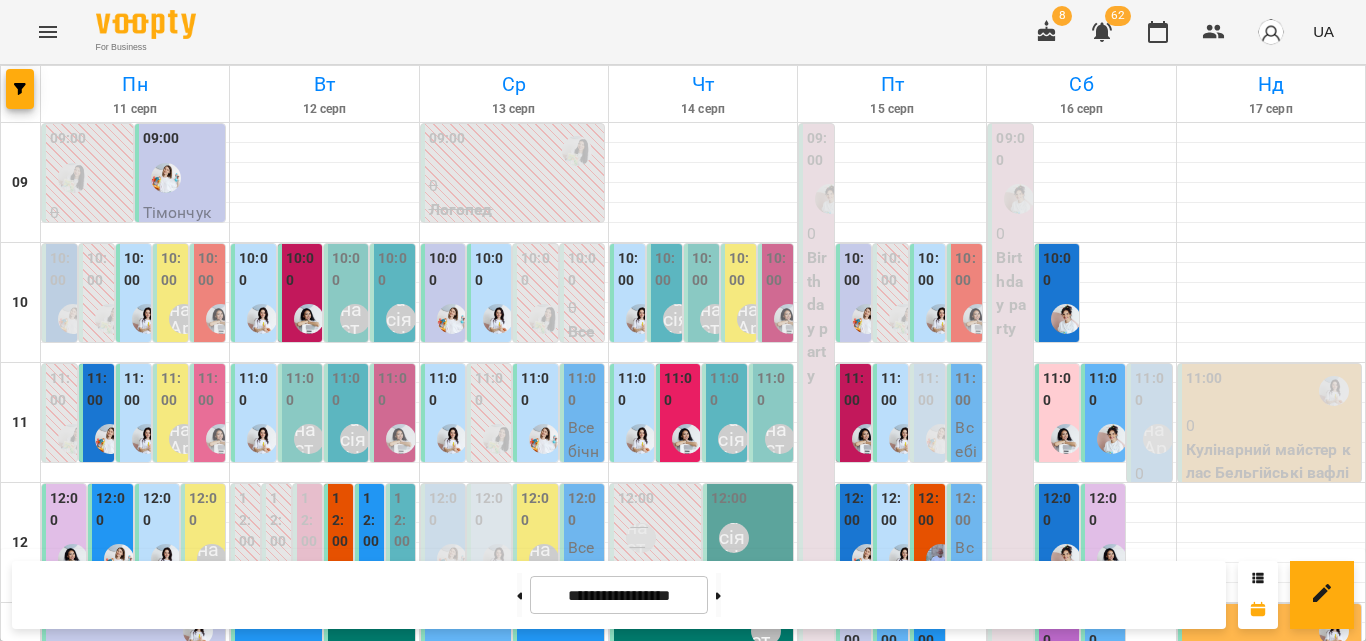 click on "[TIME] Музична Сенсорика - Музична сенсорика" at bounding box center (207, 495) 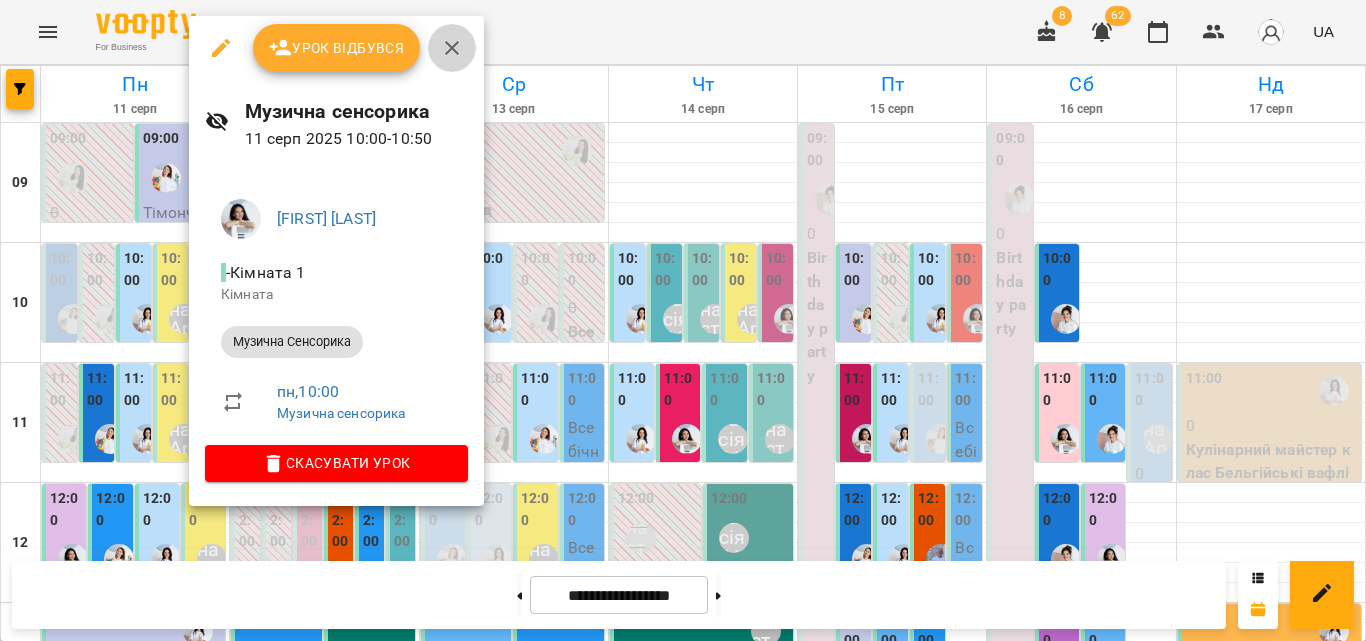 click 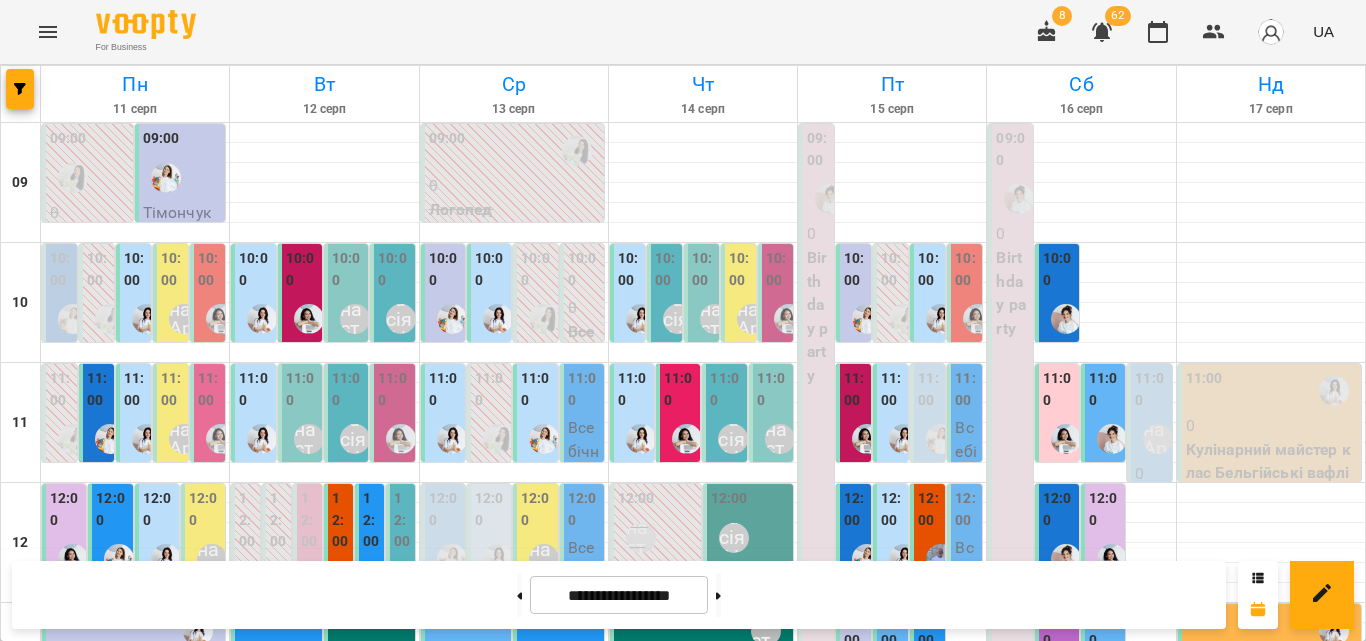 click on "12:00" at bounding box center (205, 509) 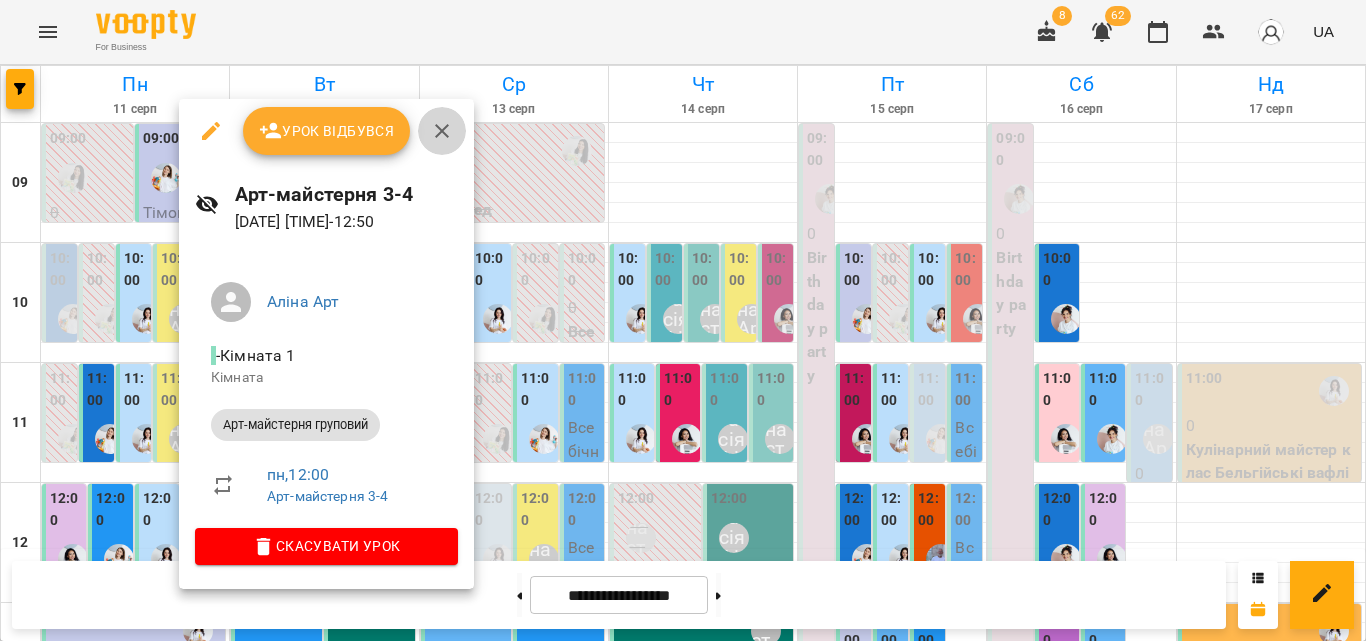 click 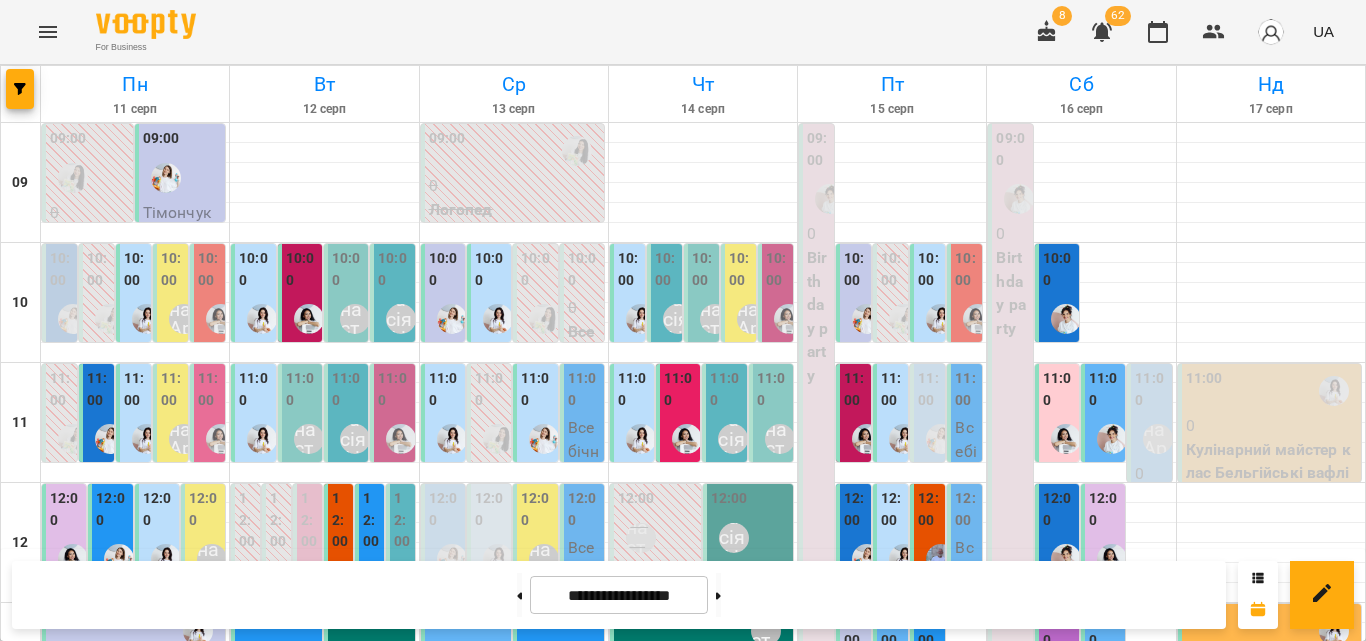 click on "11:00" at bounding box center (172, 389) 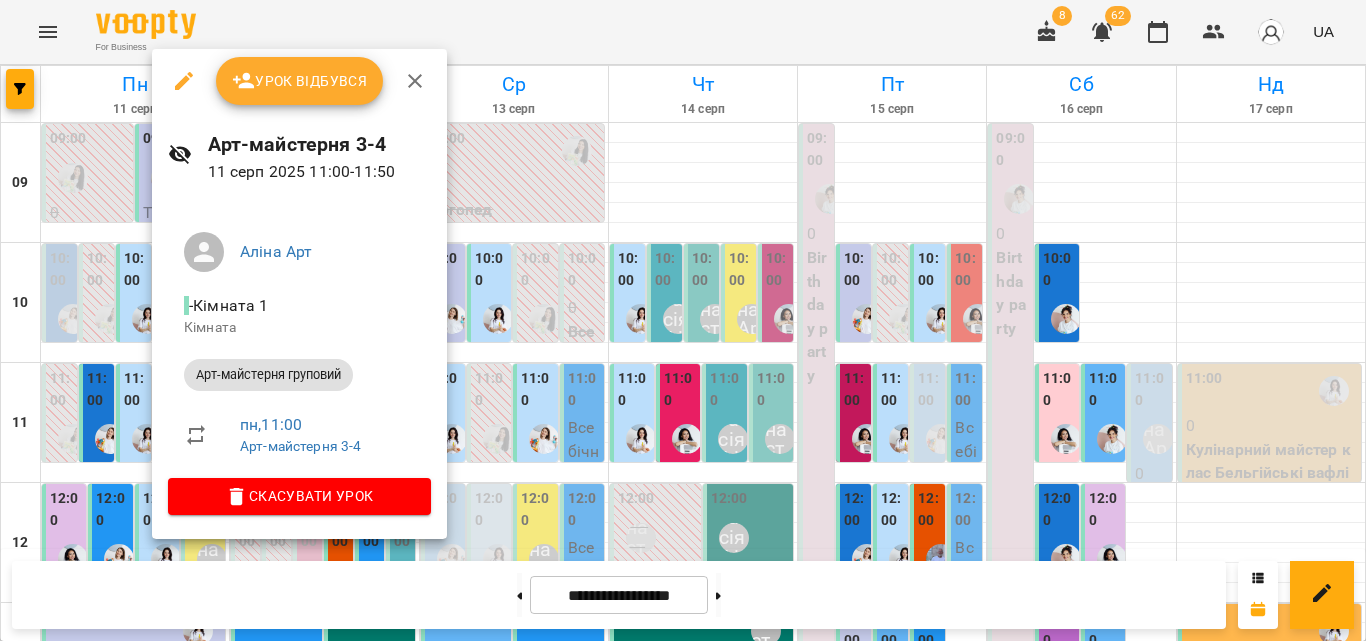 click at bounding box center (415, 81) 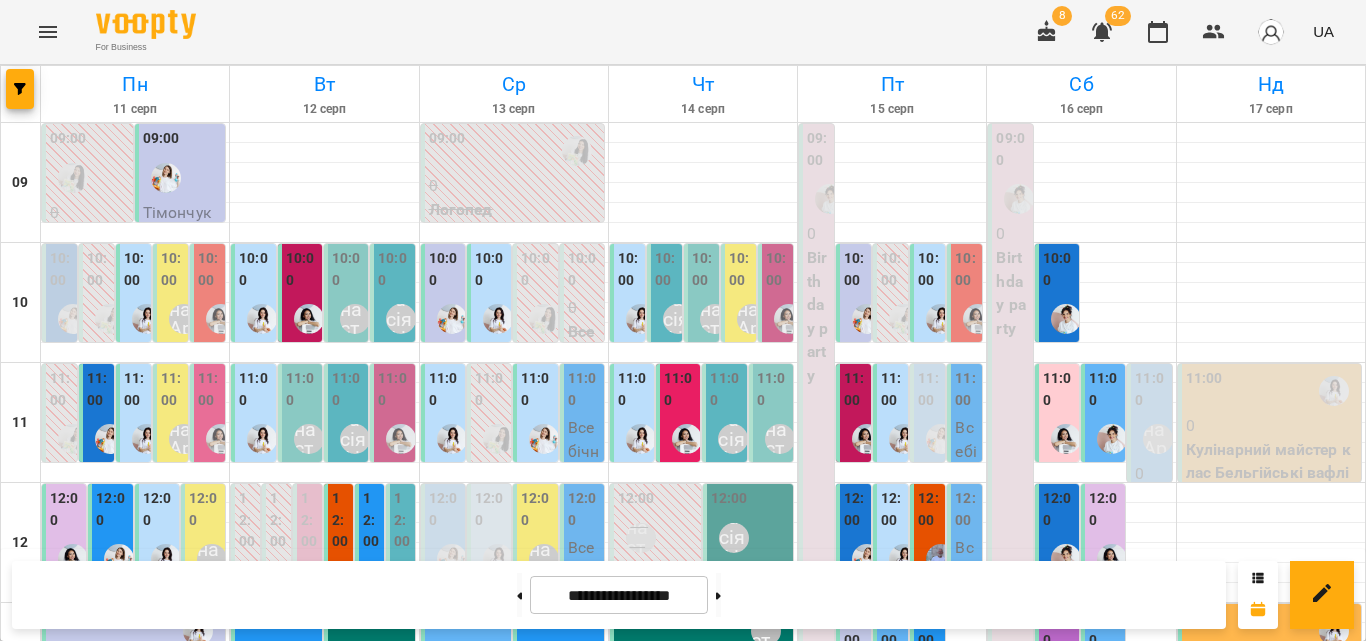 click on "12:00" at bounding box center (205, 509) 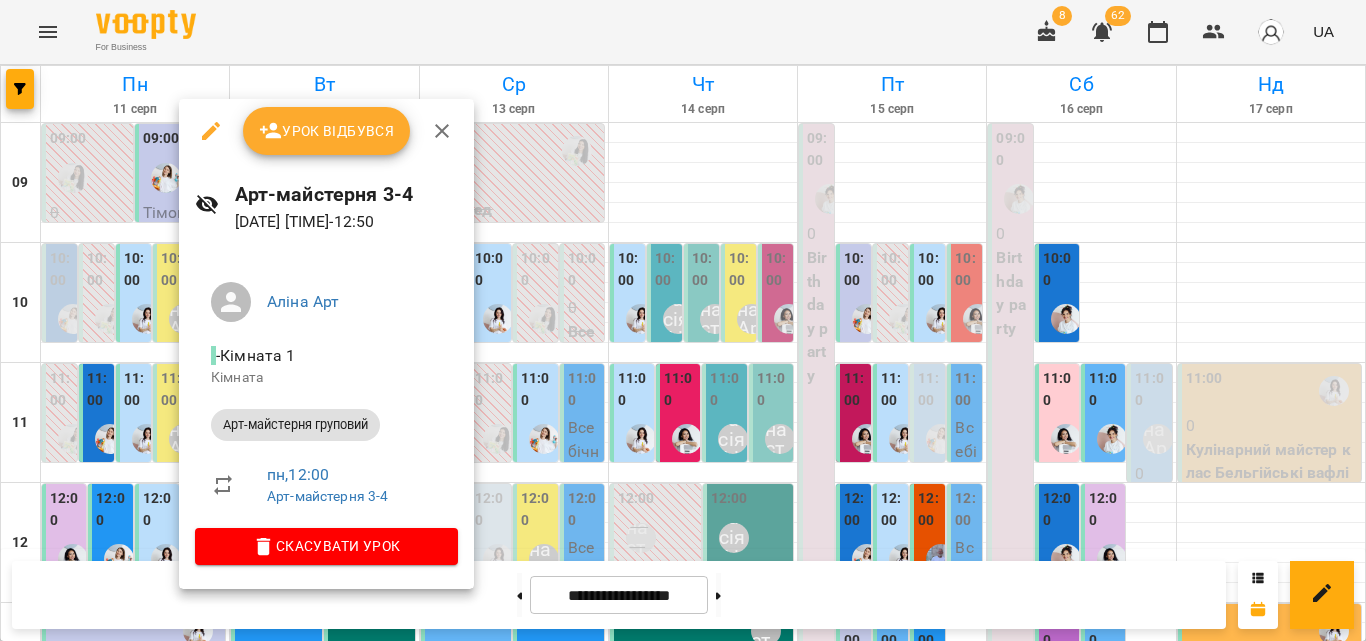 click at bounding box center [442, 131] 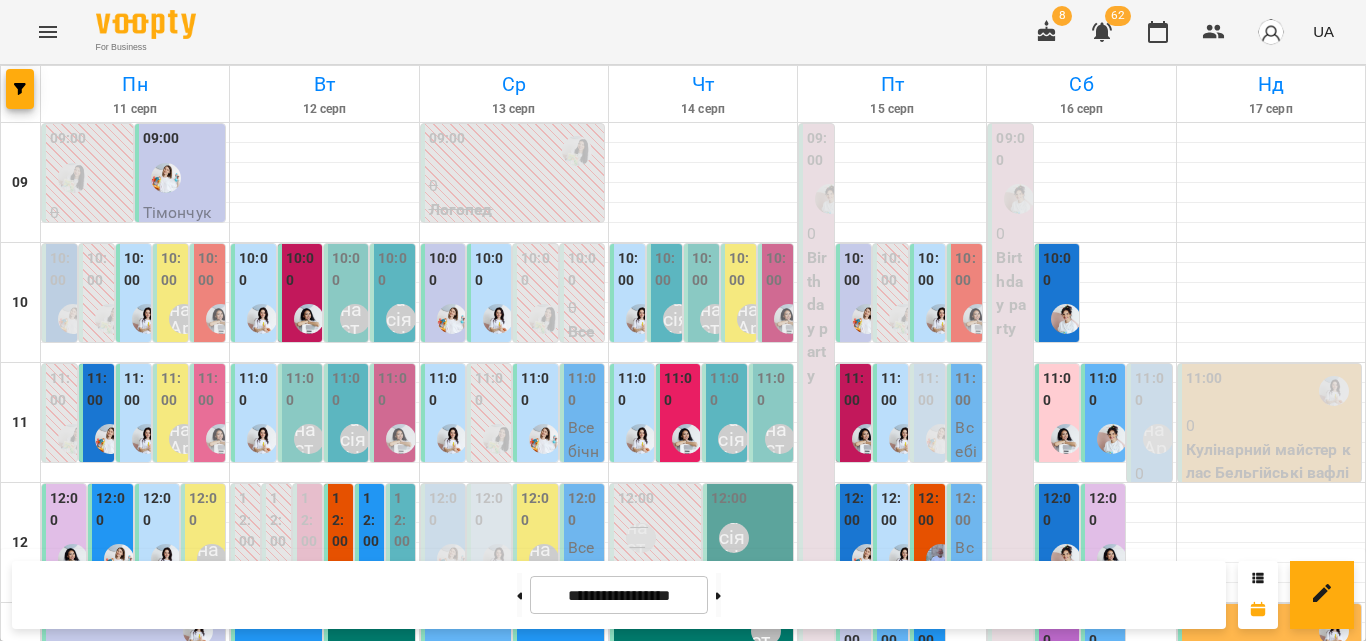 click on "11:00" at bounding box center [172, 389] 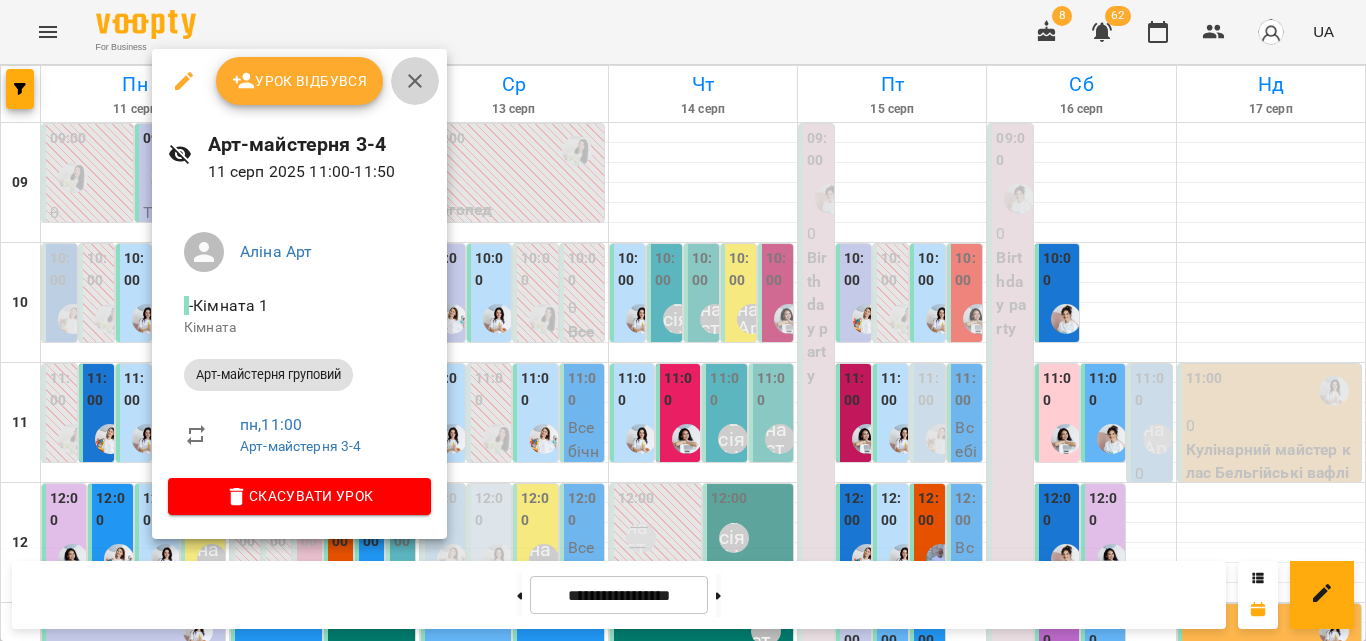 click 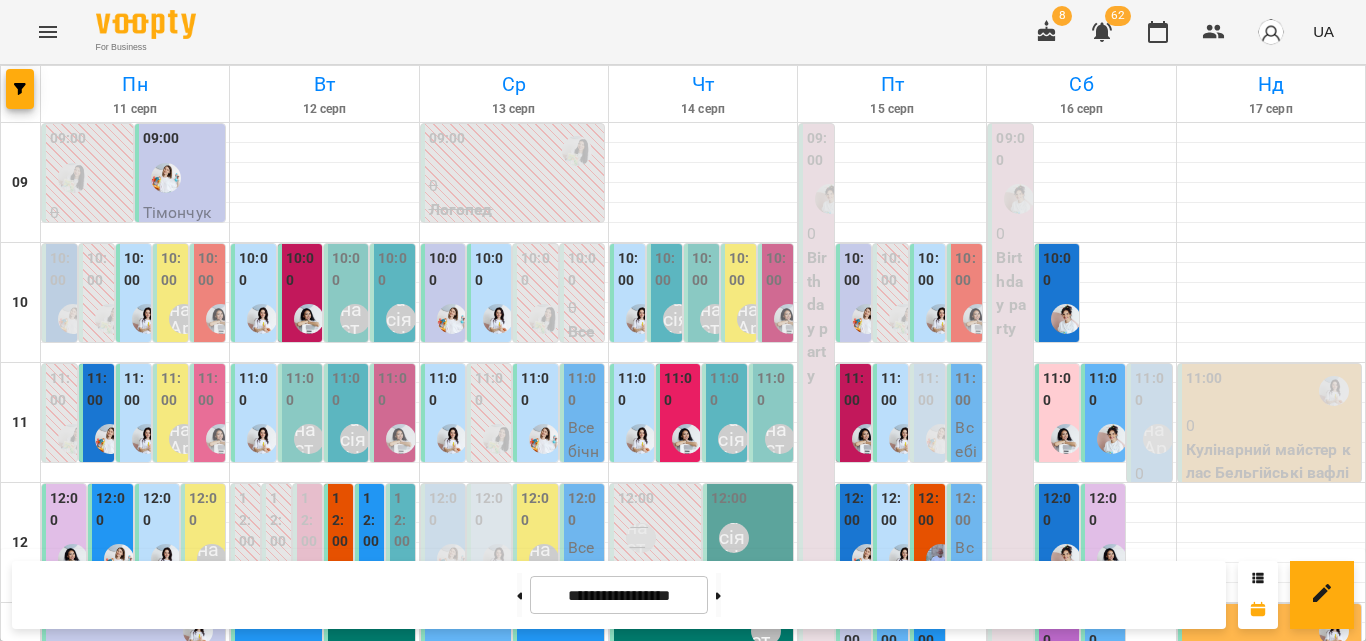 click on "Аліна Арт" at bounding box center (184, 439) 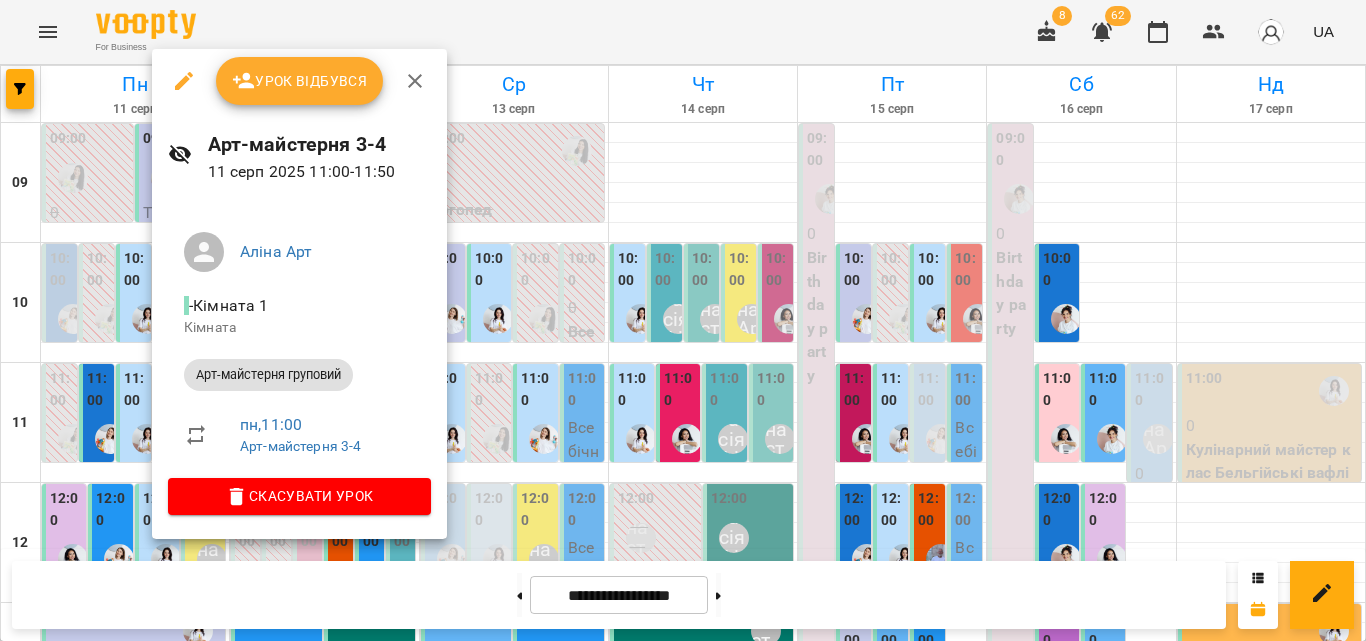 click 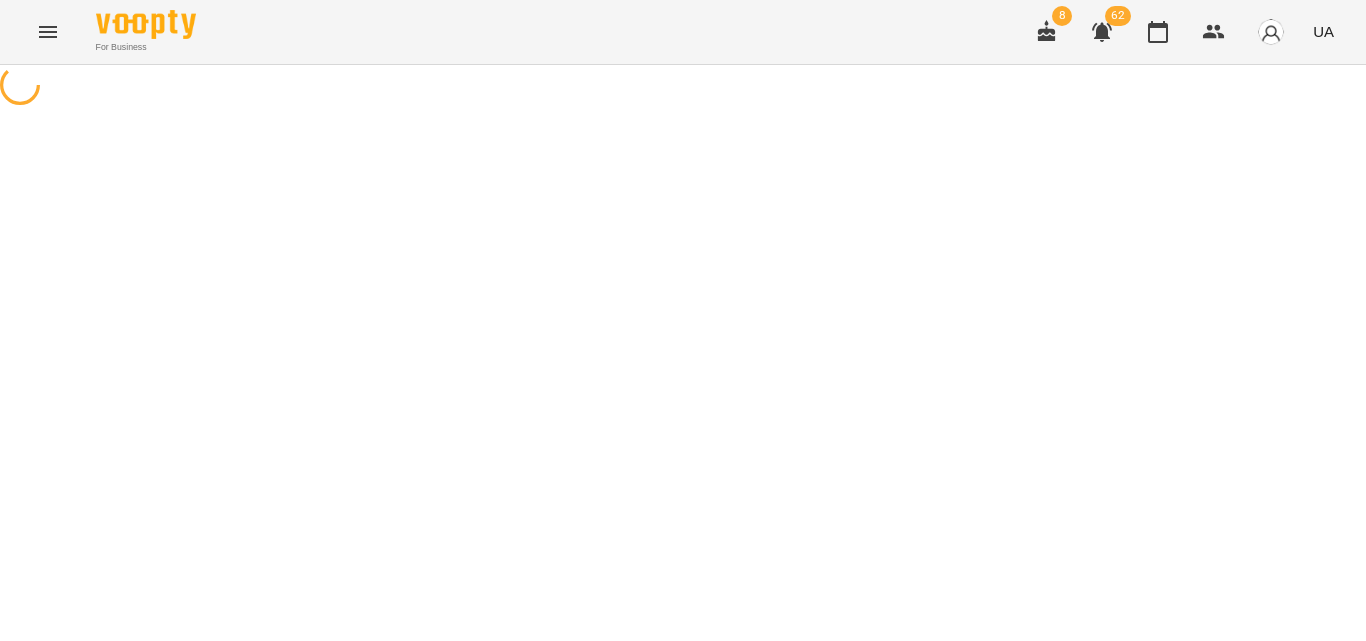 select on "**********" 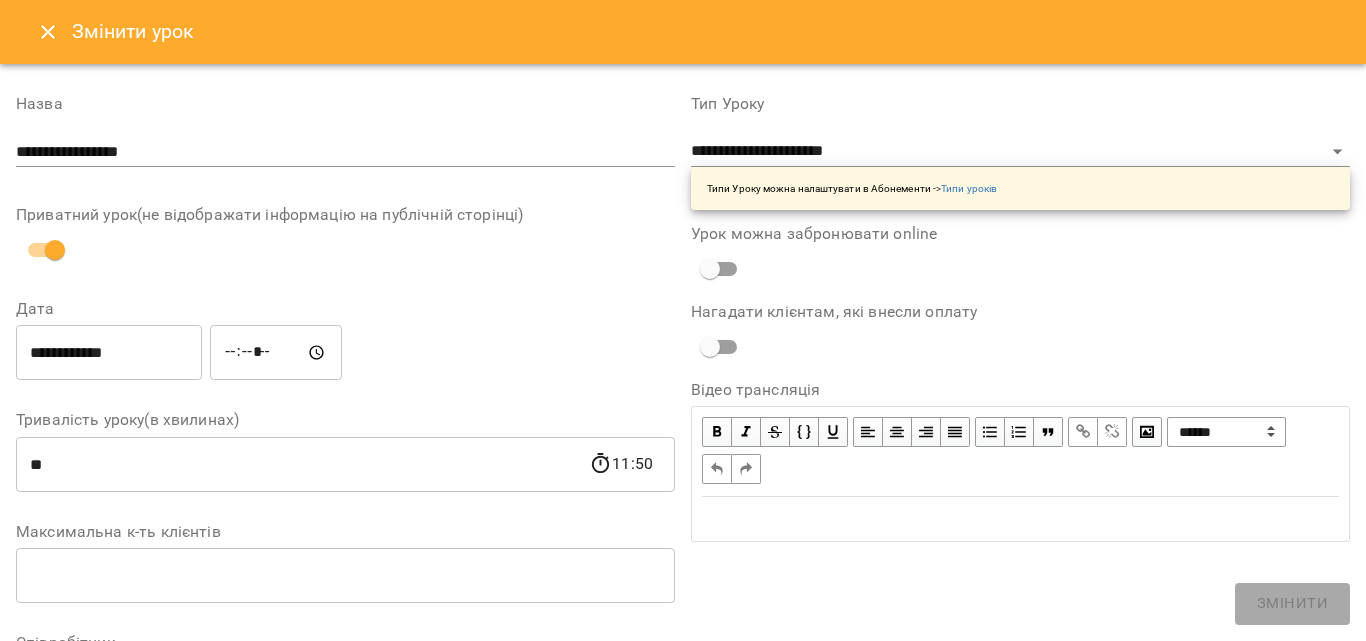 click on "**********" at bounding box center (683, 320) 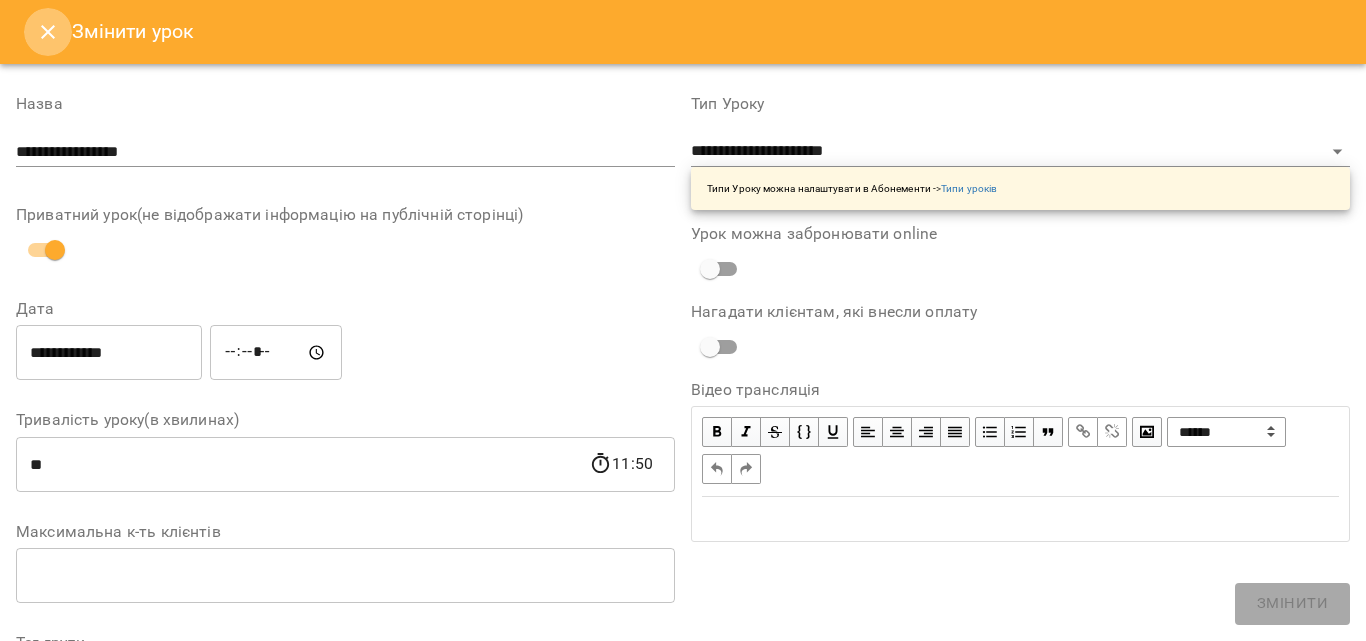 click 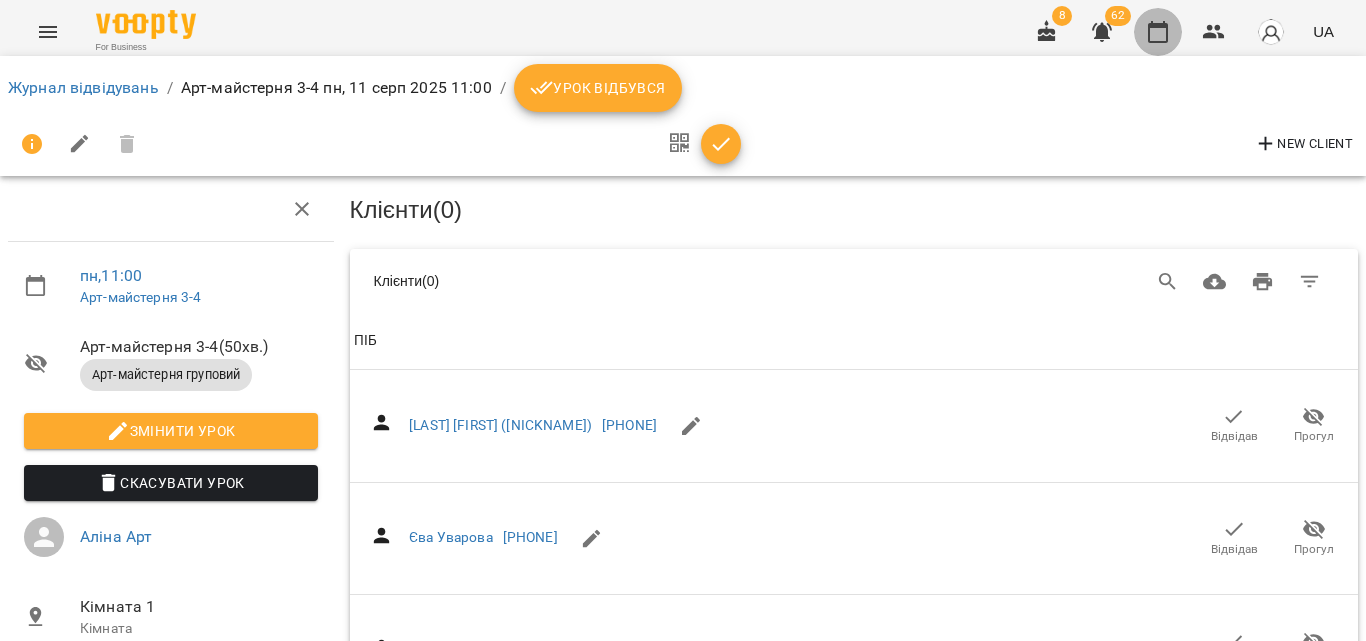 click 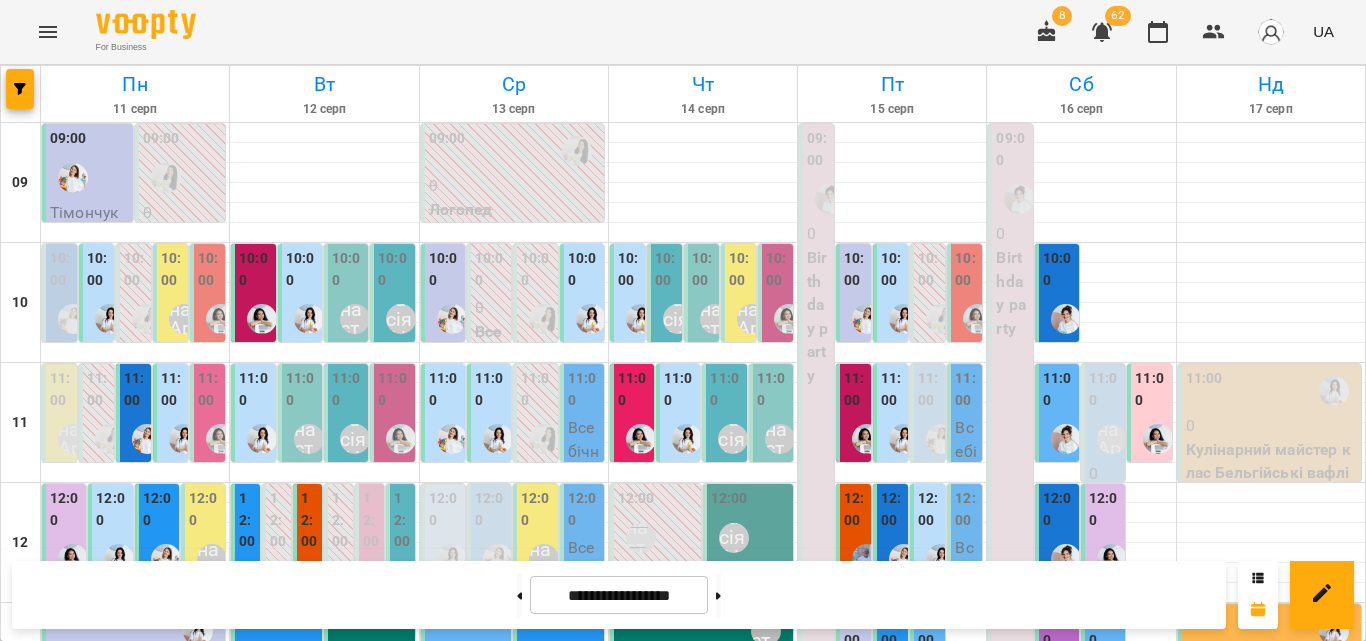 click on "11:00" at bounding box center (98, 389) 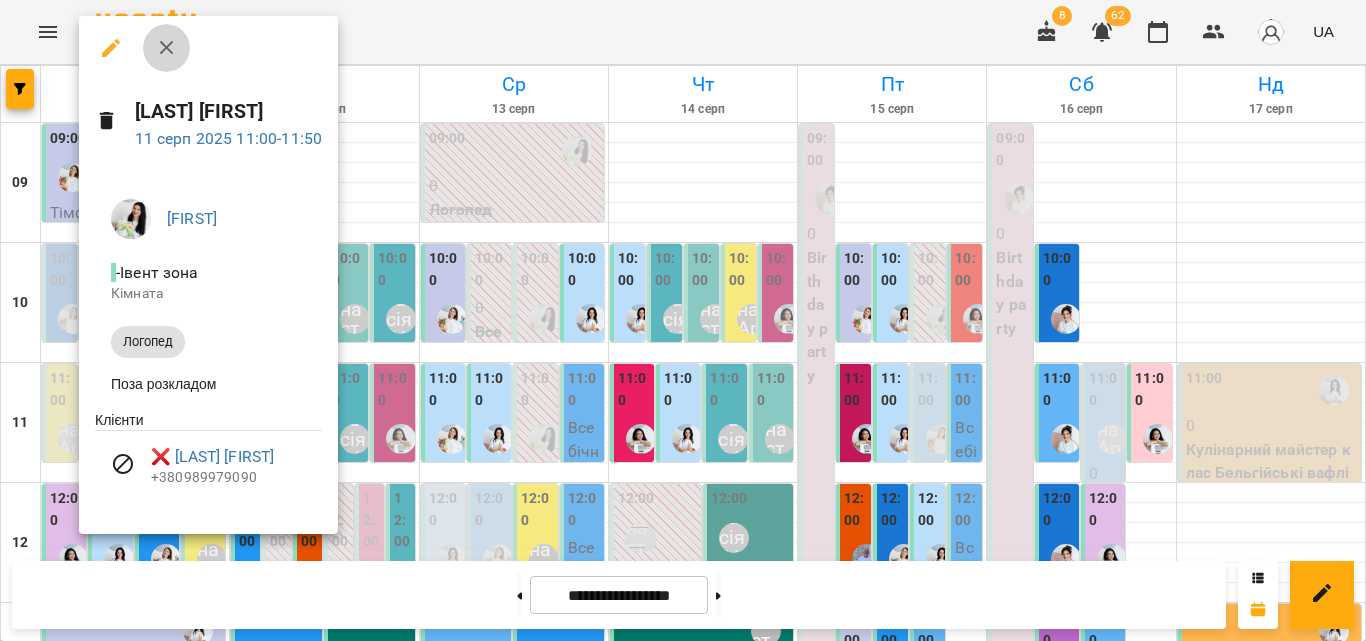 click 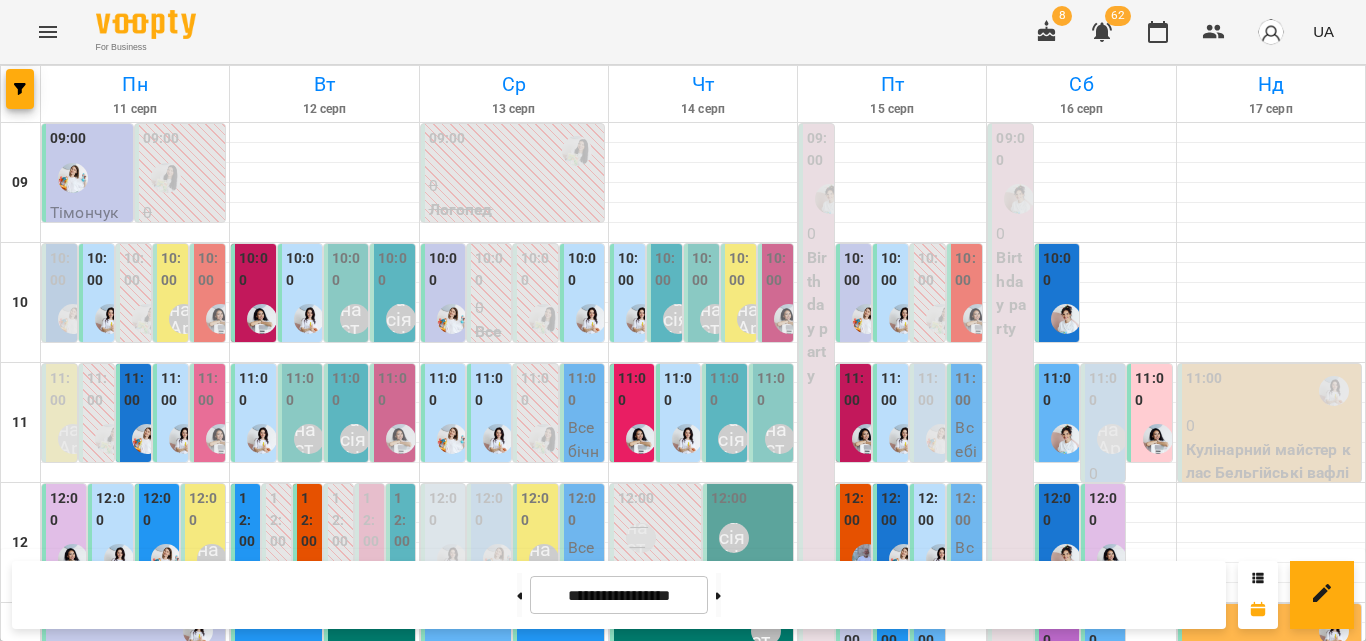 click on "11:00" at bounding box center [209, 392] 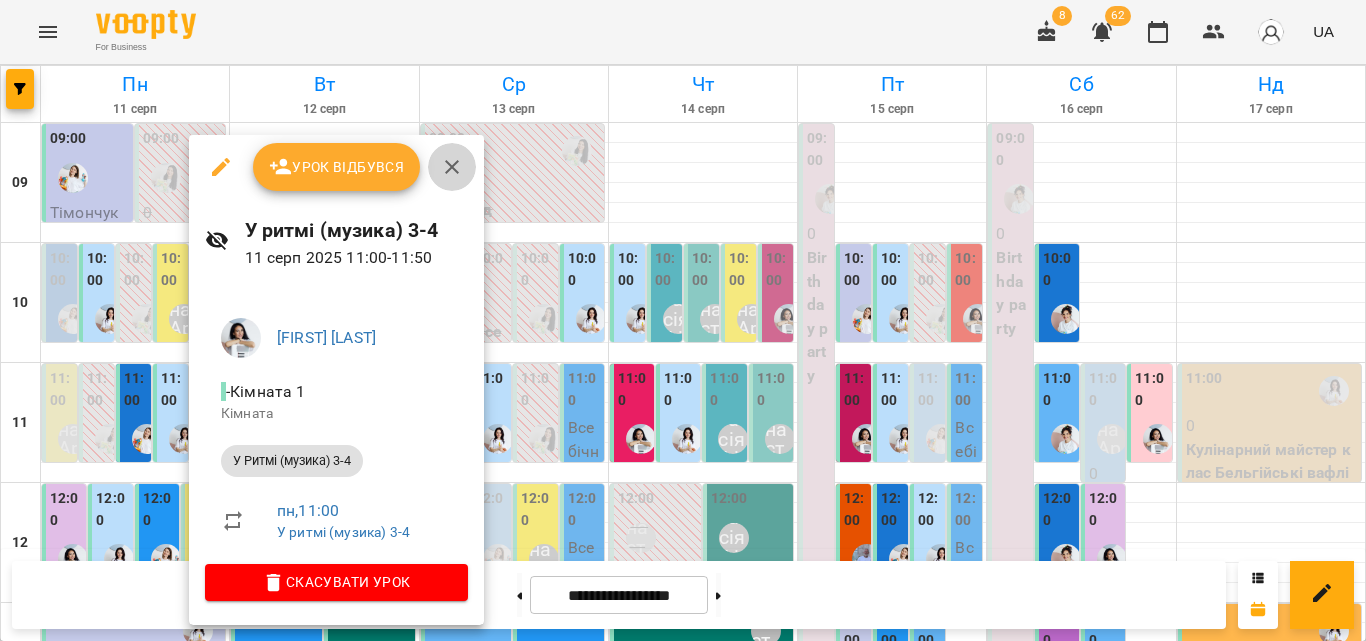 click 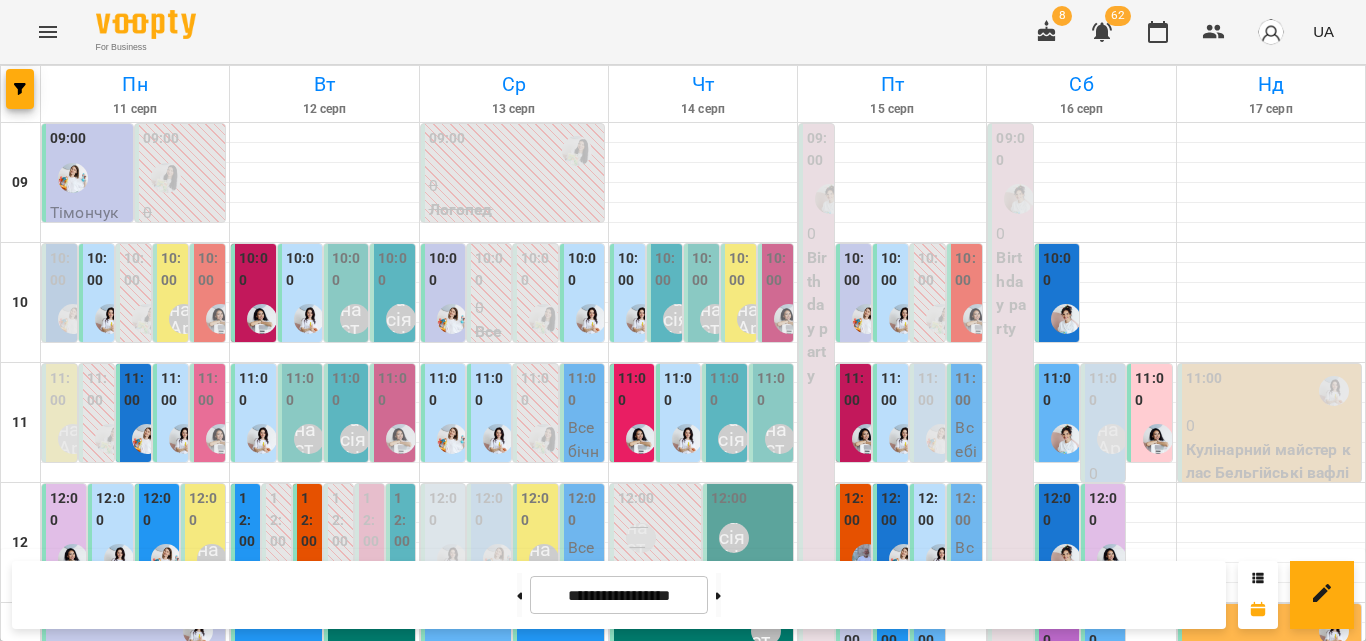 click on "11:00" at bounding box center [61, 389] 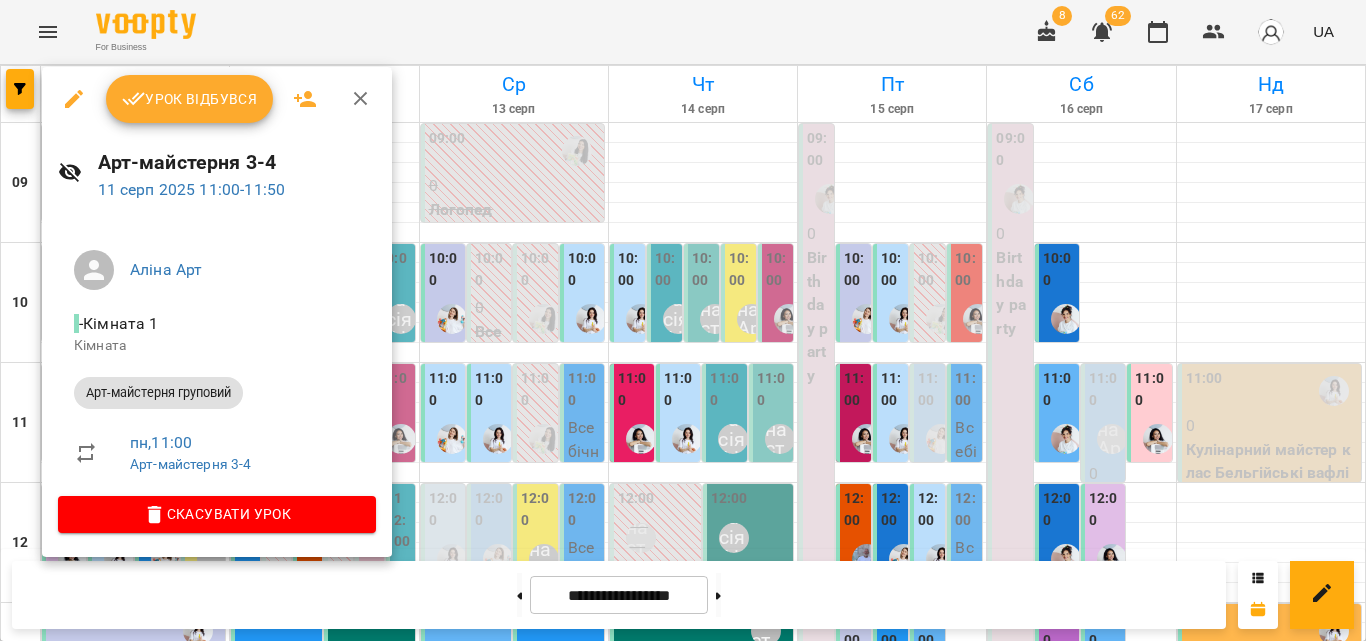click at bounding box center (361, 99) 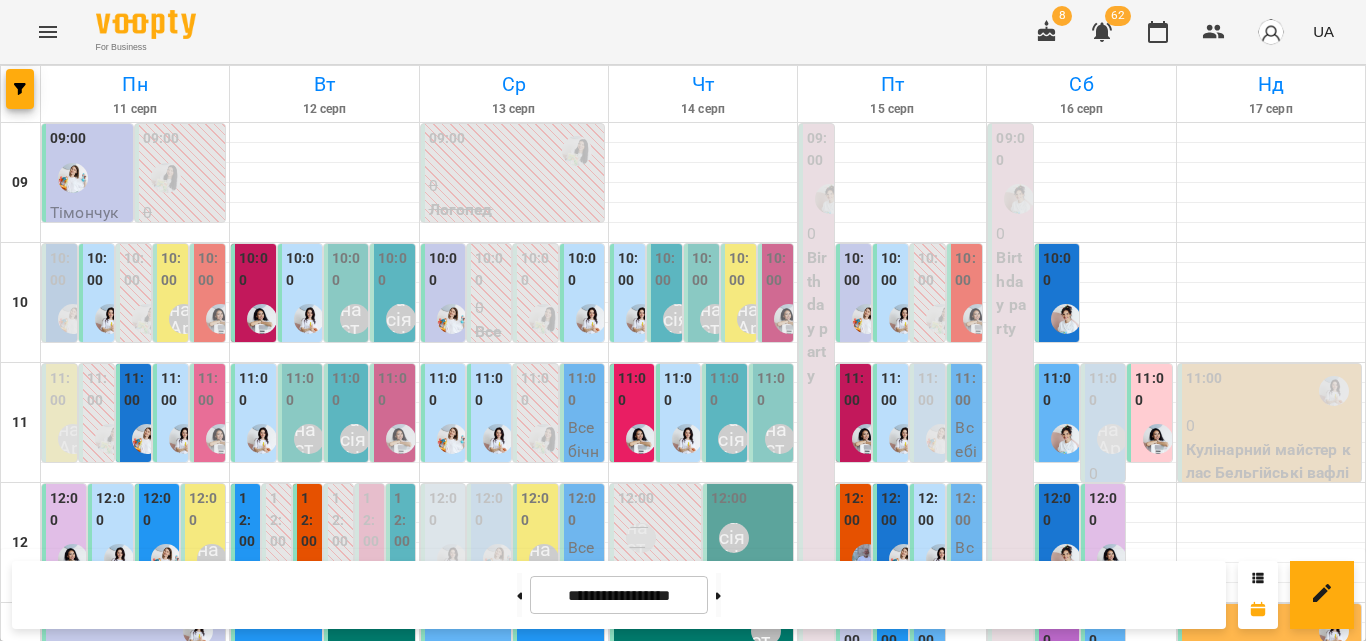 click on "12:00" at bounding box center (205, 509) 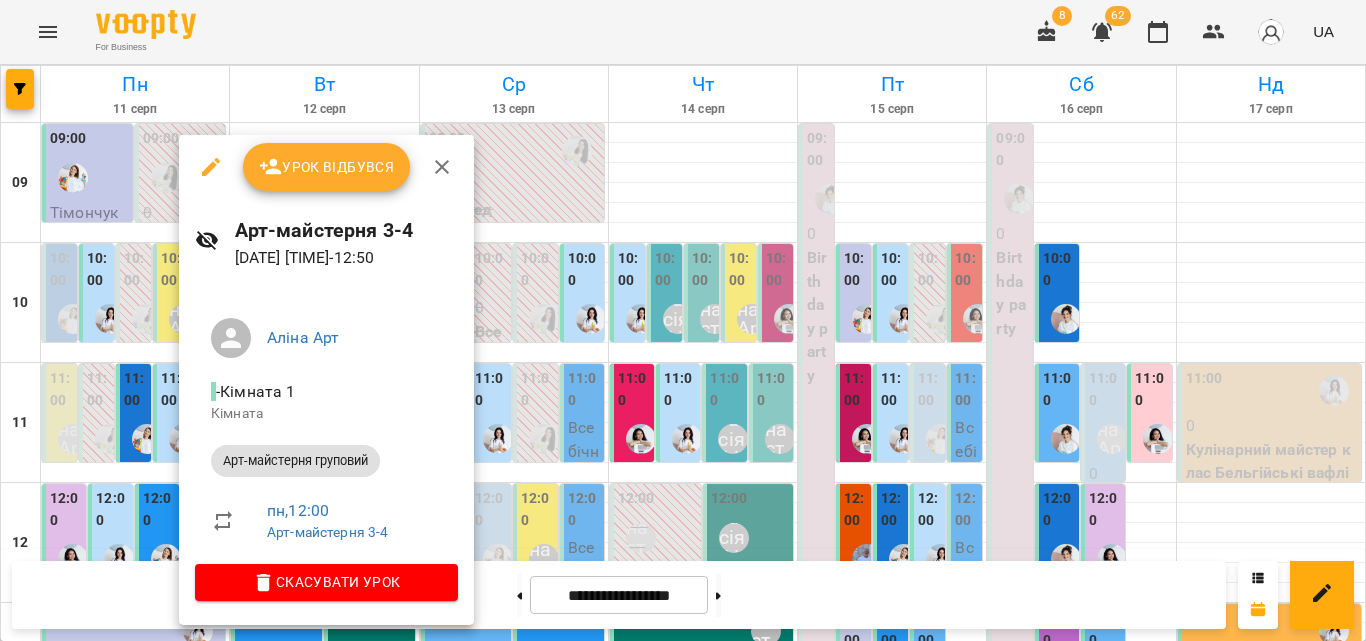 click 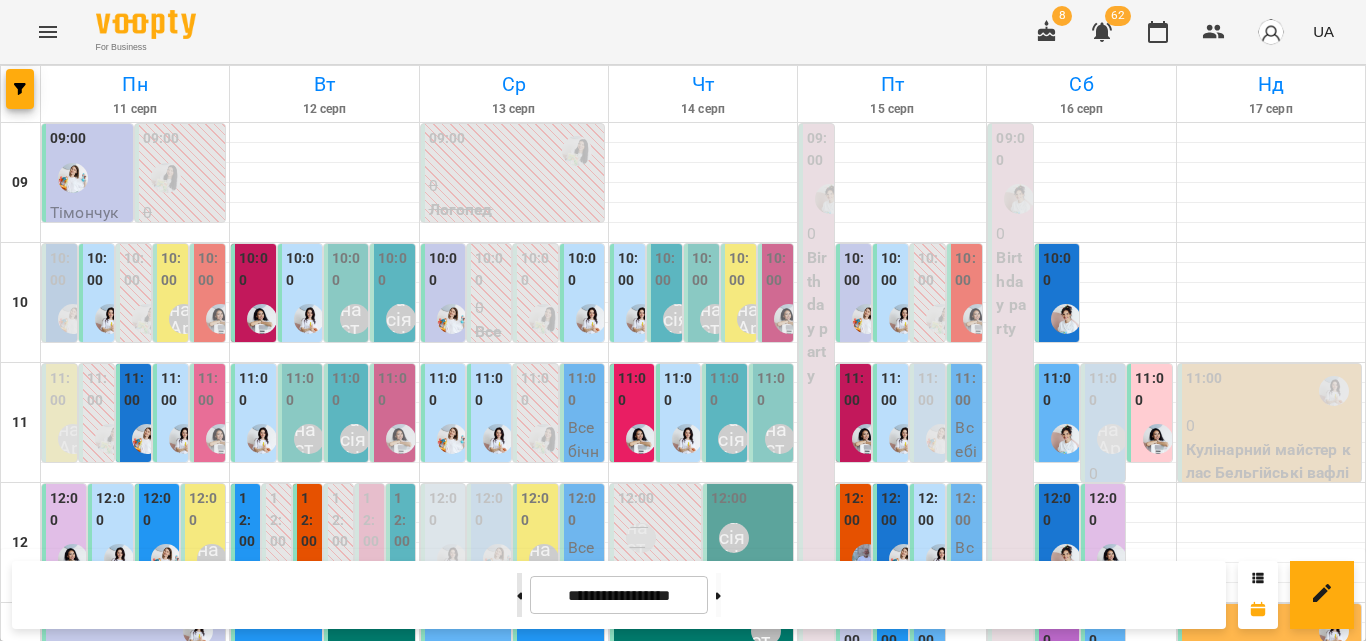 click at bounding box center [519, 595] 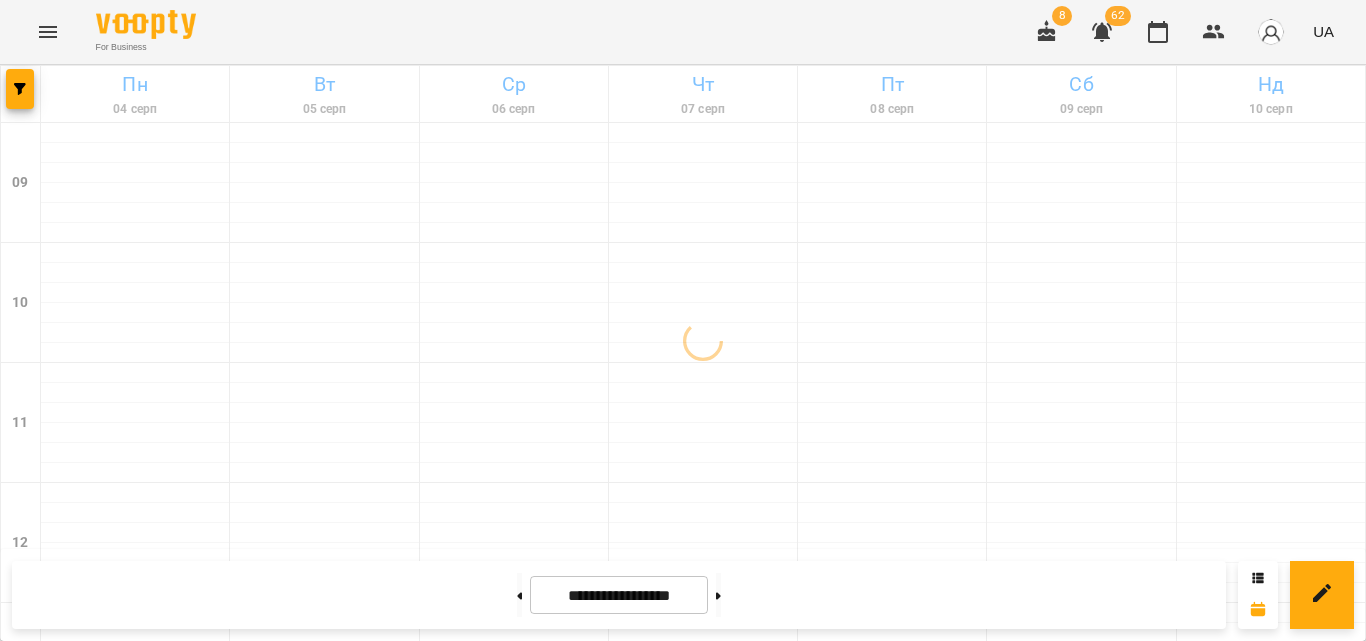click 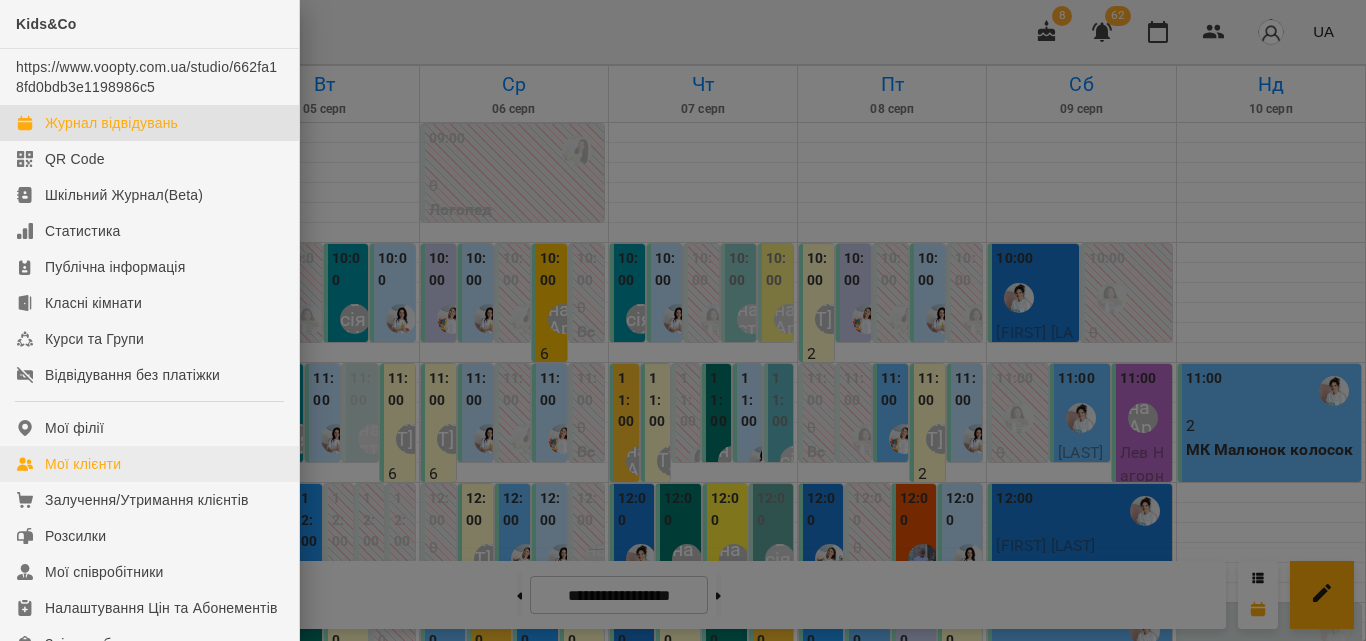 scroll, scrollTop: 100, scrollLeft: 0, axis: vertical 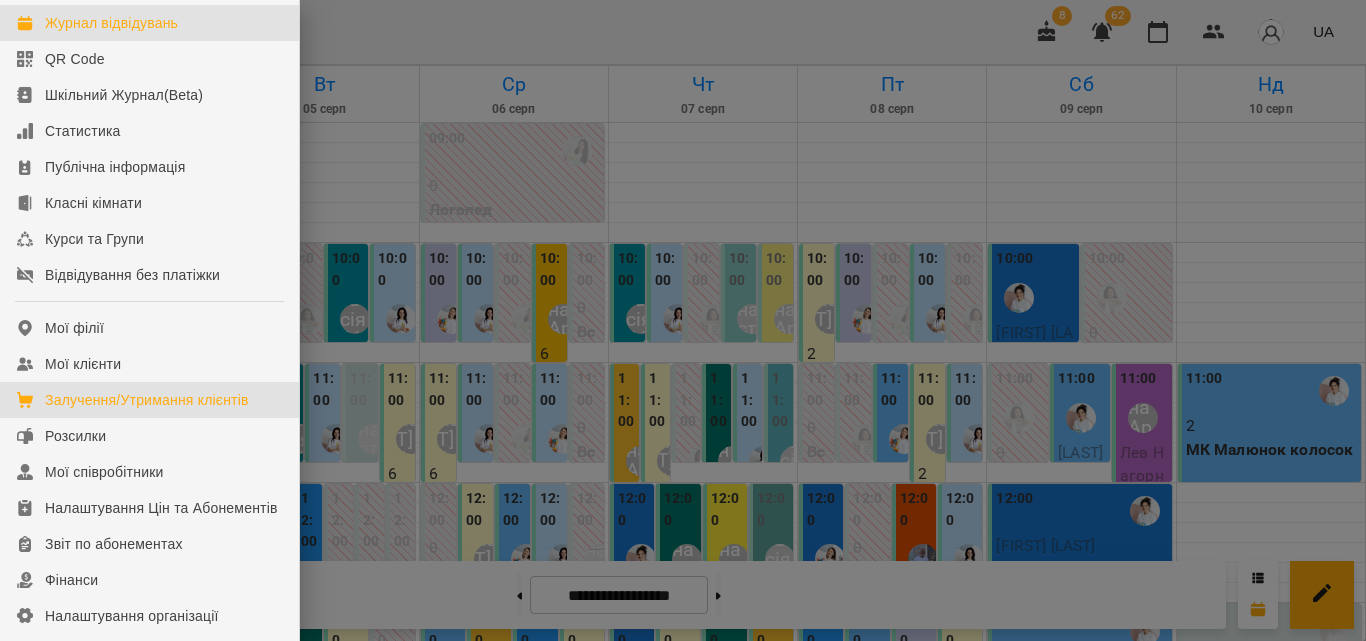 click on "Залучення/Утримання клієнтів" at bounding box center (149, 400) 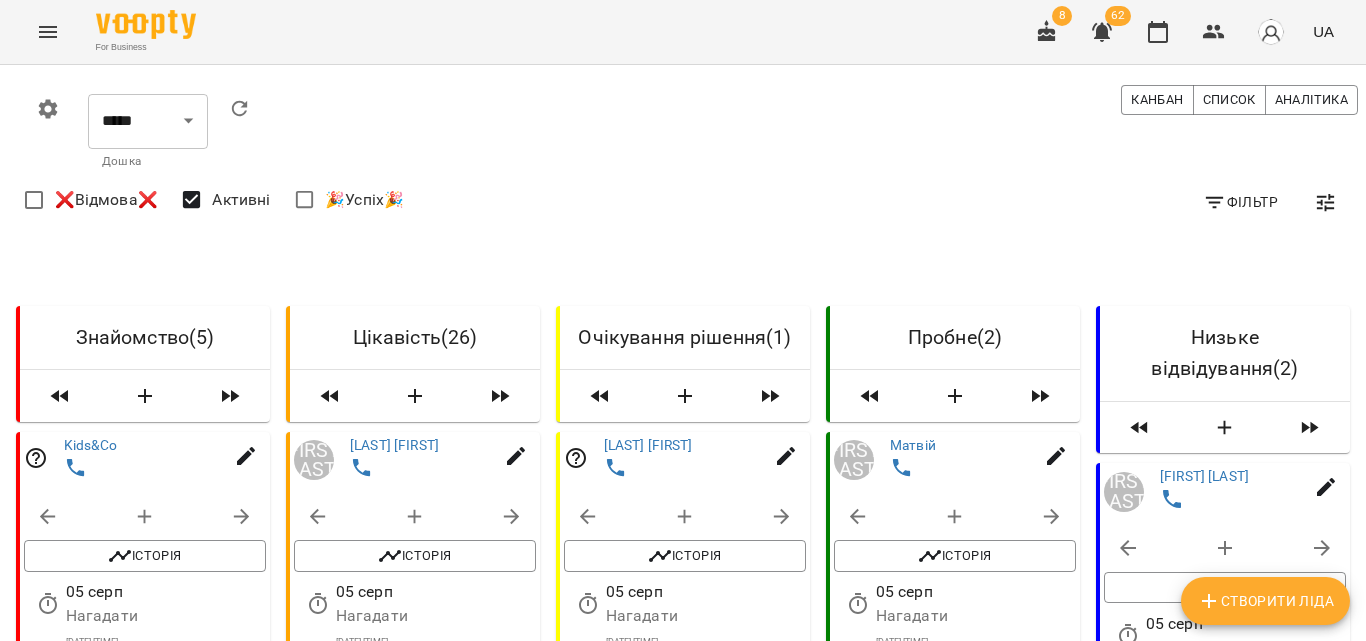 scroll, scrollTop: 200, scrollLeft: 0, axis: vertical 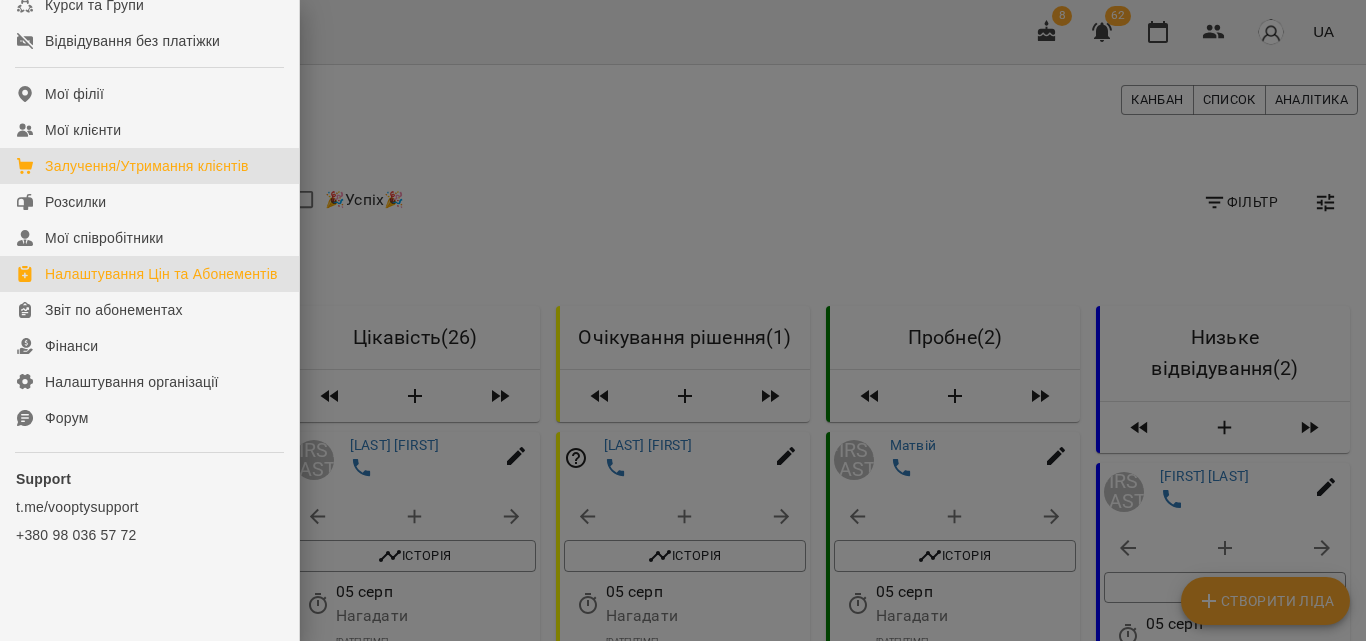 click on "Налаштування Цін та Абонементів" at bounding box center (161, 274) 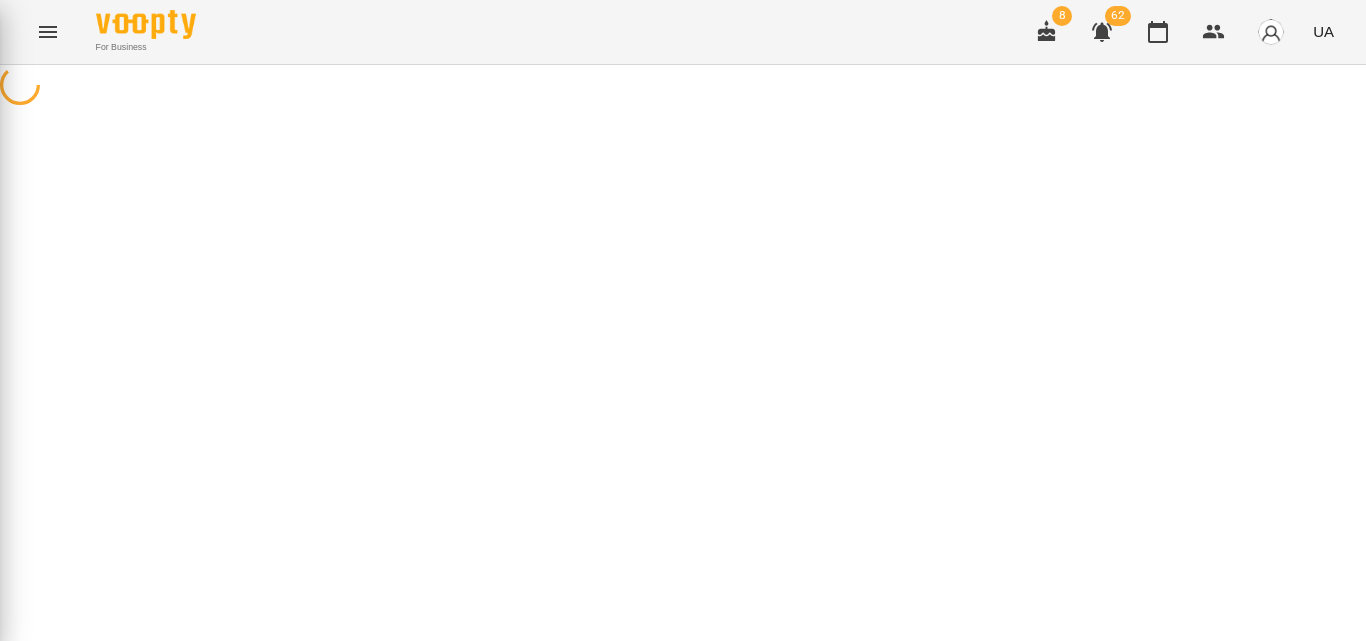 scroll, scrollTop: 0, scrollLeft: 0, axis: both 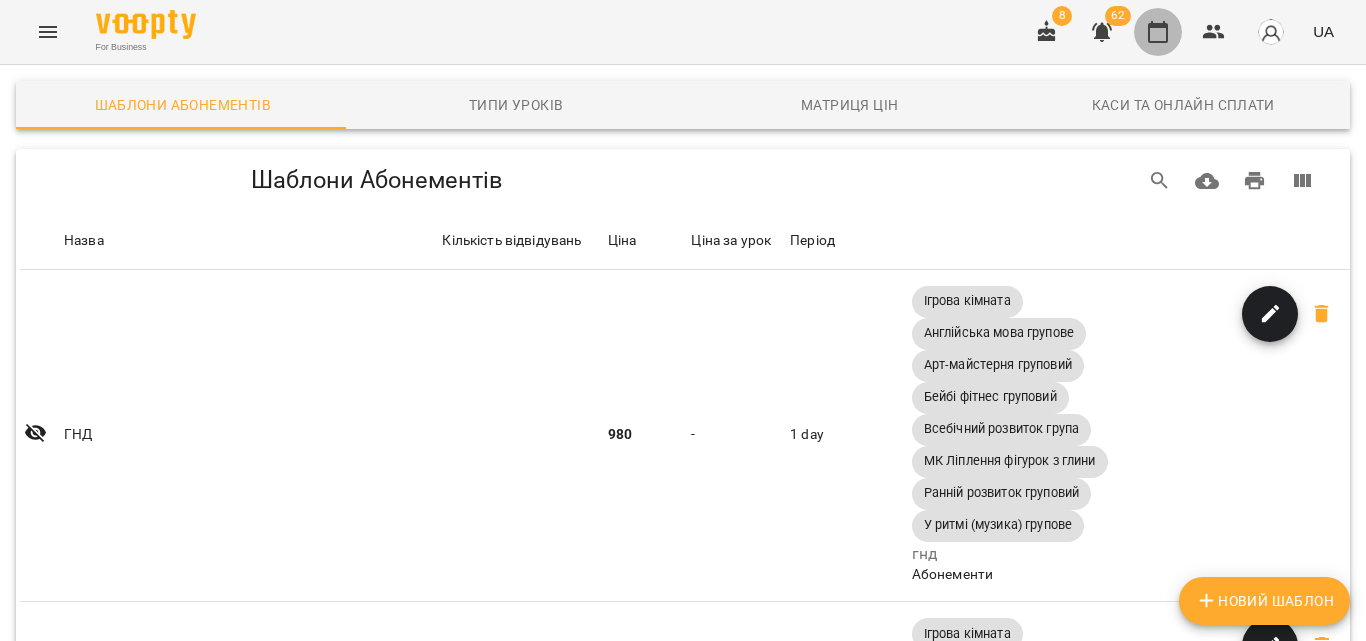 click 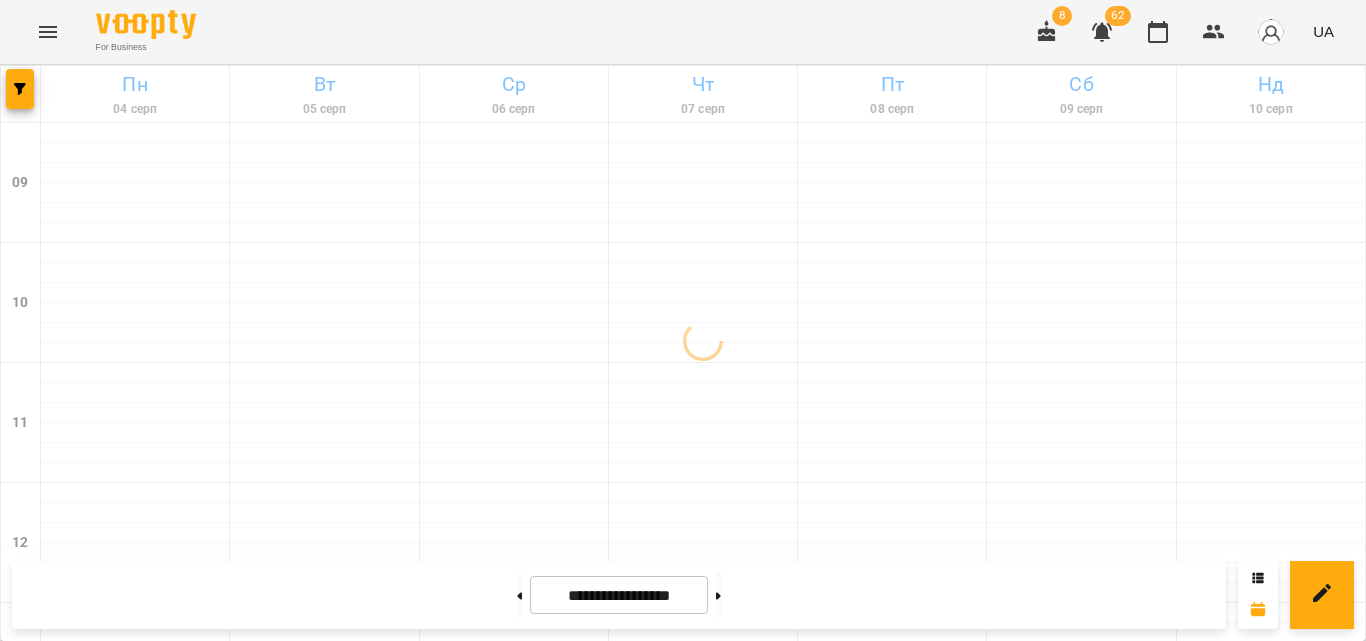 click 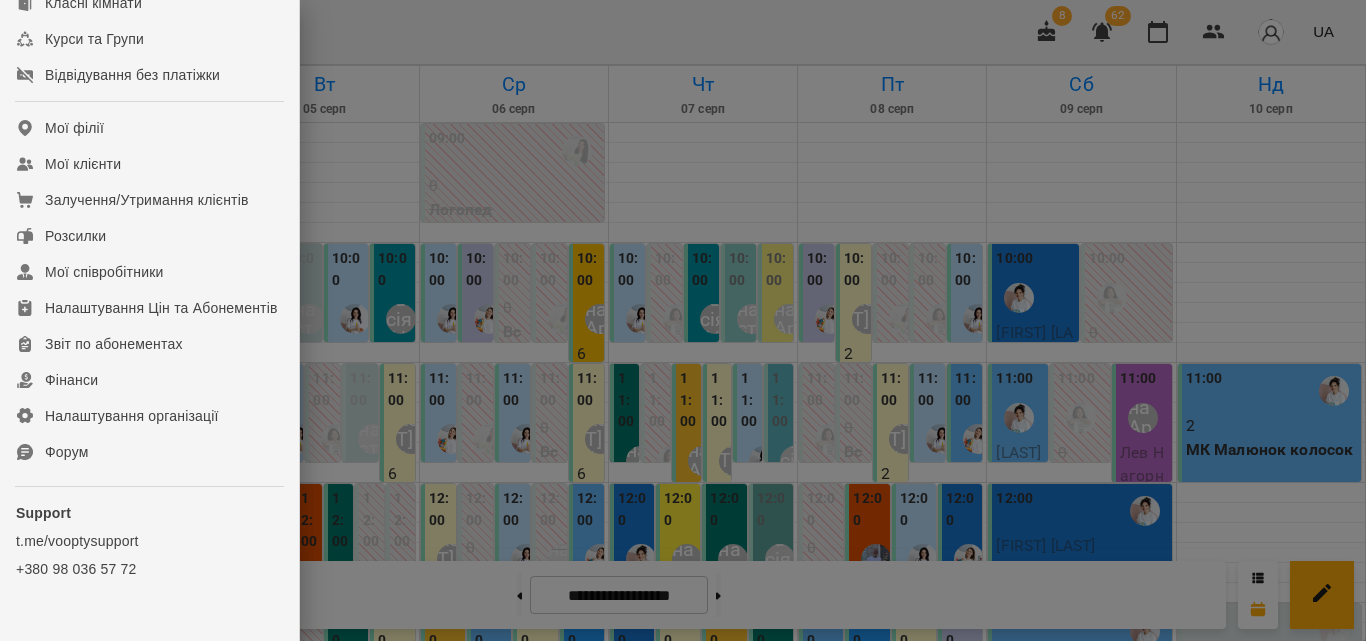 scroll, scrollTop: 354, scrollLeft: 0, axis: vertical 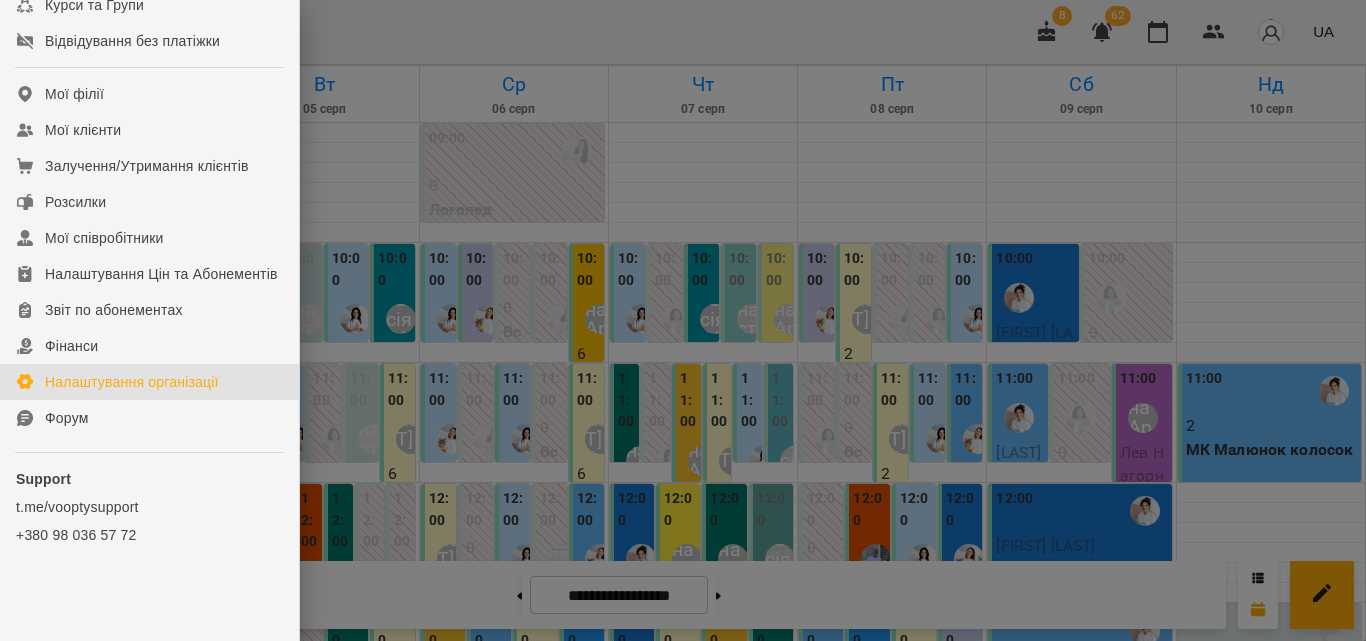 click on "Налаштування організації" at bounding box center (132, 382) 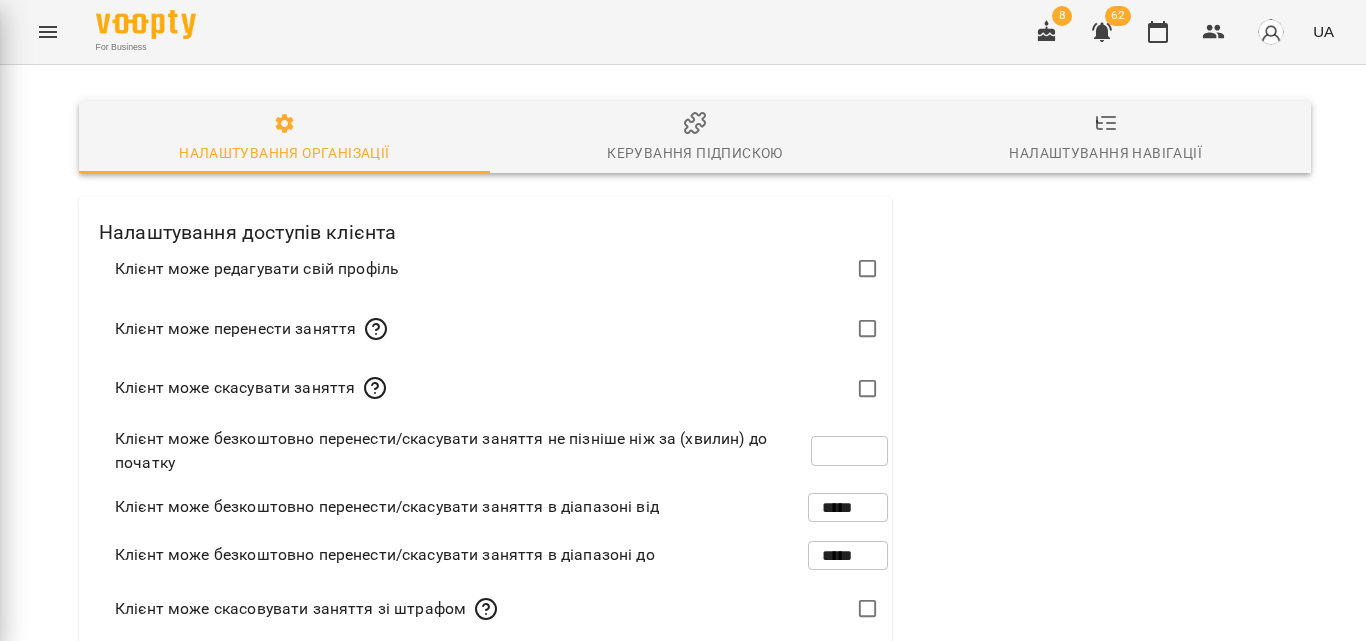 type on "***" 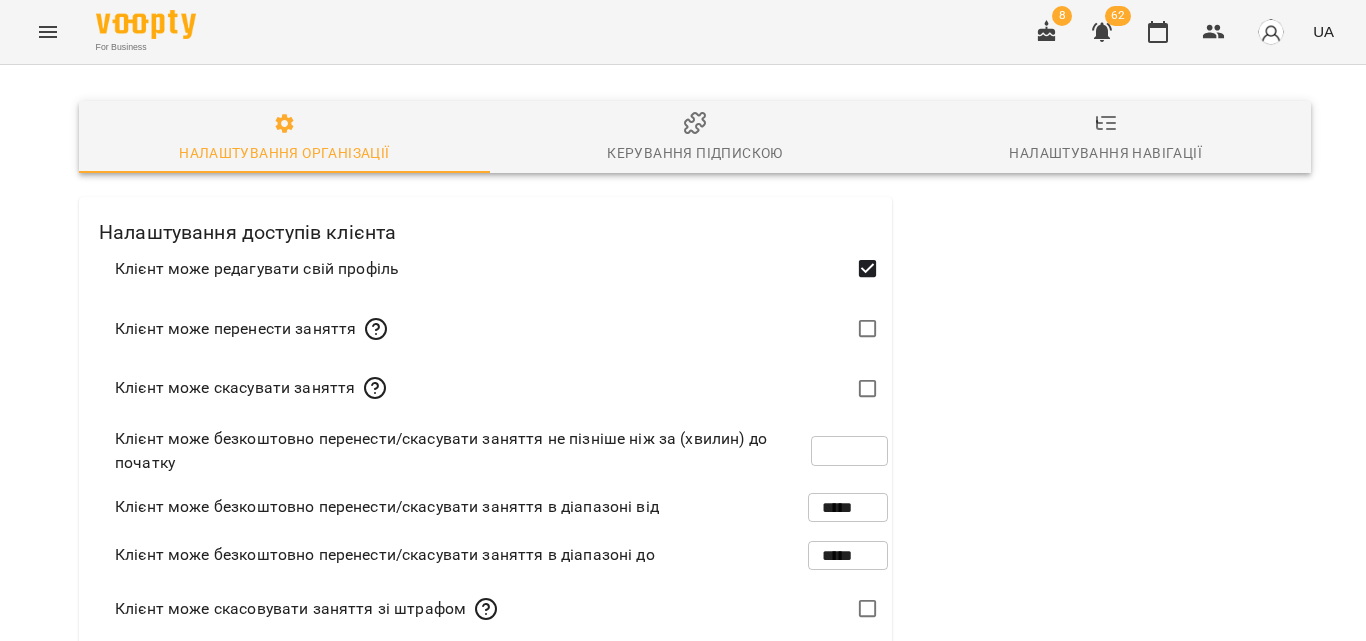 click 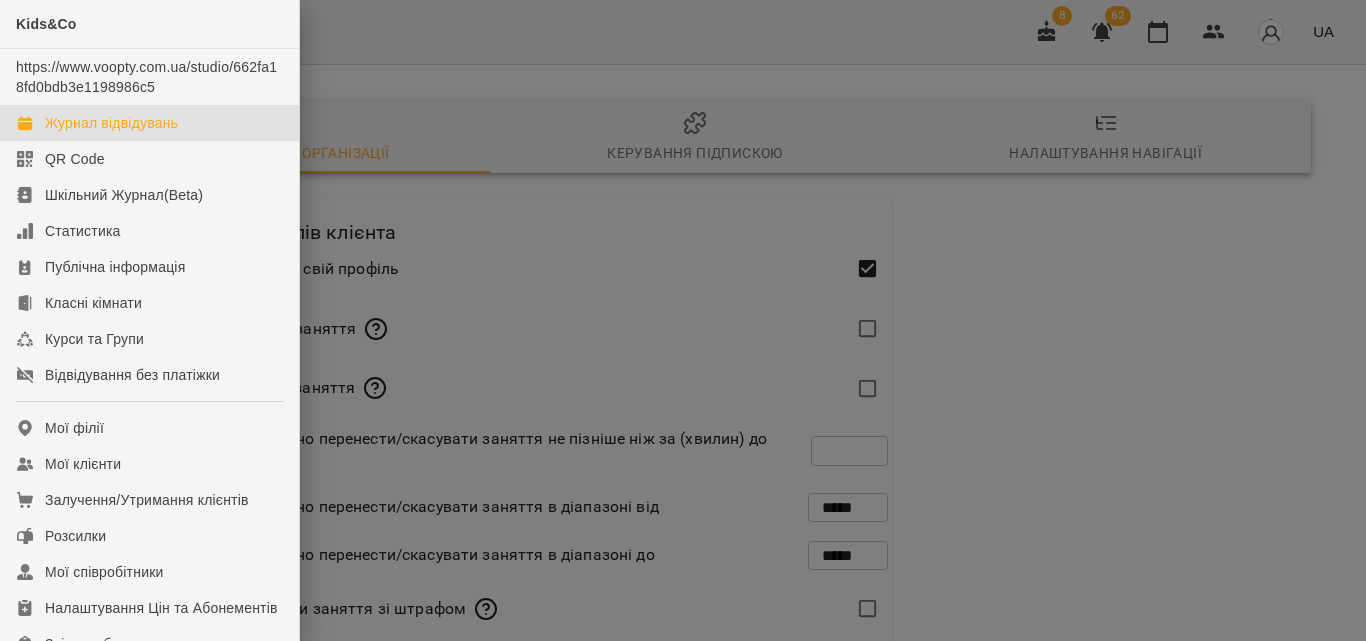 click on "Журнал відвідувань" at bounding box center (111, 123) 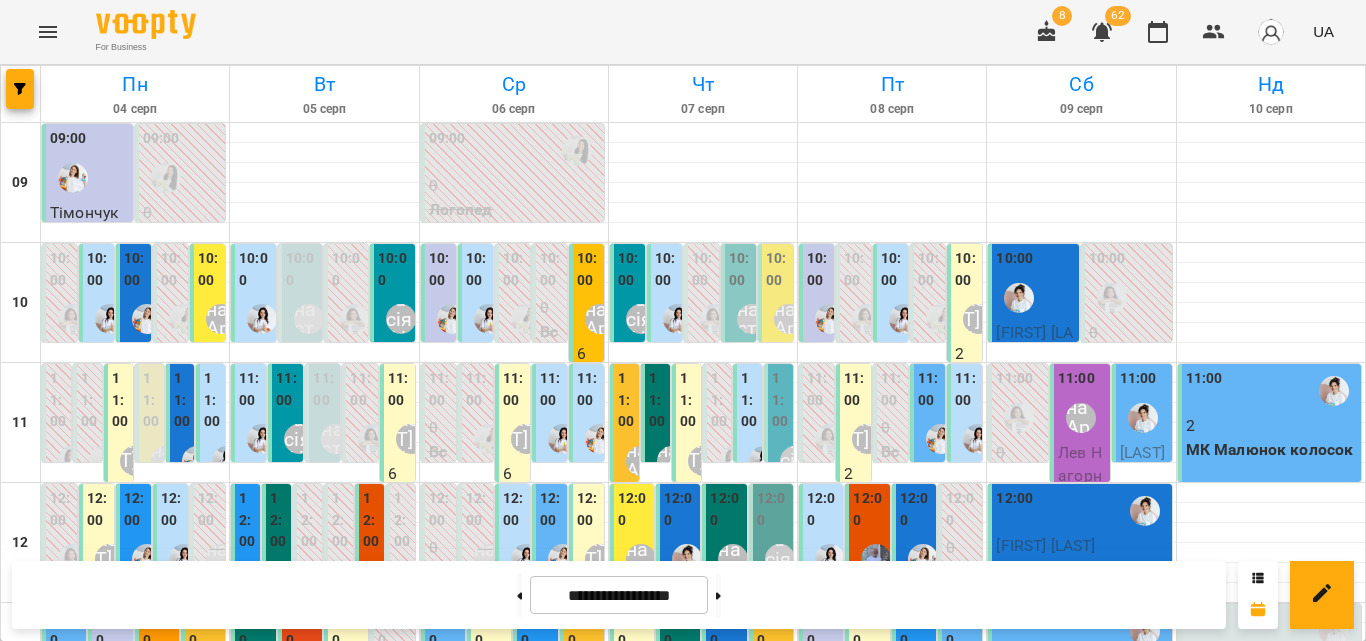 click 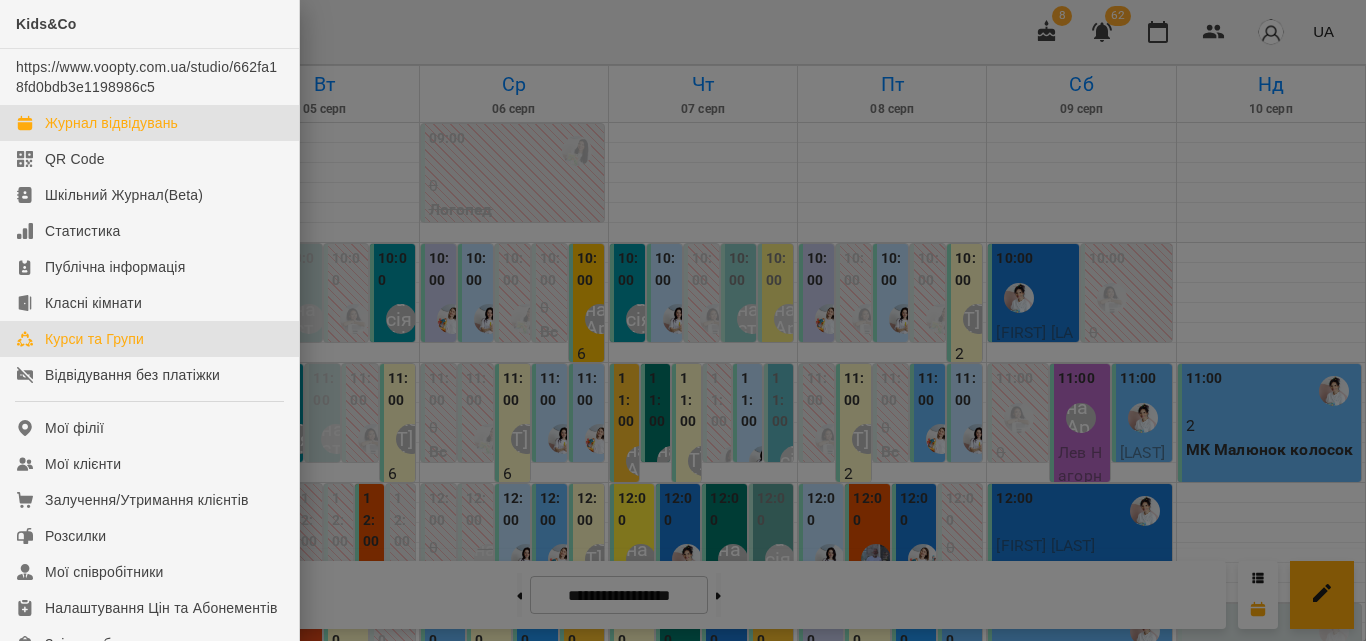 click on "Курси та Групи" at bounding box center [94, 339] 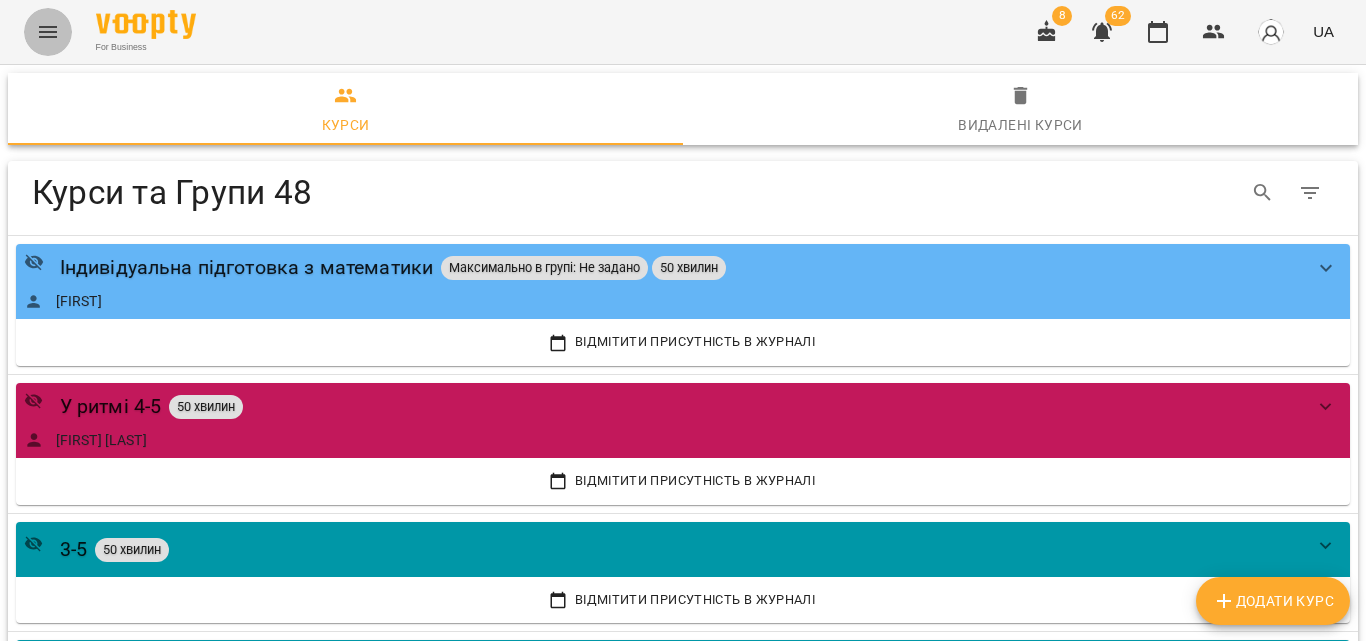 click 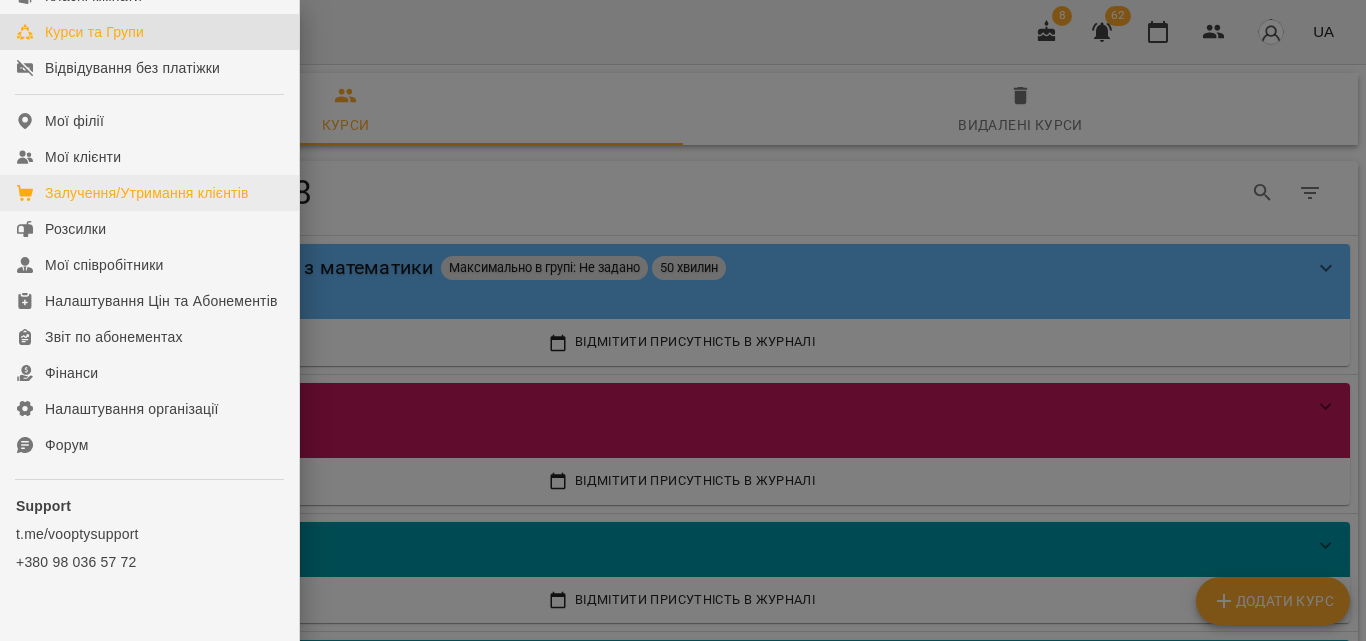 scroll, scrollTop: 354, scrollLeft: 0, axis: vertical 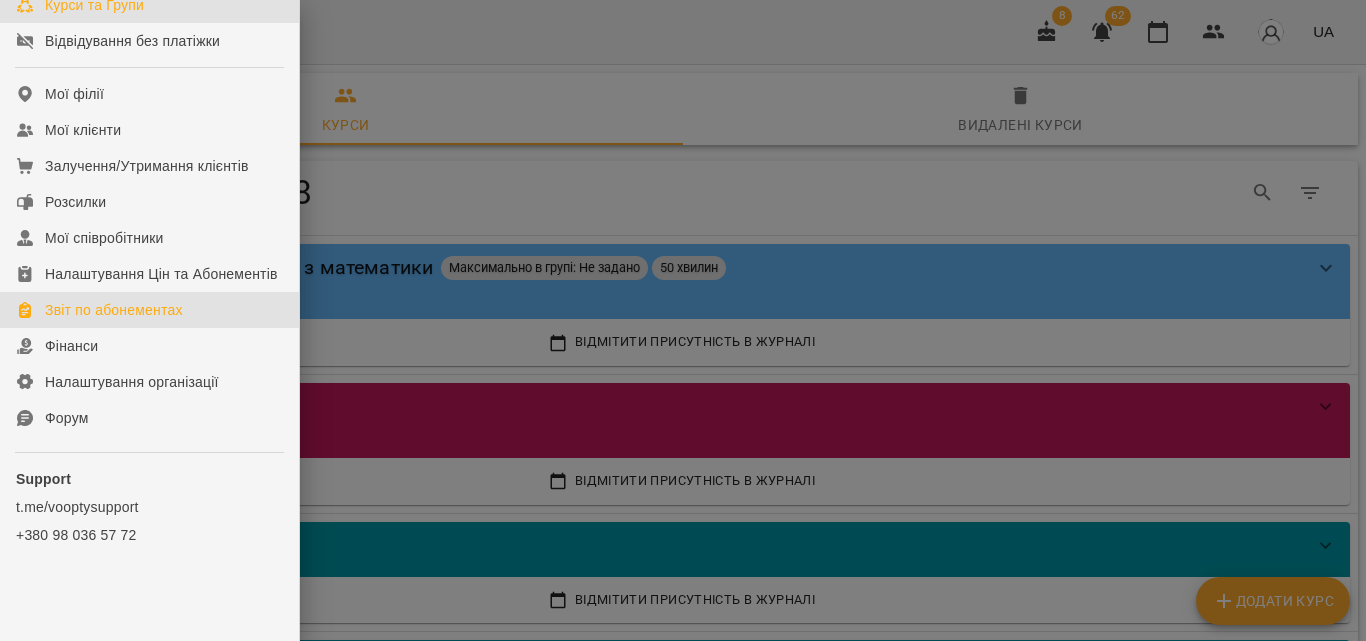 click on "Звіт по абонементах" at bounding box center (114, 310) 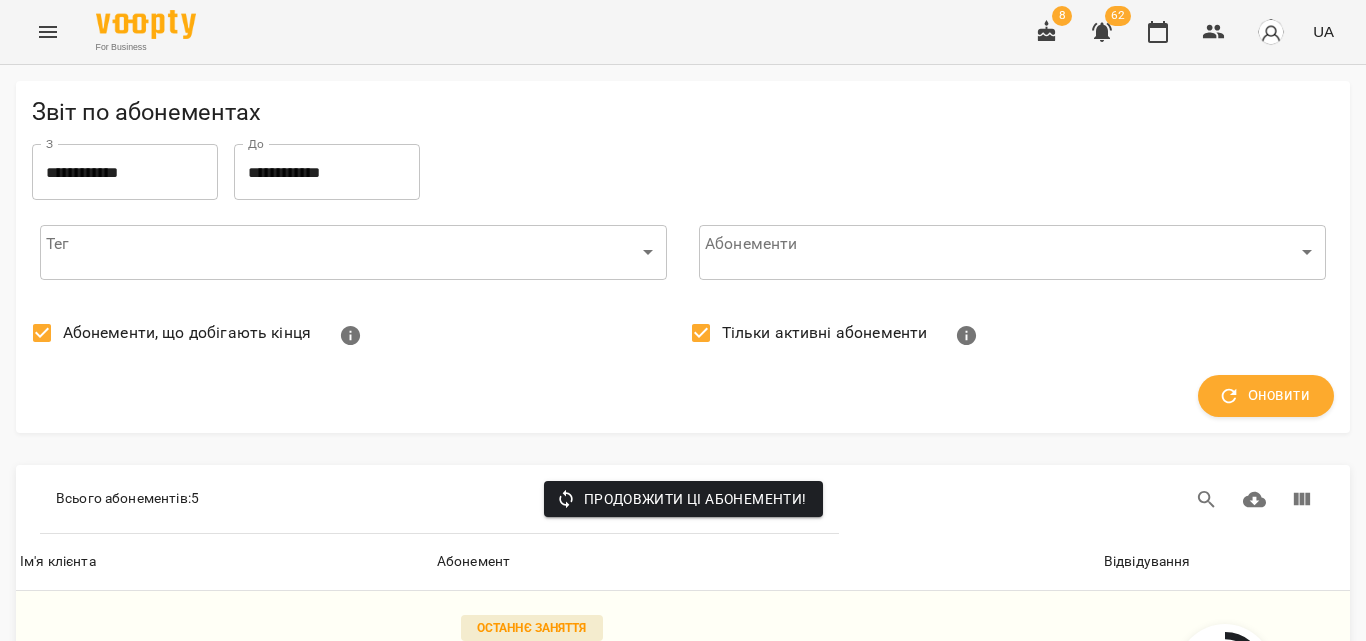click at bounding box center [48, 32] 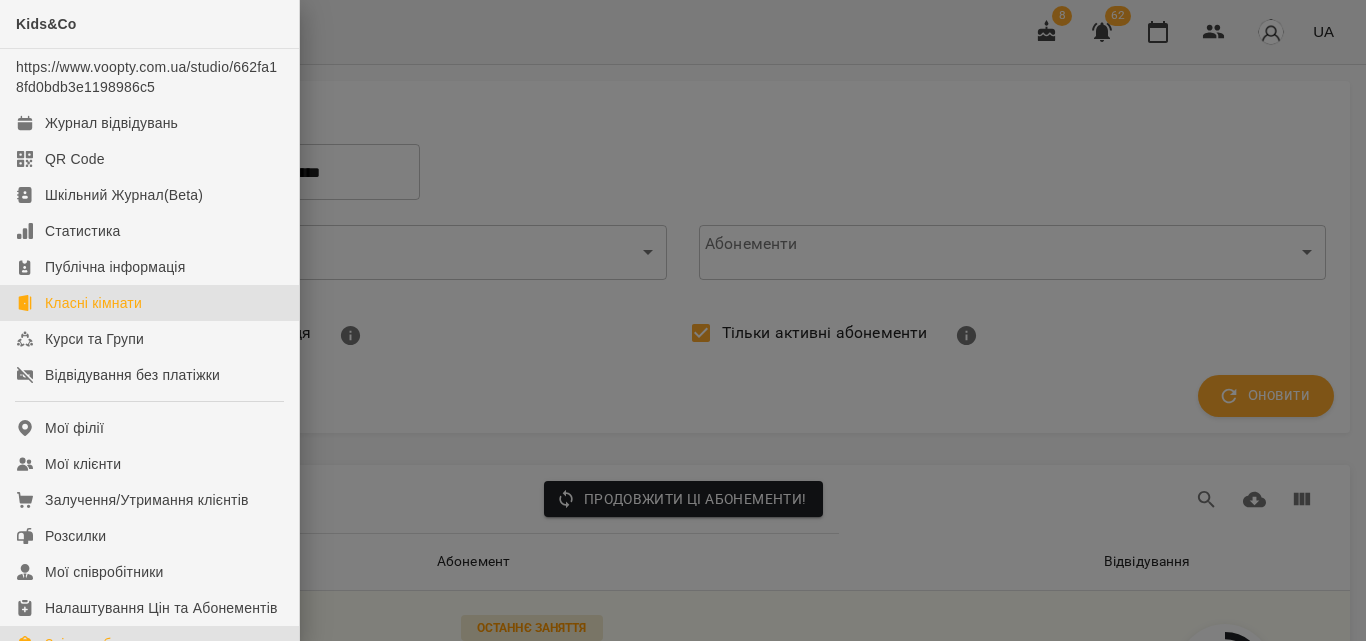 click on "Класні кімнати" at bounding box center [93, 303] 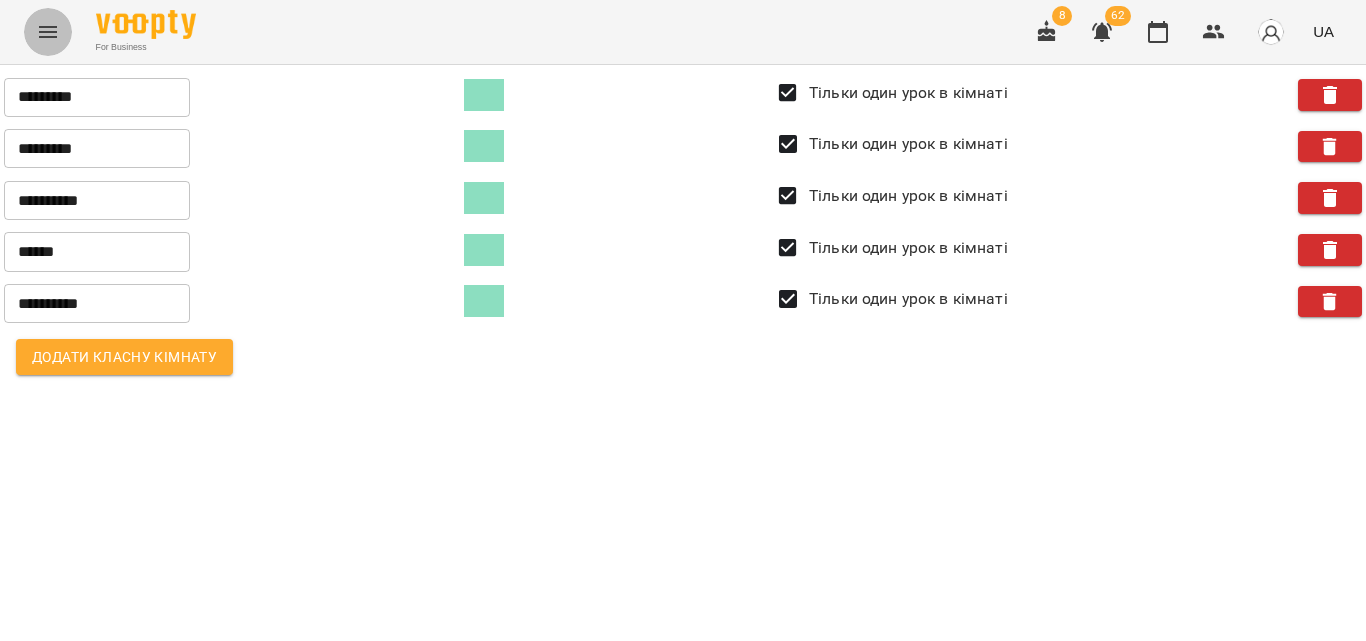 click at bounding box center [48, 32] 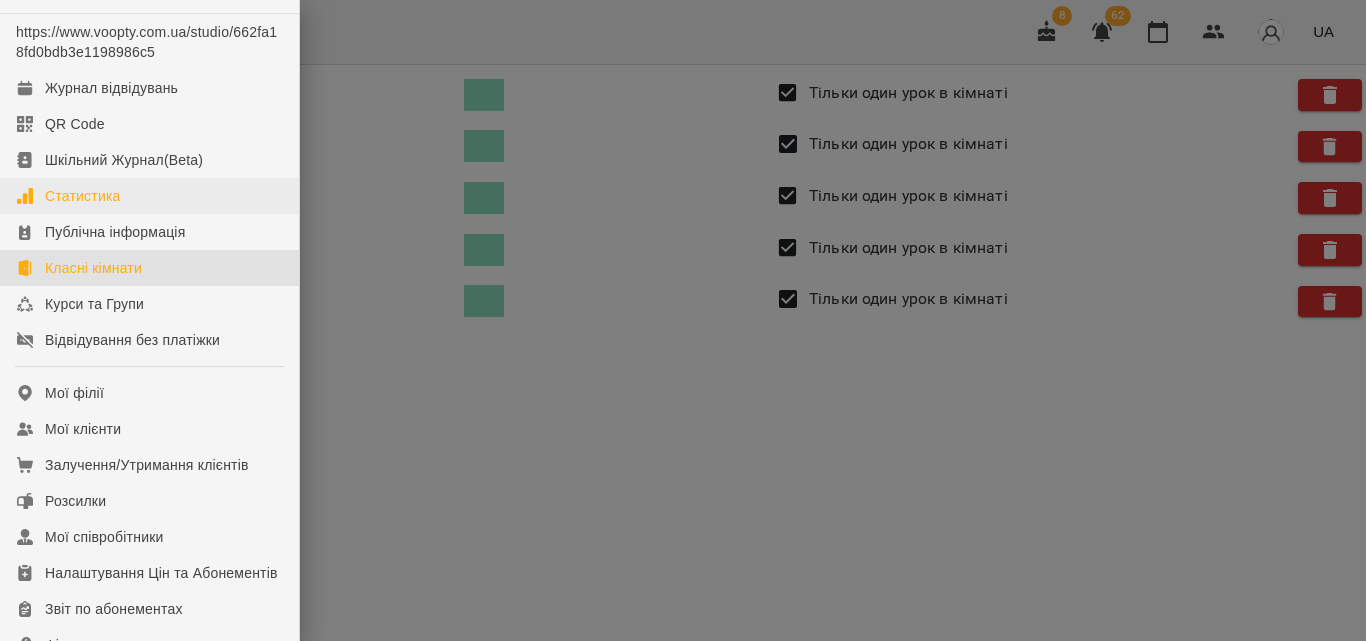 scroll, scrollTop: 0, scrollLeft: 0, axis: both 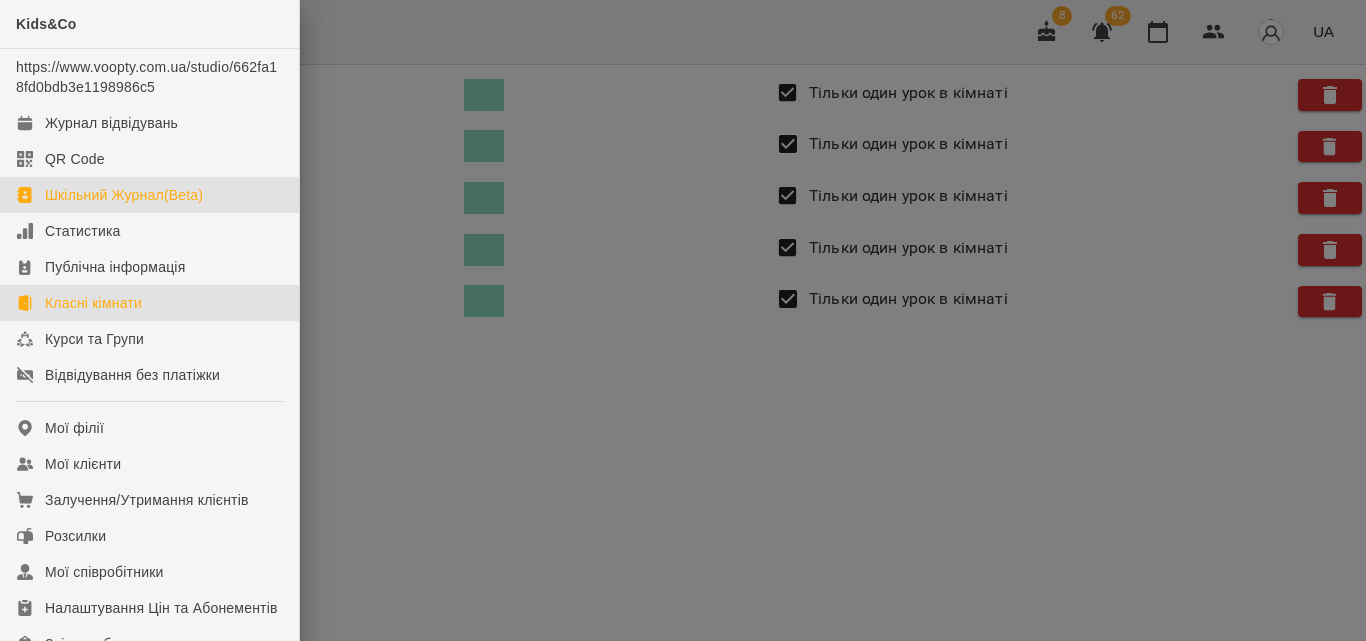 click on "Шкільний Журнал(Beta)" at bounding box center [124, 195] 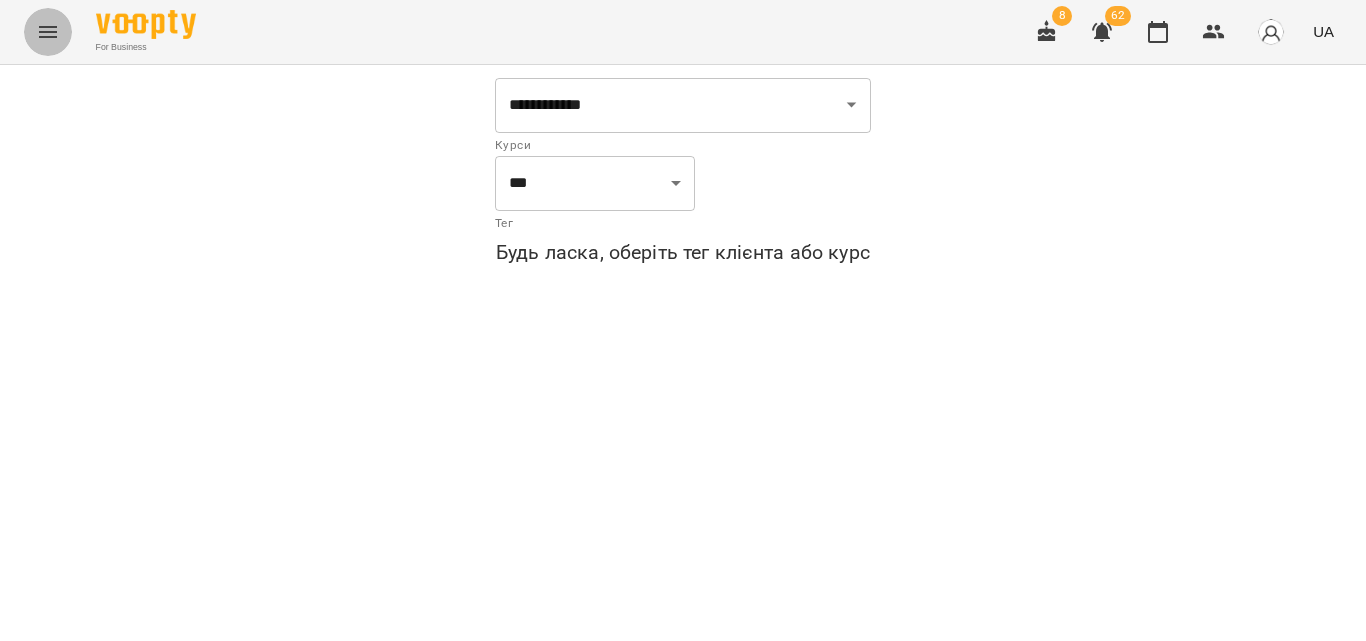click at bounding box center (48, 32) 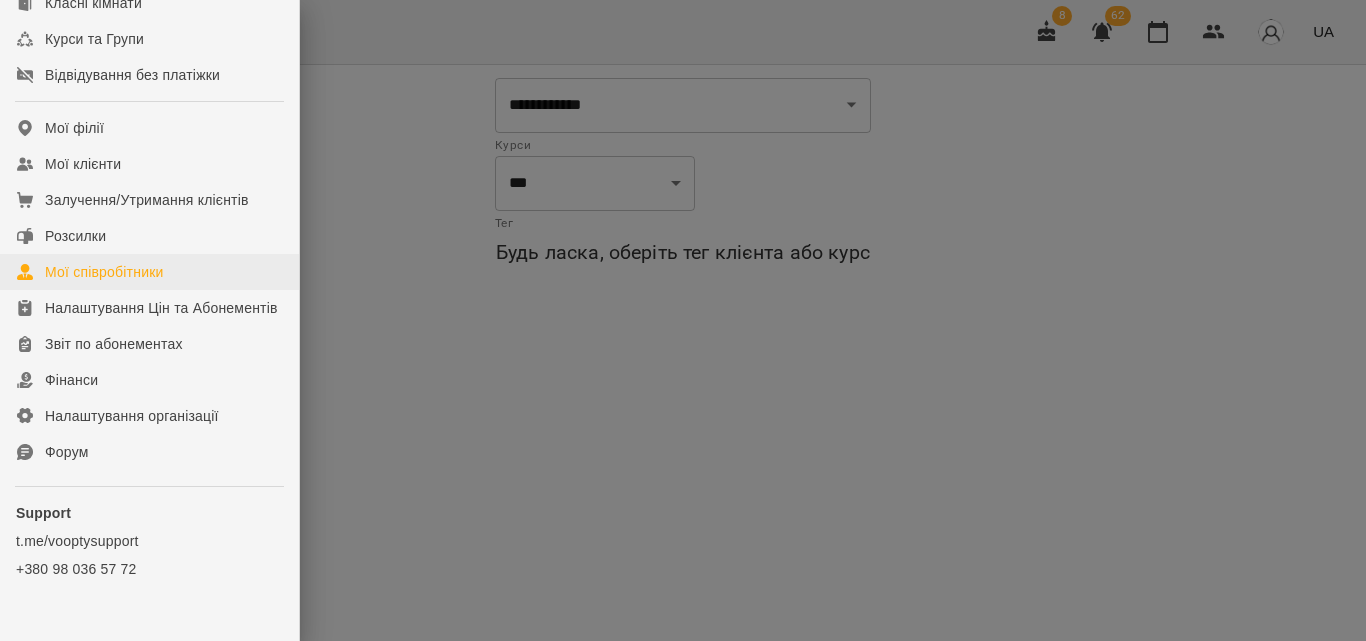 scroll, scrollTop: 354, scrollLeft: 0, axis: vertical 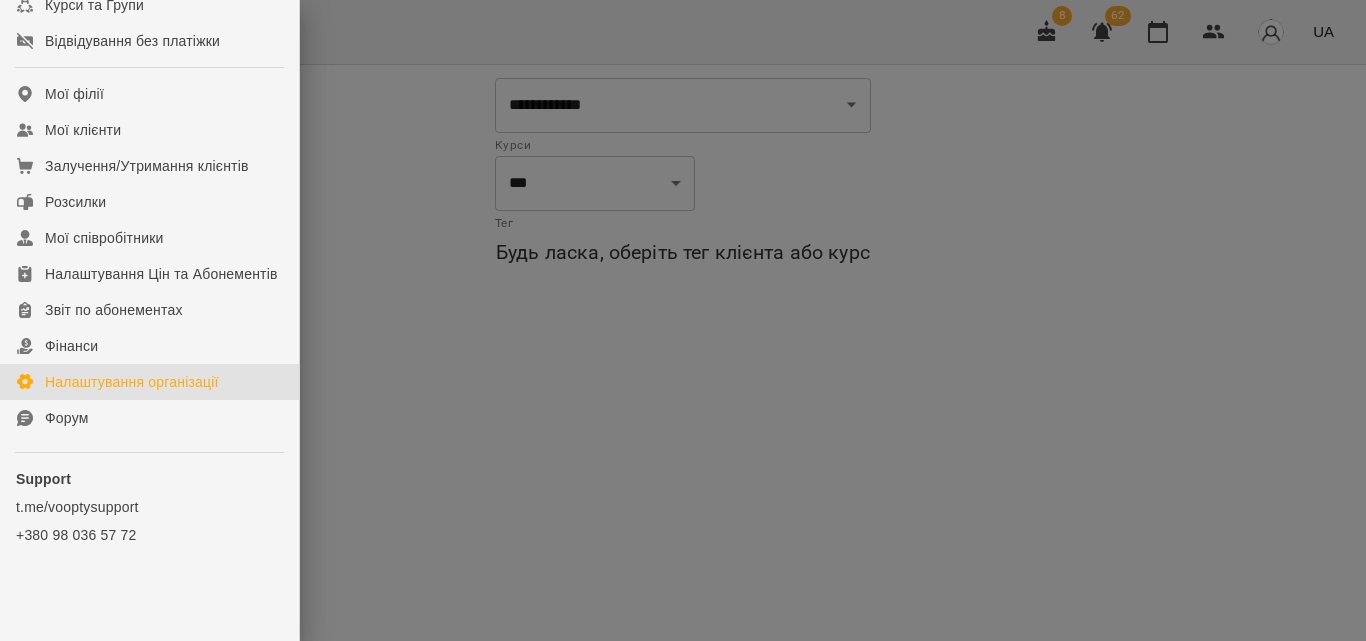 click on "Налаштування організації" at bounding box center (132, 382) 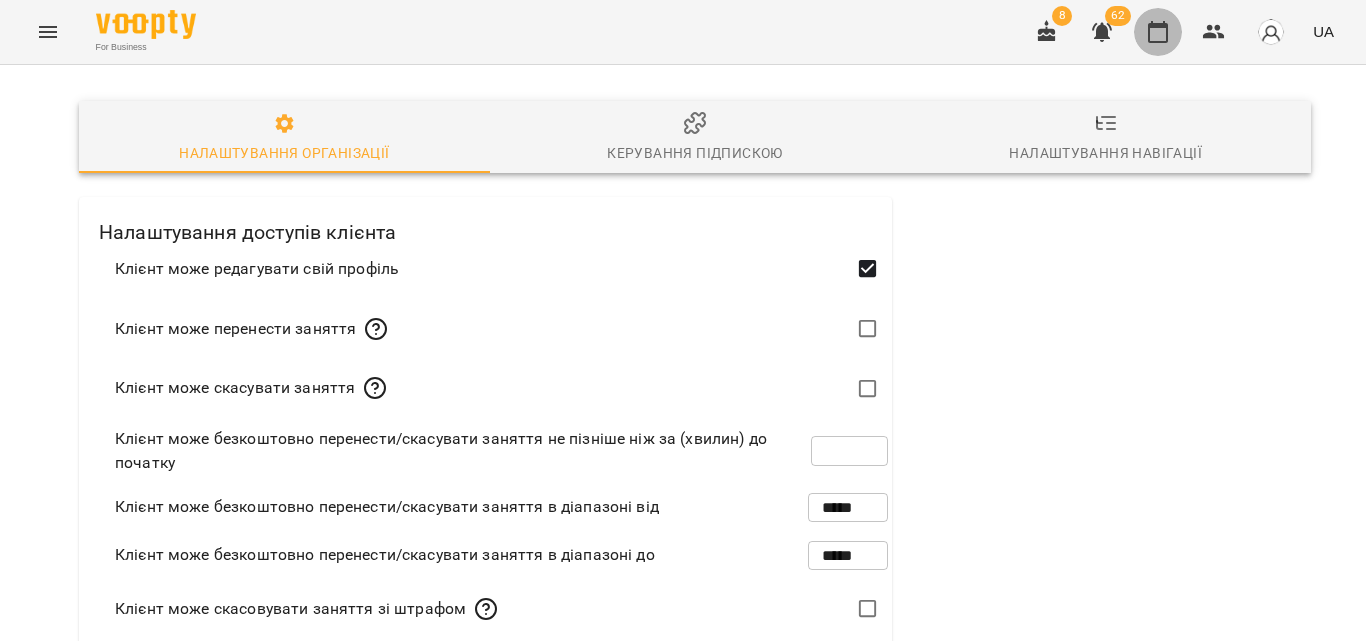 click 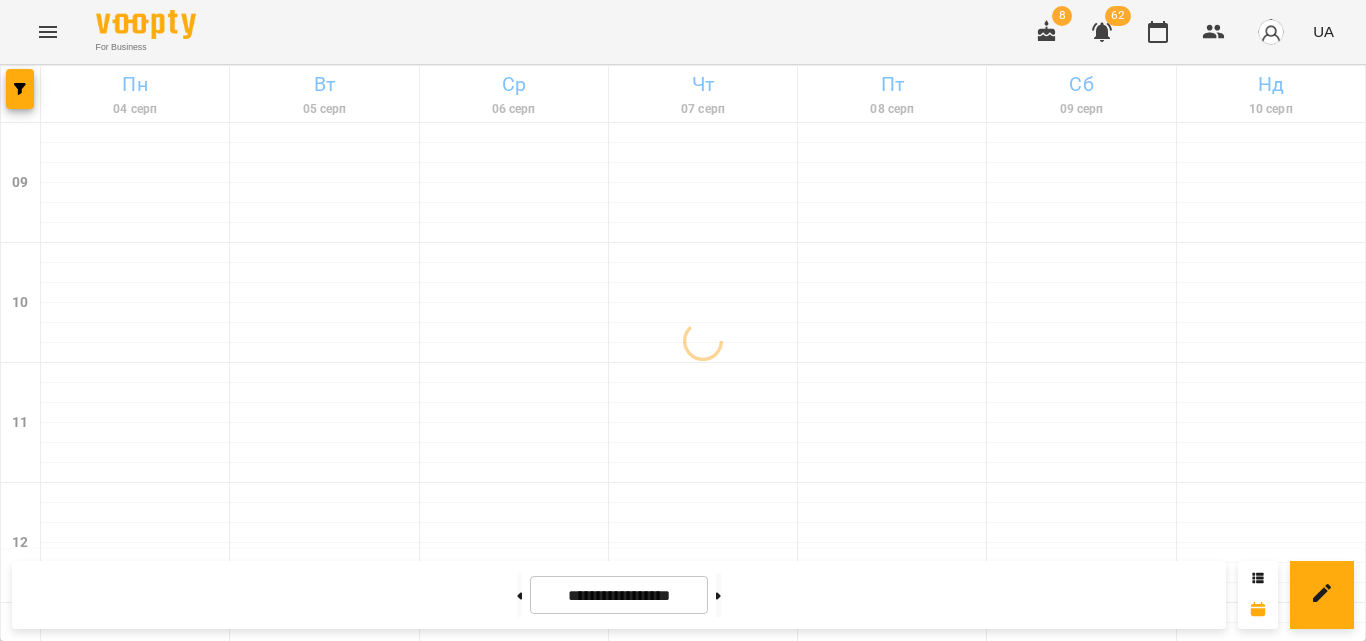click 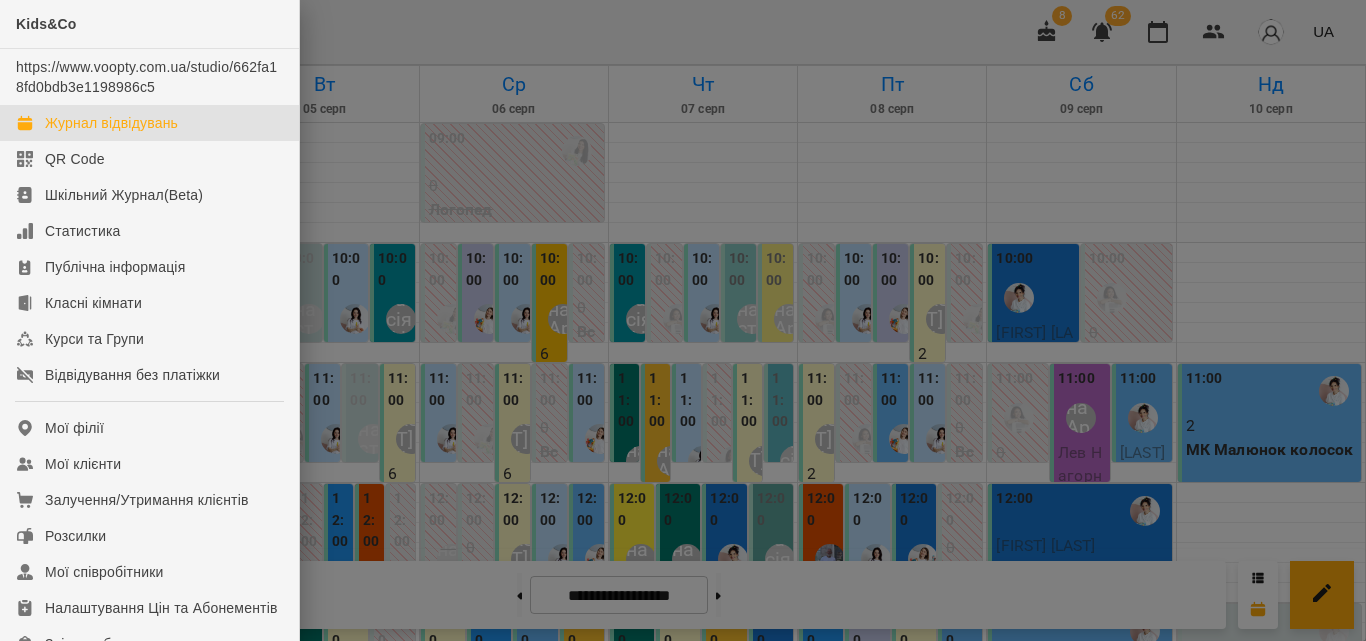 drag, startPoint x: 563, startPoint y: 306, endPoint x: 189, endPoint y: 177, distance: 395.62228 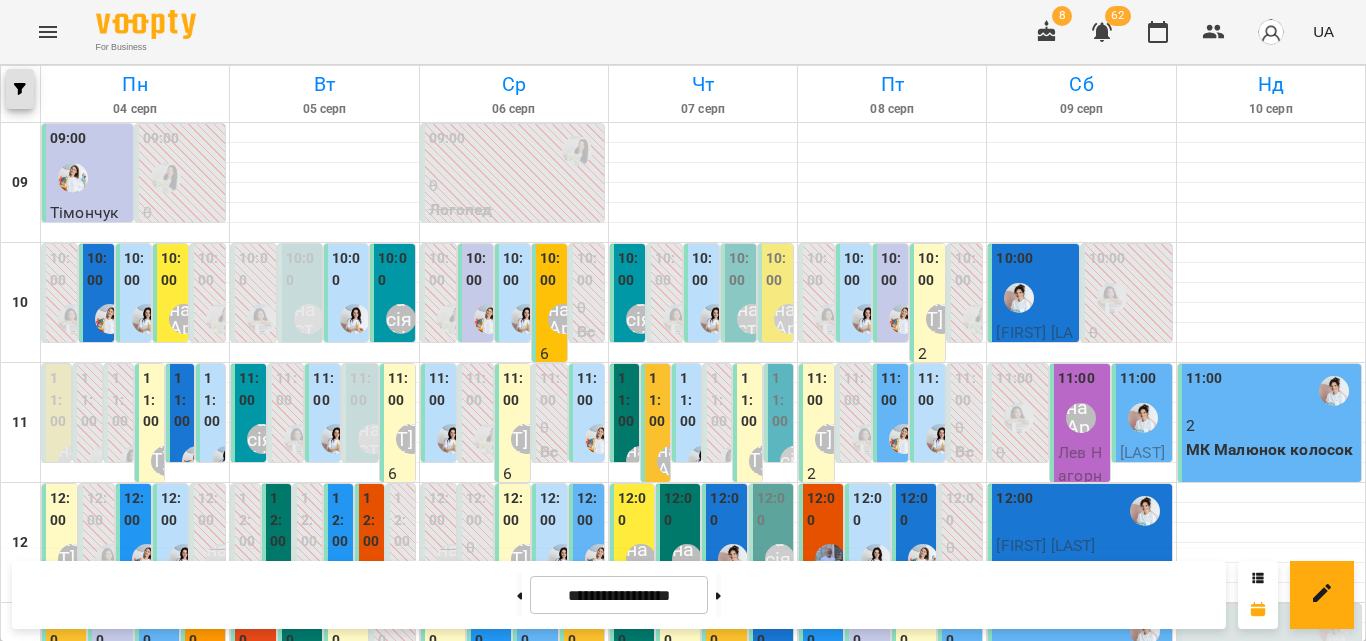 click at bounding box center (20, 89) 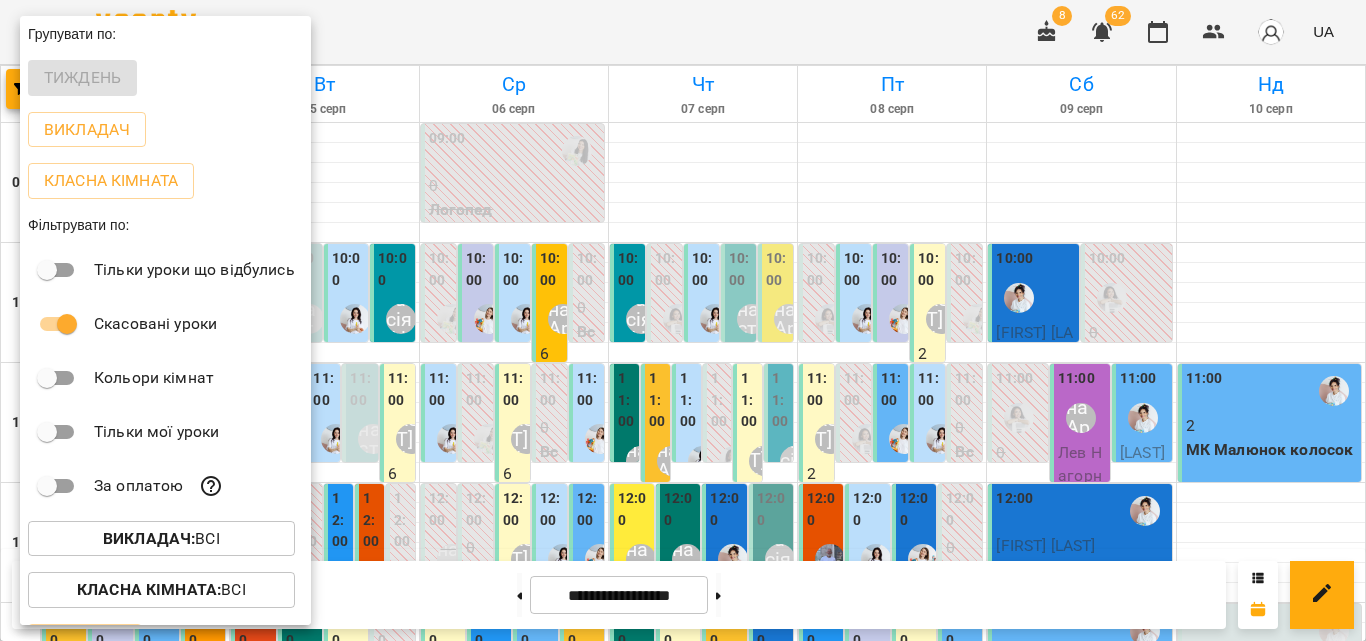 click at bounding box center (683, 320) 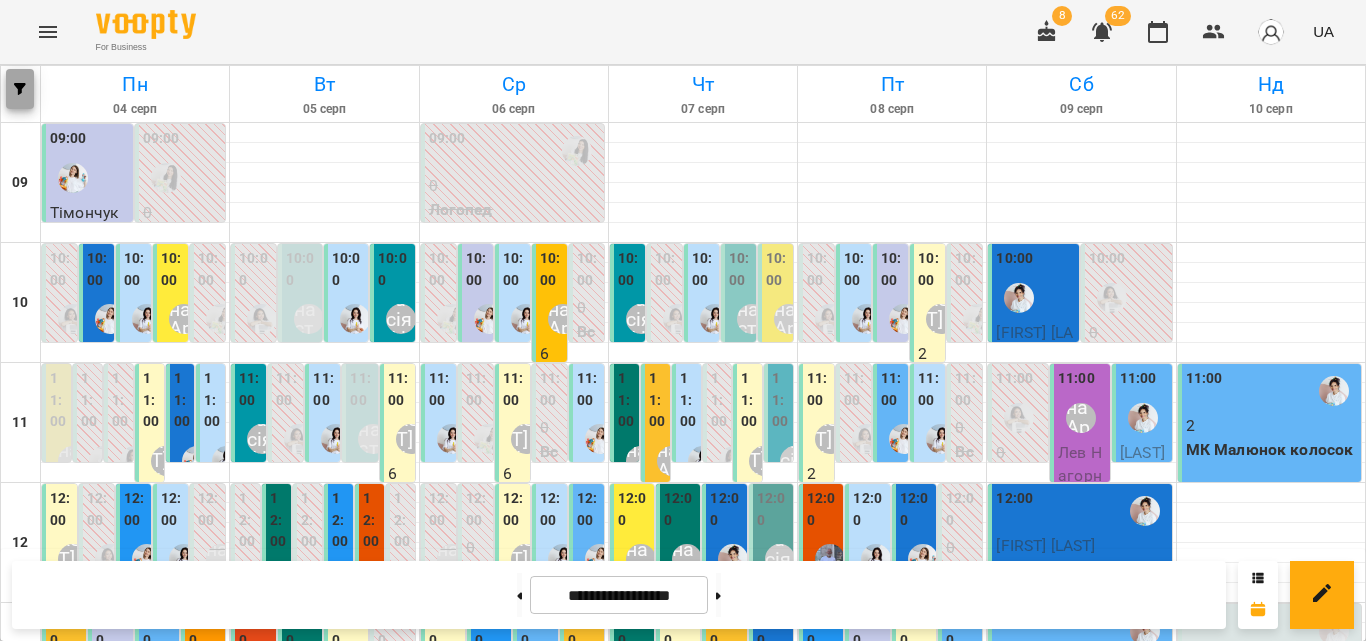 click 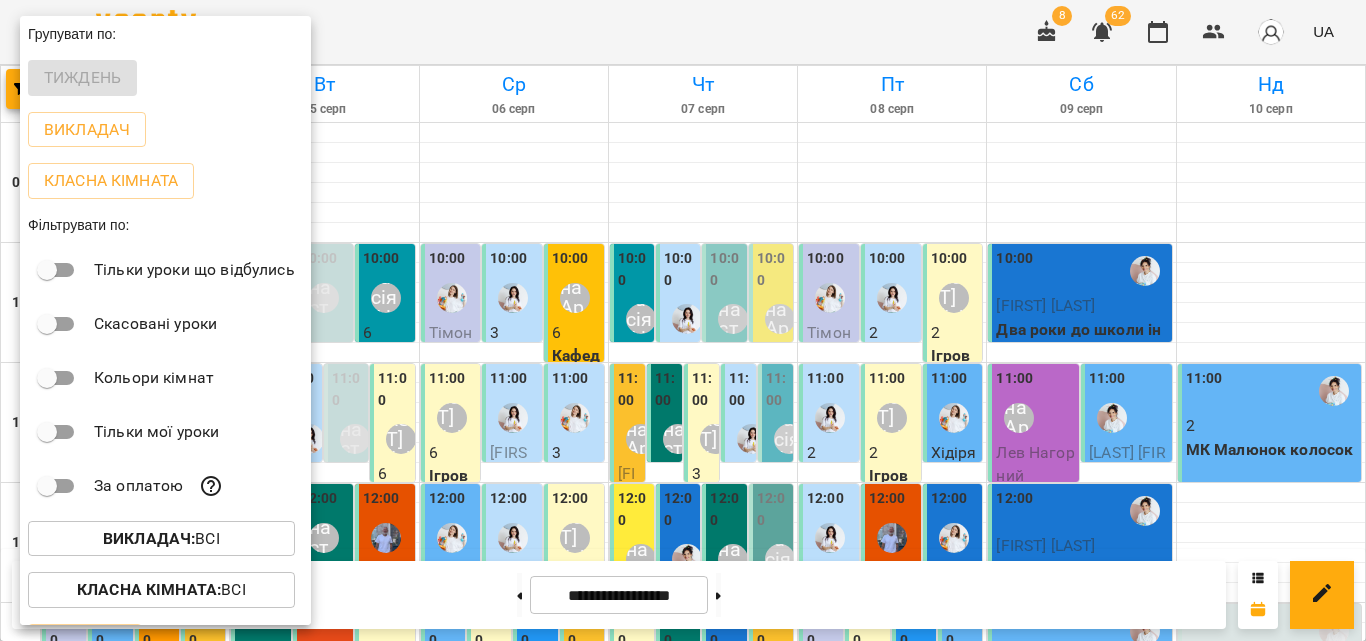 click at bounding box center [683, 320] 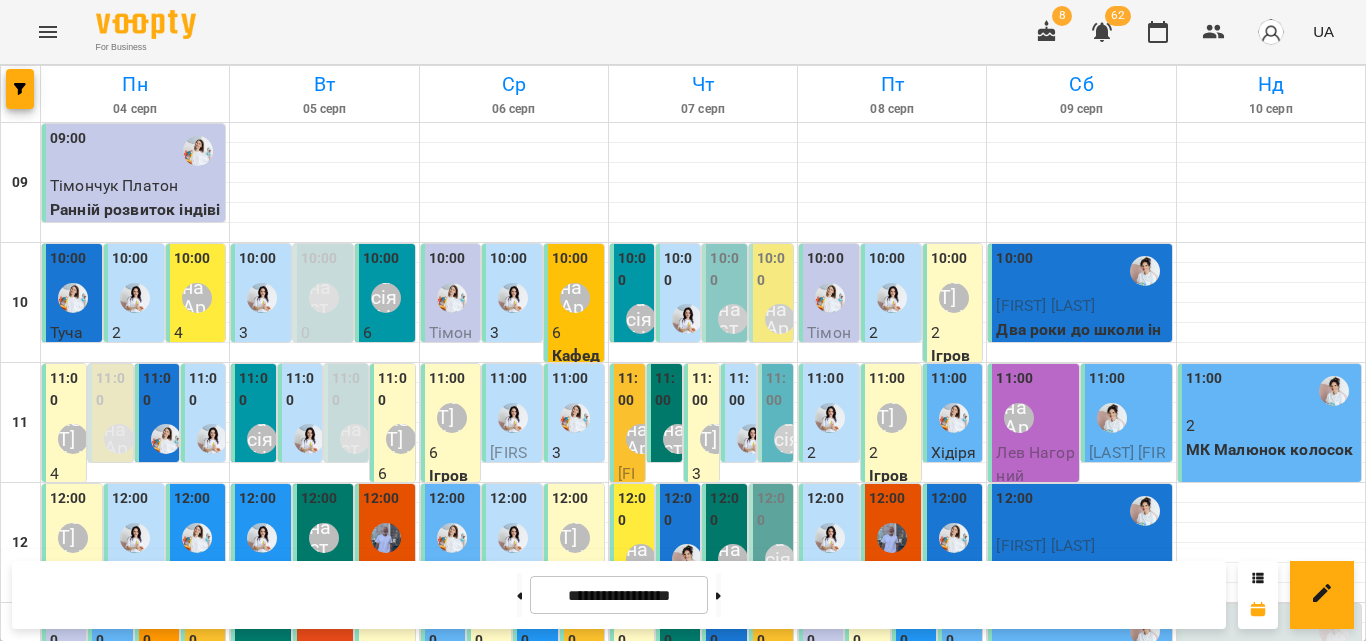 scroll, scrollTop: 0, scrollLeft: 0, axis: both 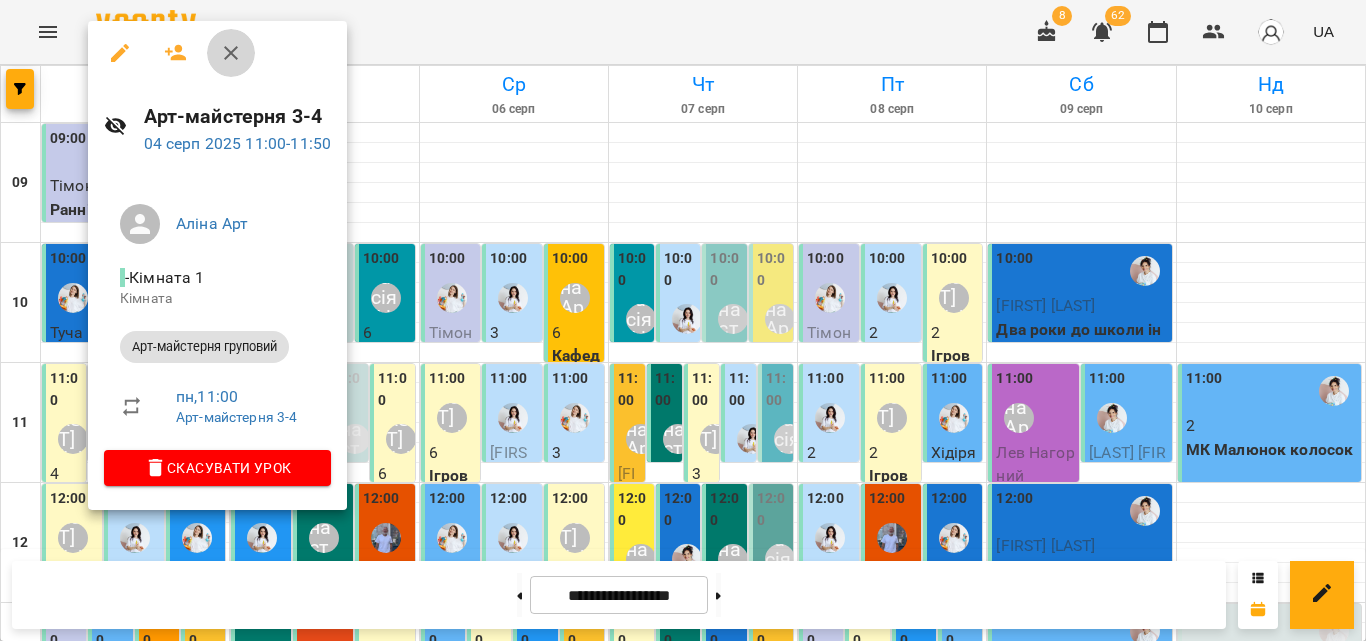 click 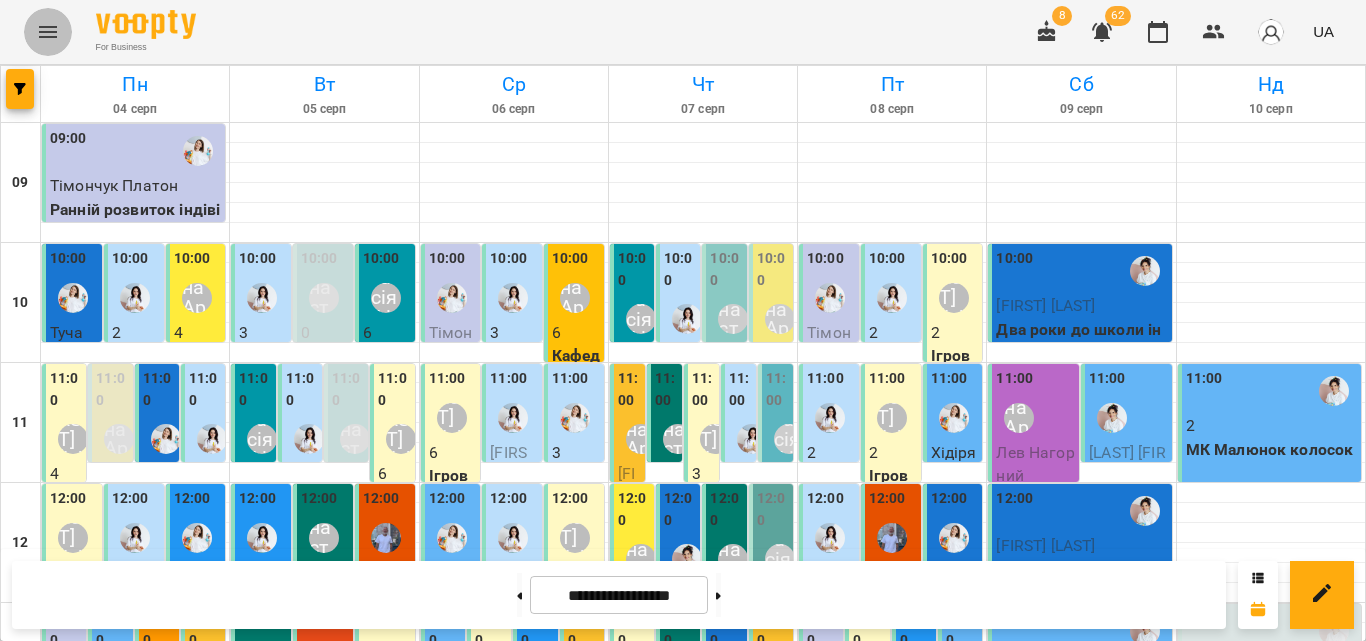 click at bounding box center [48, 32] 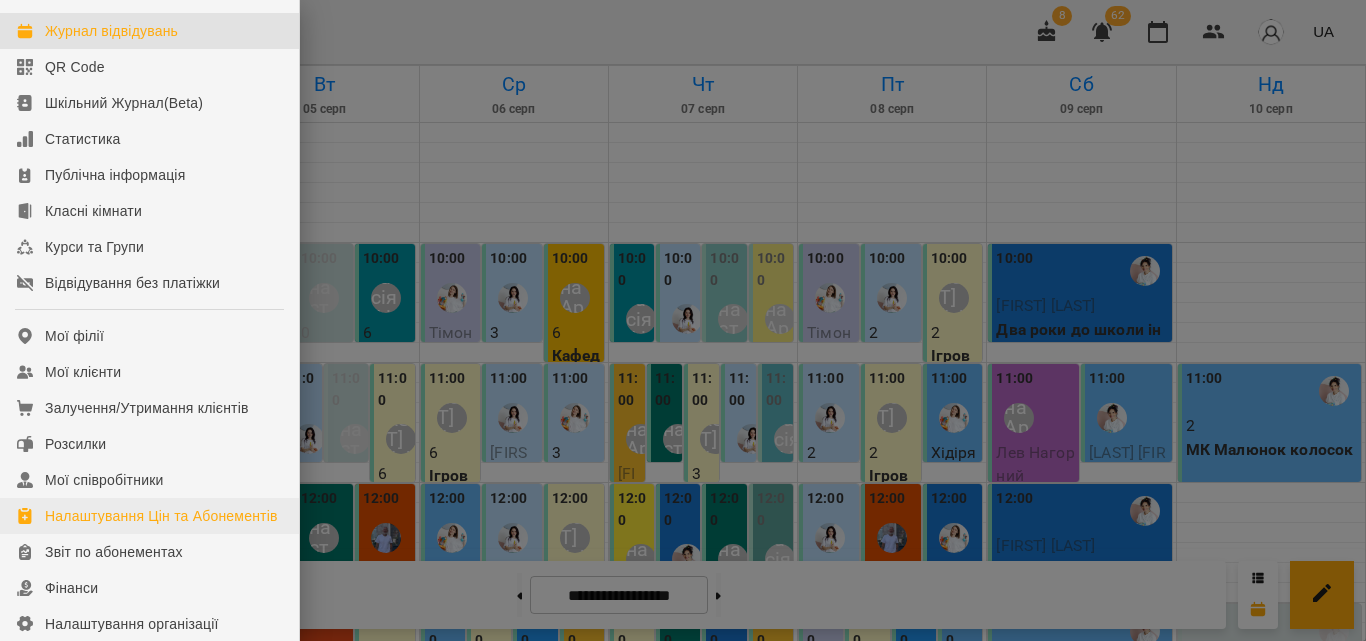 scroll, scrollTop: 0, scrollLeft: 0, axis: both 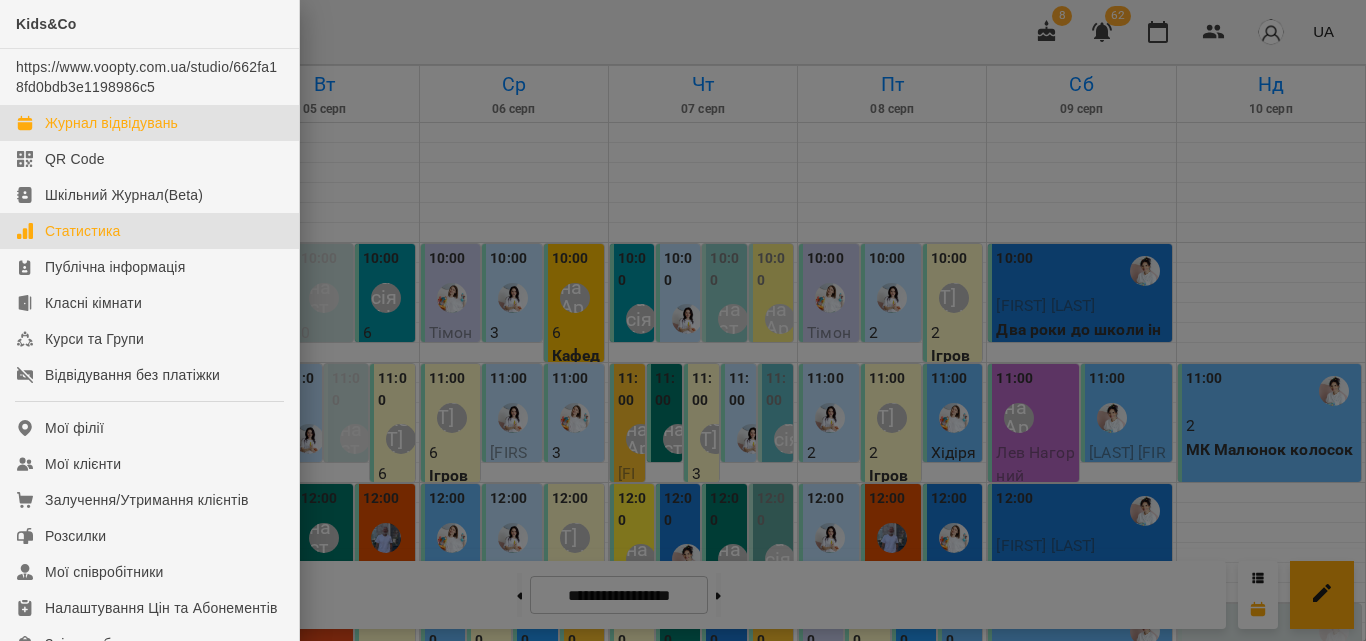 click on "Статистика" at bounding box center (83, 231) 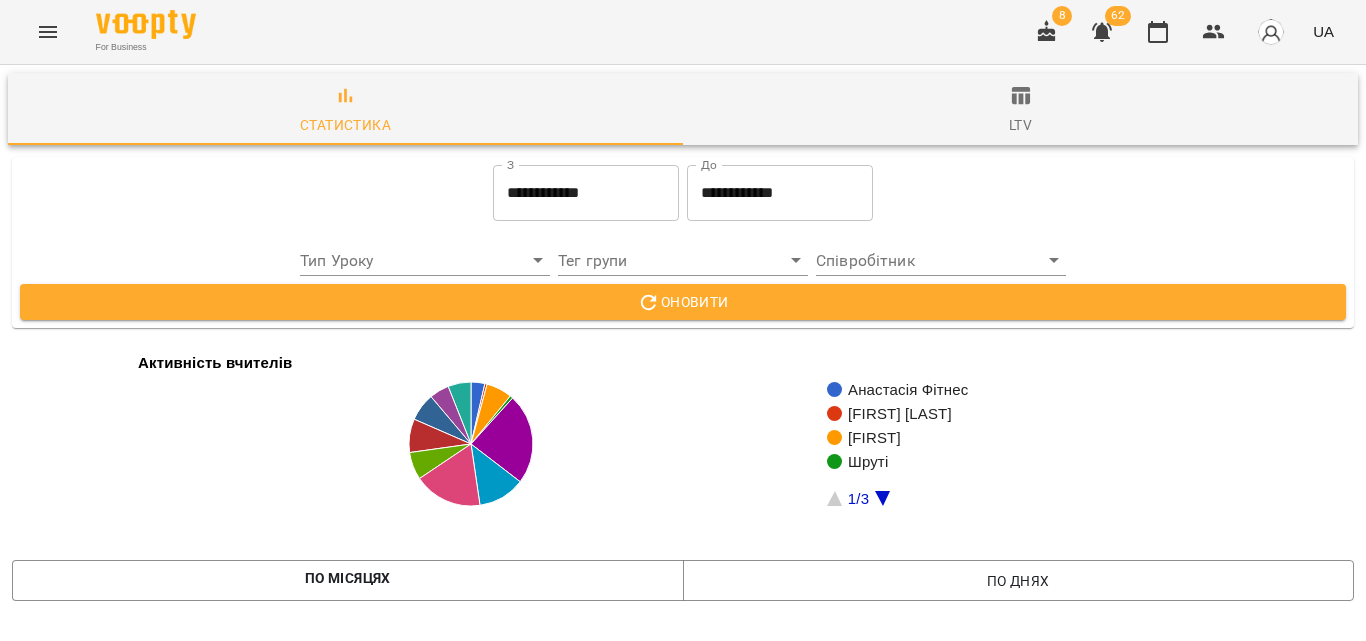 click at bounding box center [48, 32] 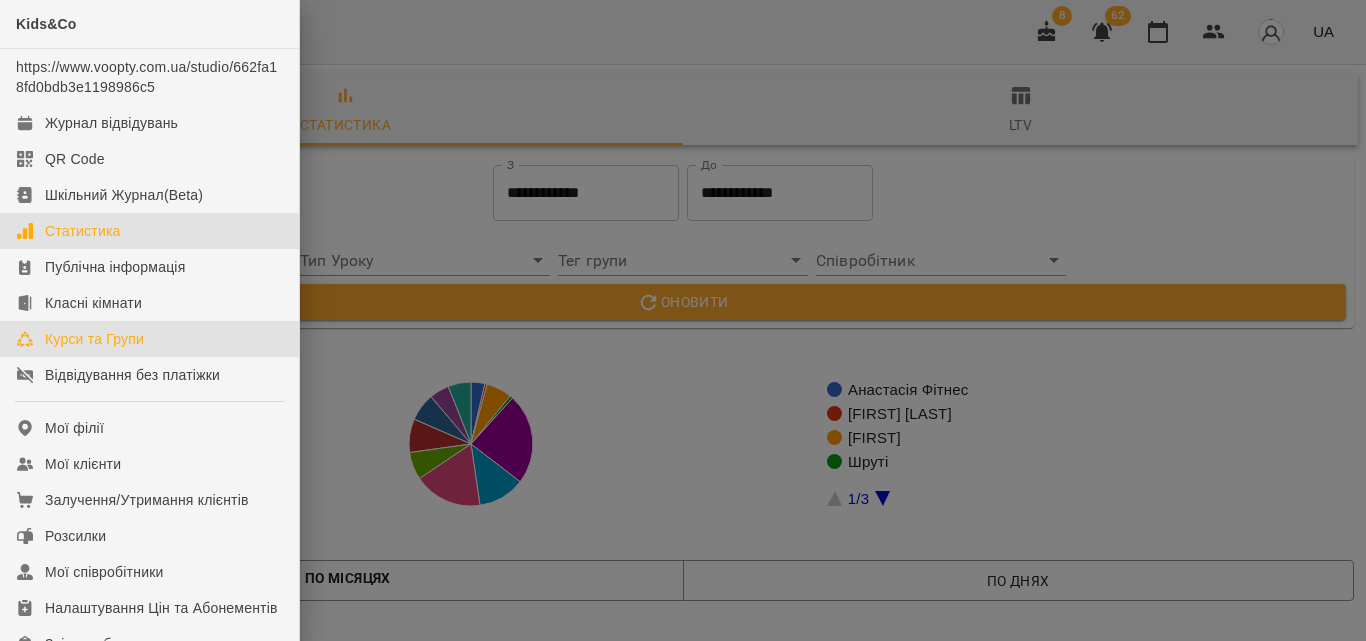 click on "Курси та Групи" at bounding box center [94, 339] 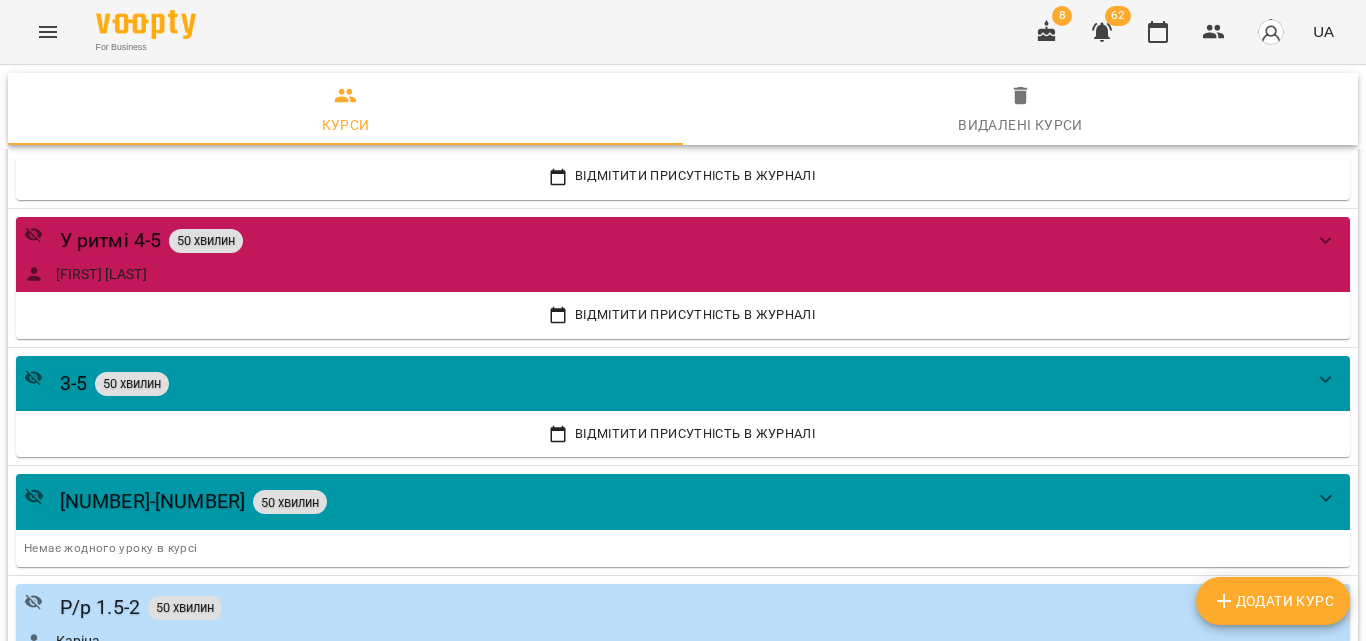 scroll, scrollTop: 0, scrollLeft: 0, axis: both 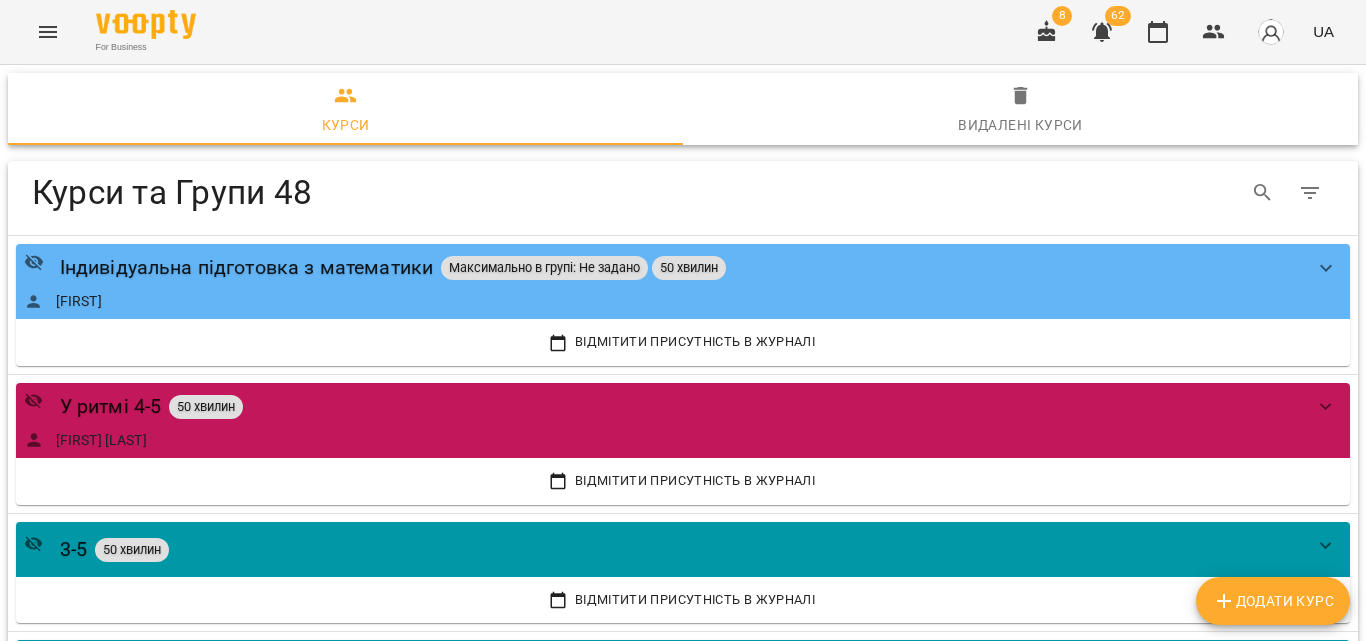 click at bounding box center (48, 32) 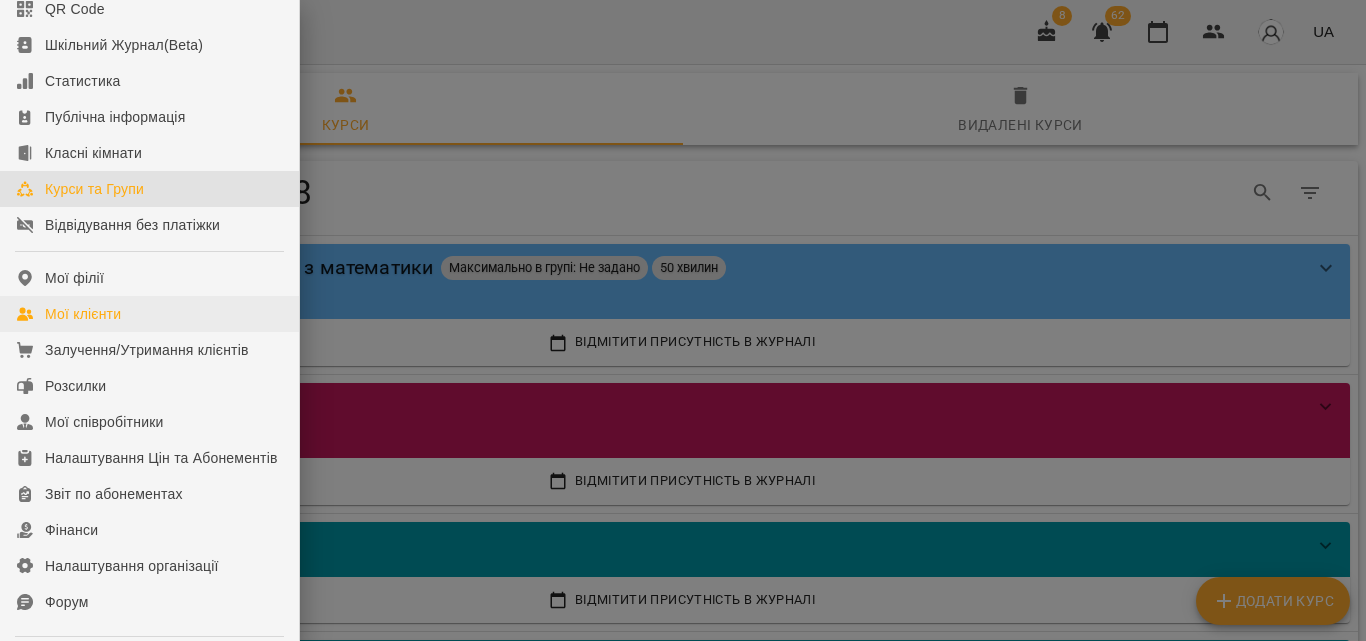 scroll, scrollTop: 200, scrollLeft: 0, axis: vertical 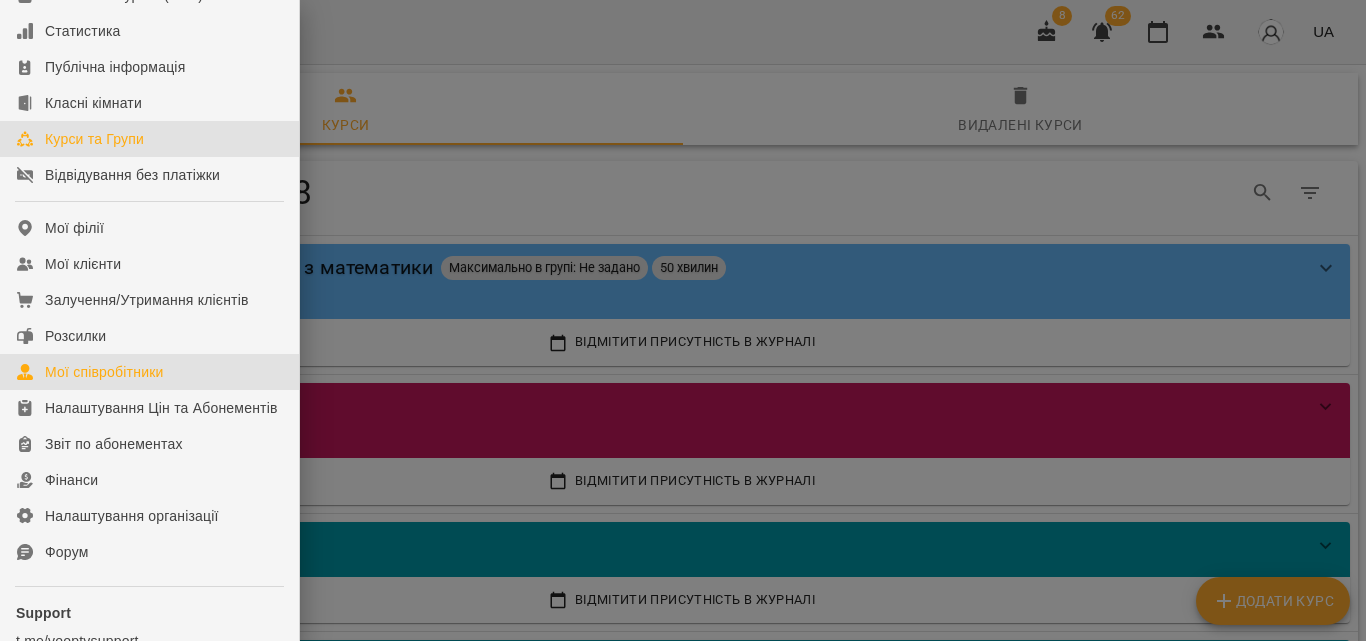 click on "Мої співробітники" at bounding box center (104, 372) 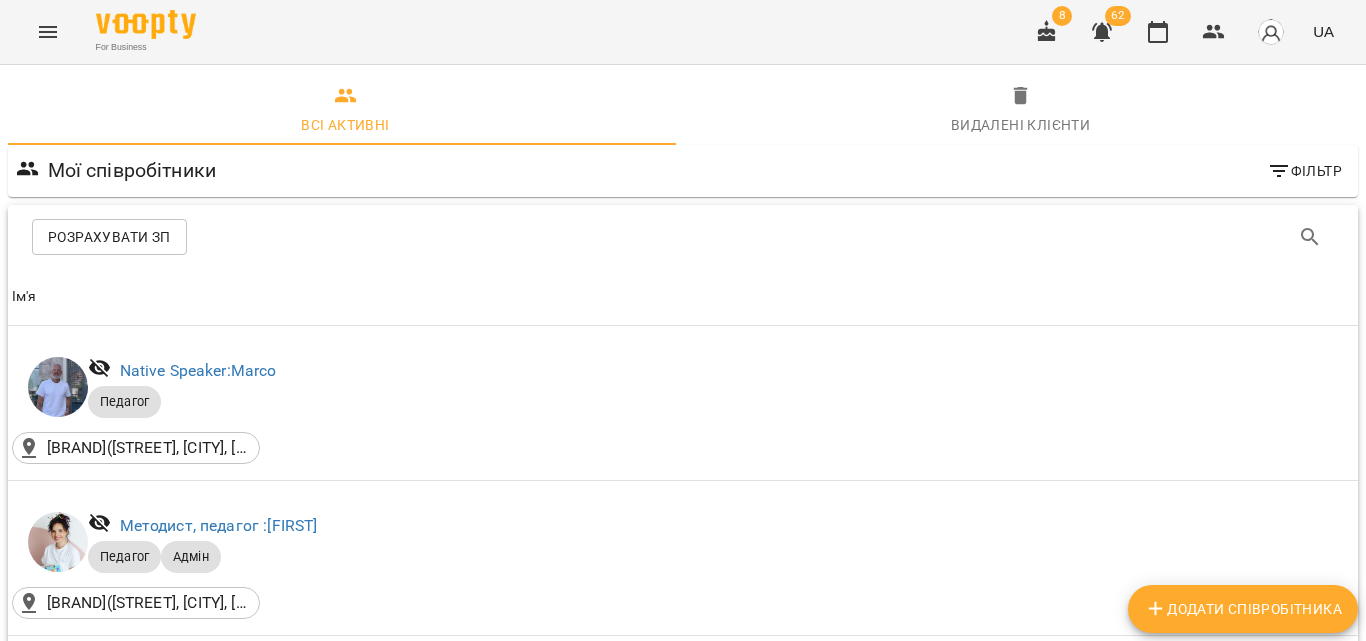 click 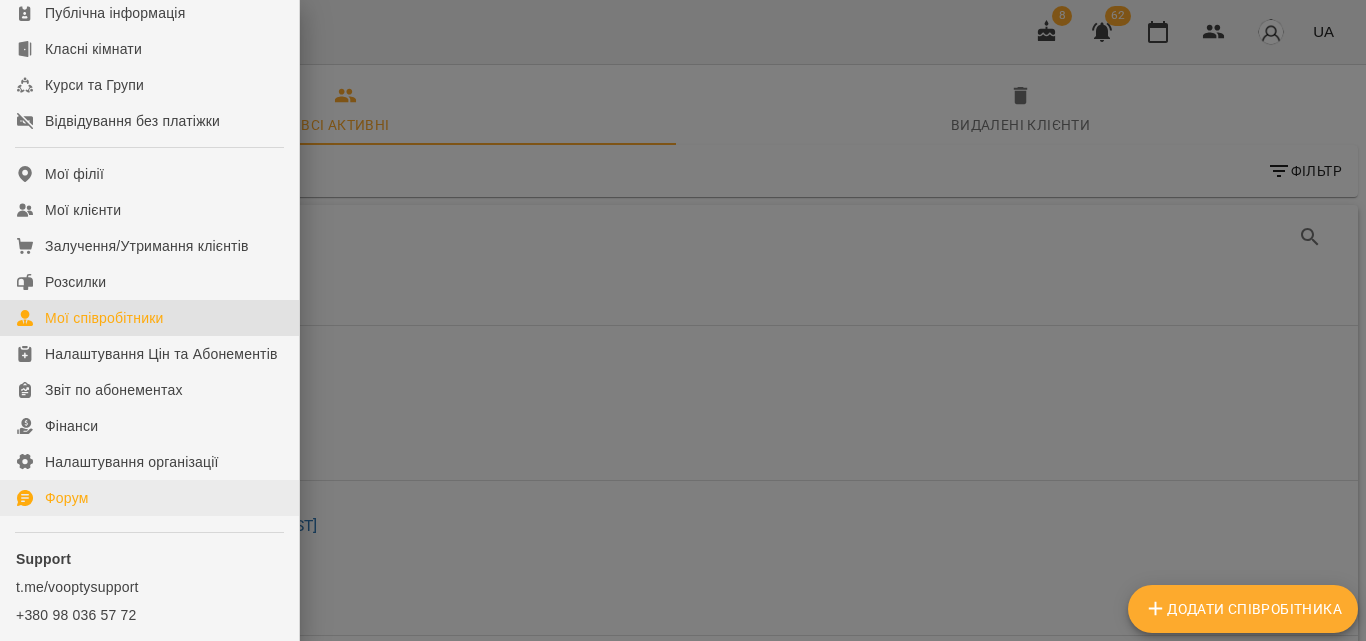 scroll, scrollTop: 300, scrollLeft: 0, axis: vertical 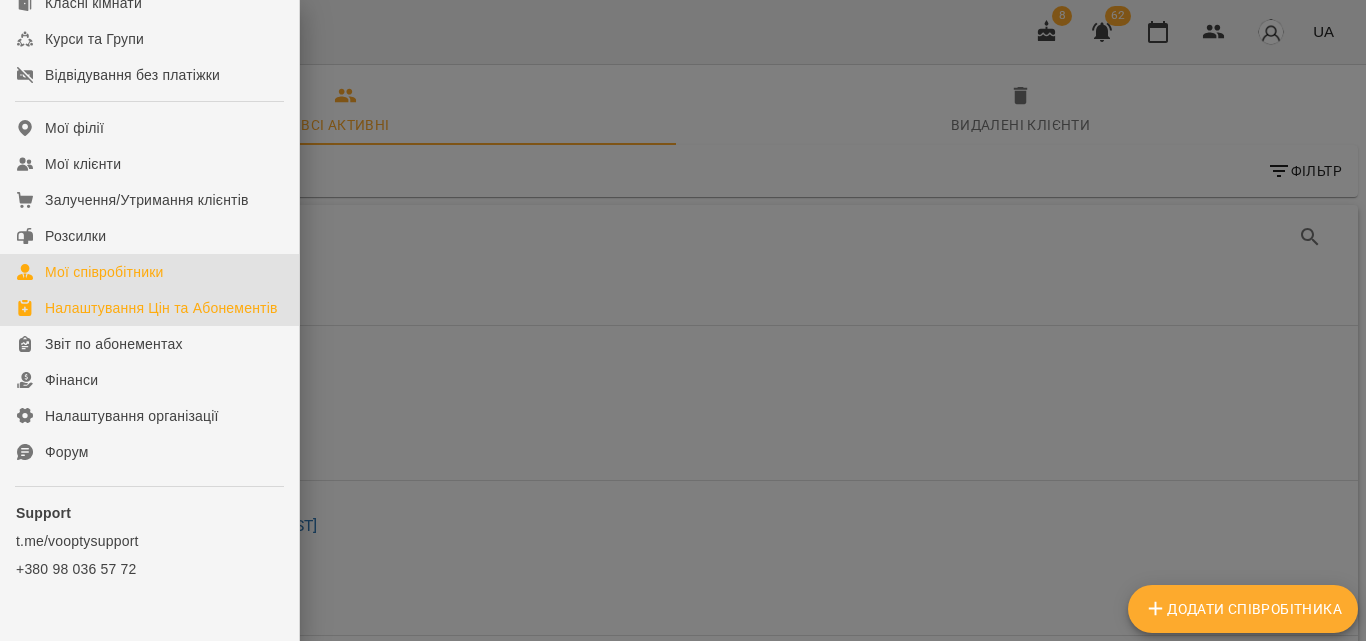 click on "Налаштування Цін та Абонементів" at bounding box center (161, 308) 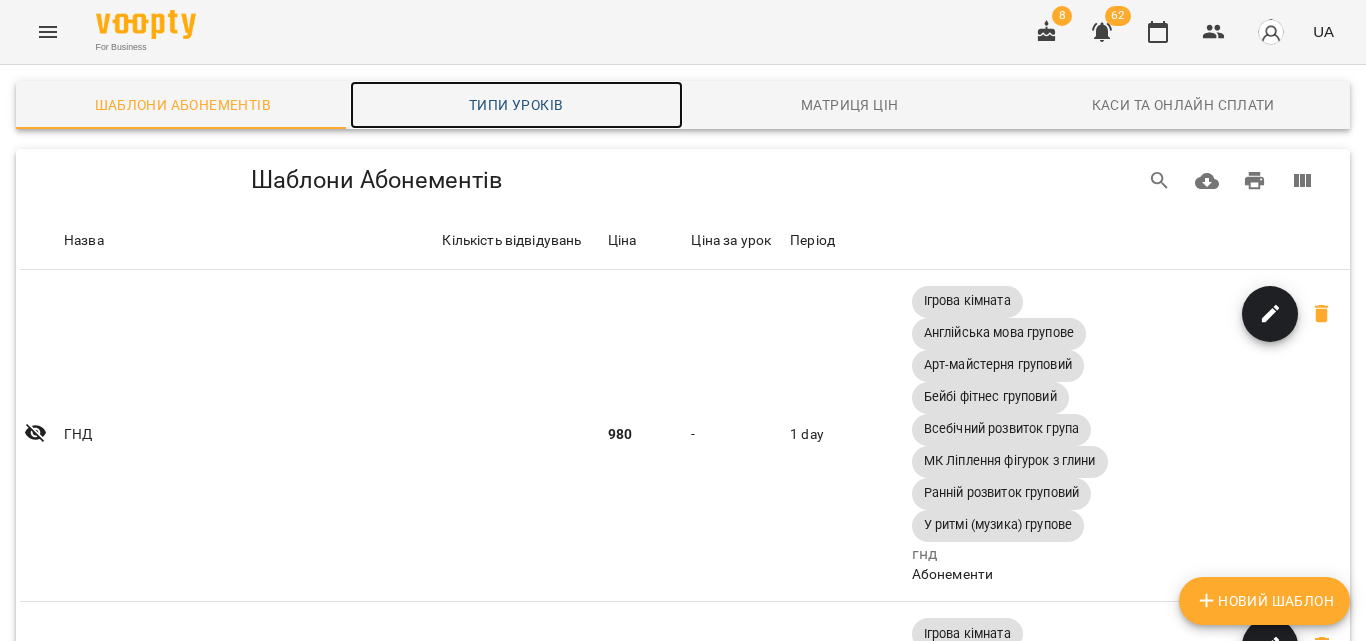 click on "Типи уроків" at bounding box center (517, 105) 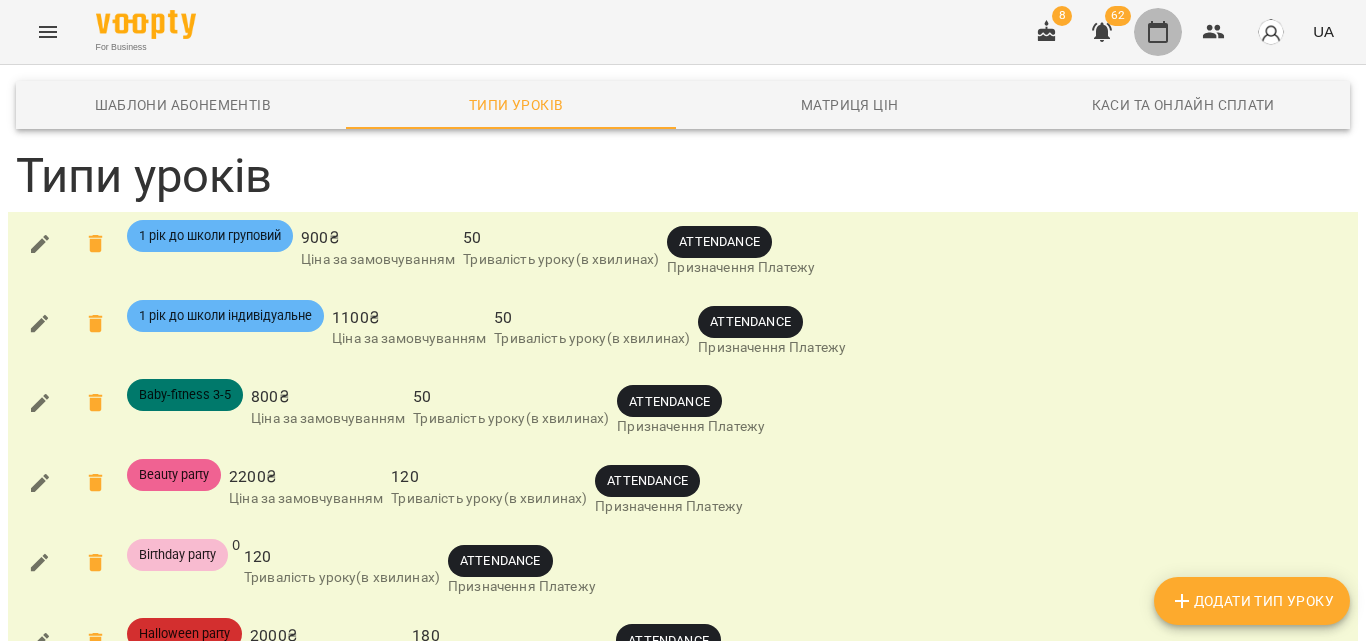 click 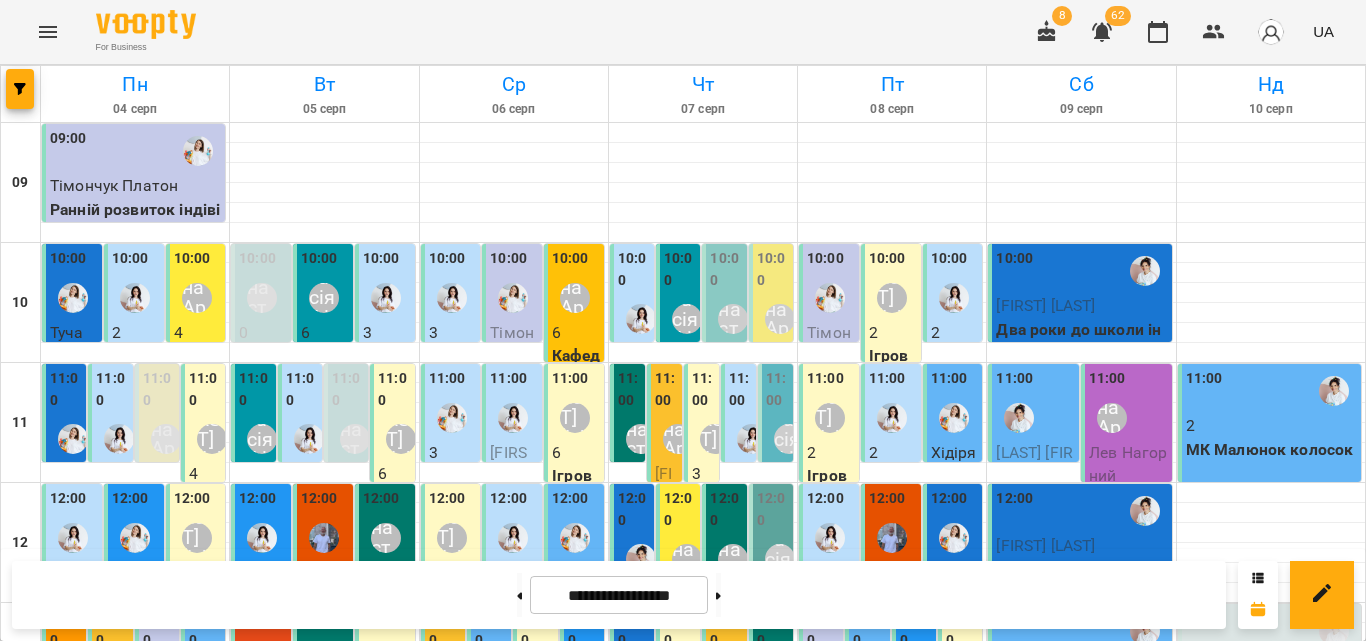 click on "For Business [NUMBER] [CURRENCY]" at bounding box center (683, 32) 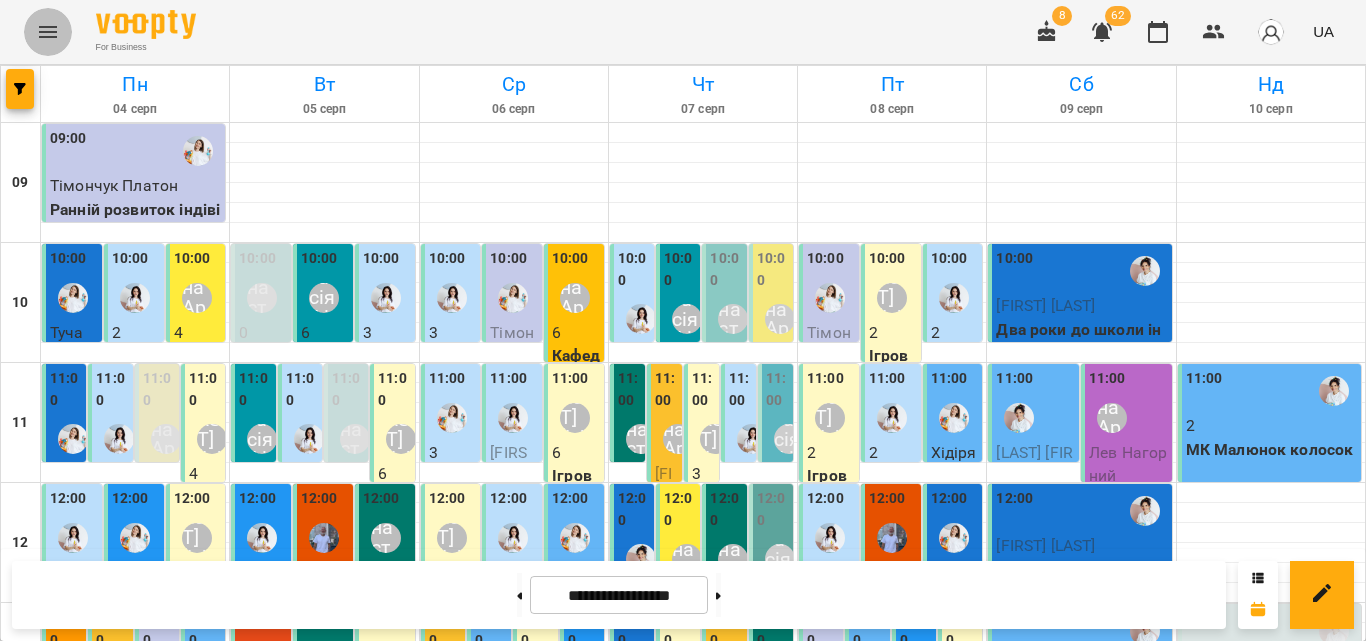 click 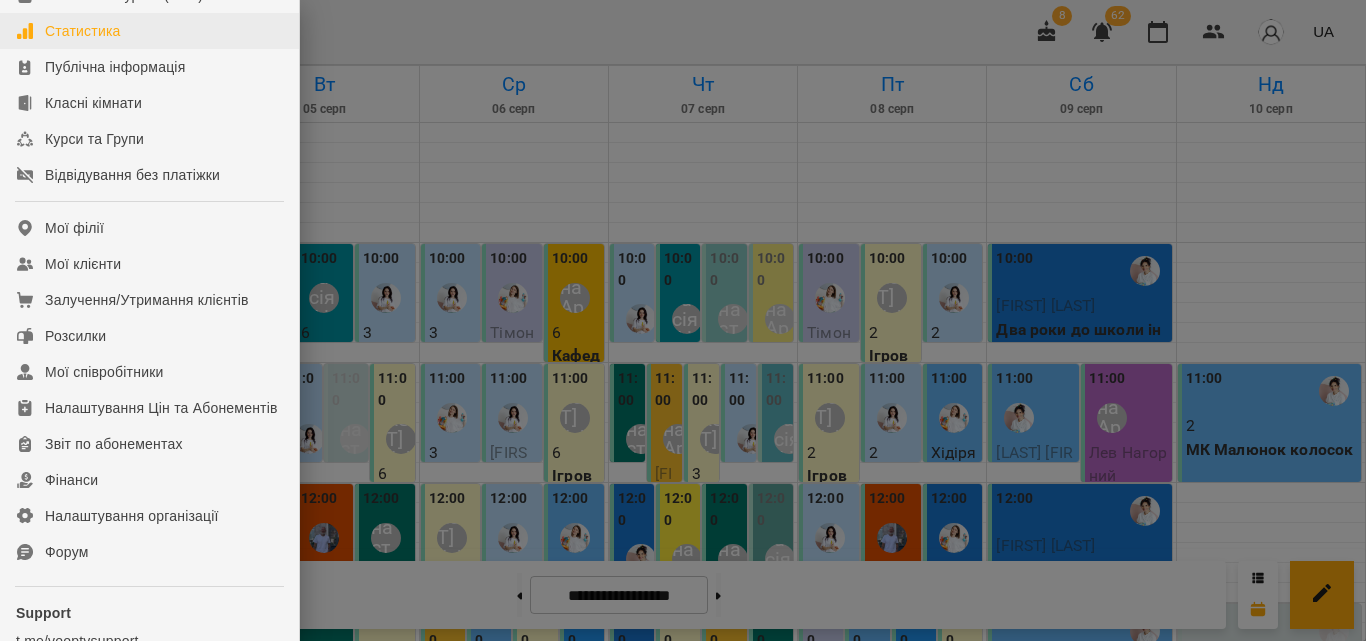 scroll, scrollTop: 300, scrollLeft: 0, axis: vertical 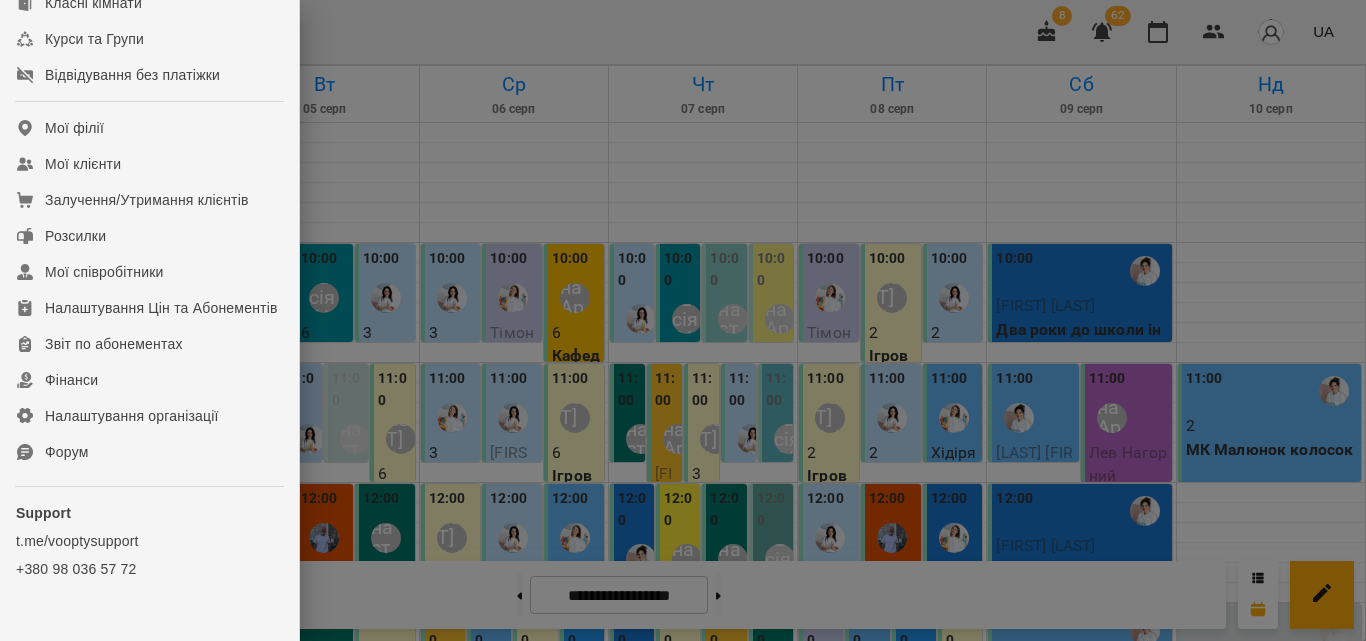 click at bounding box center (683, 320) 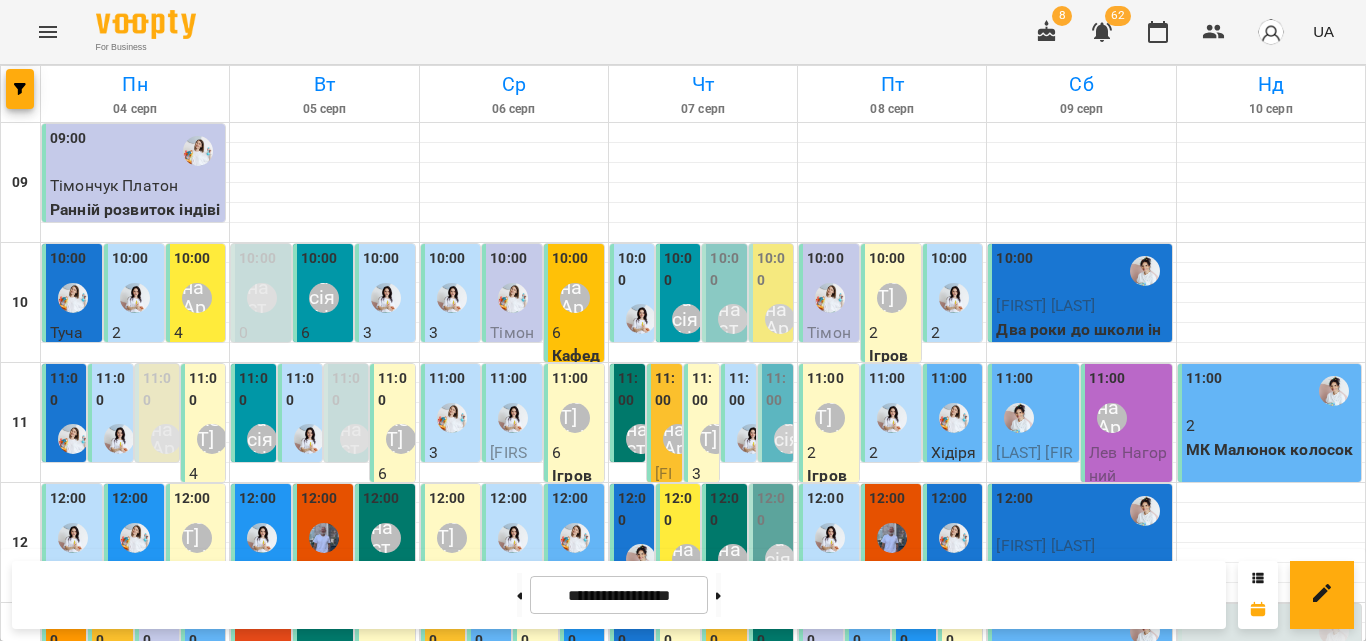 scroll, scrollTop: 0, scrollLeft: 0, axis: both 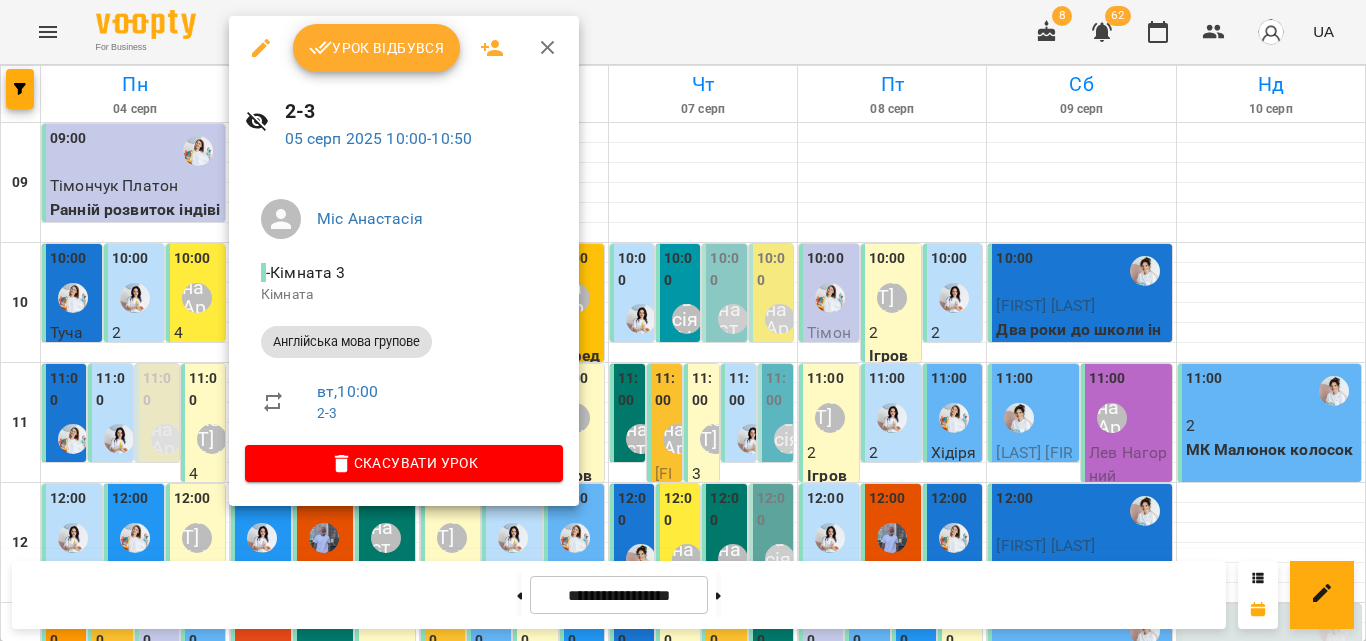 click 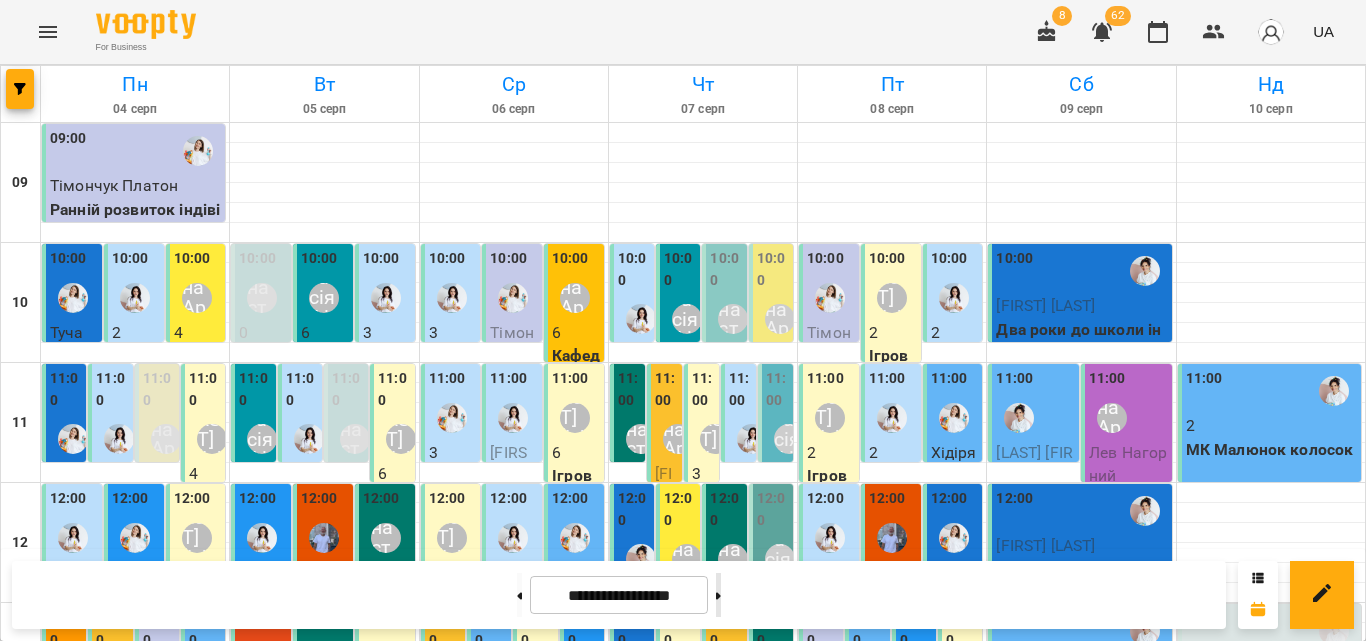 click at bounding box center (718, 595) 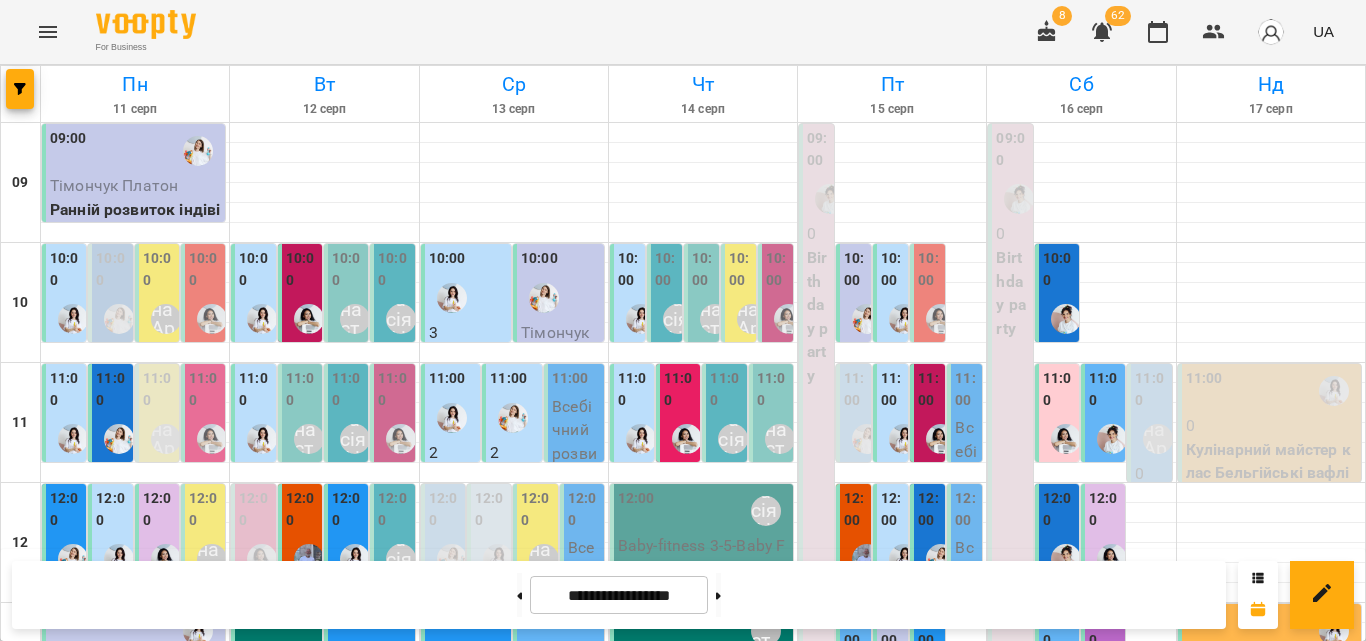 click on "Анастасія Фітнес" at bounding box center [401, 319] 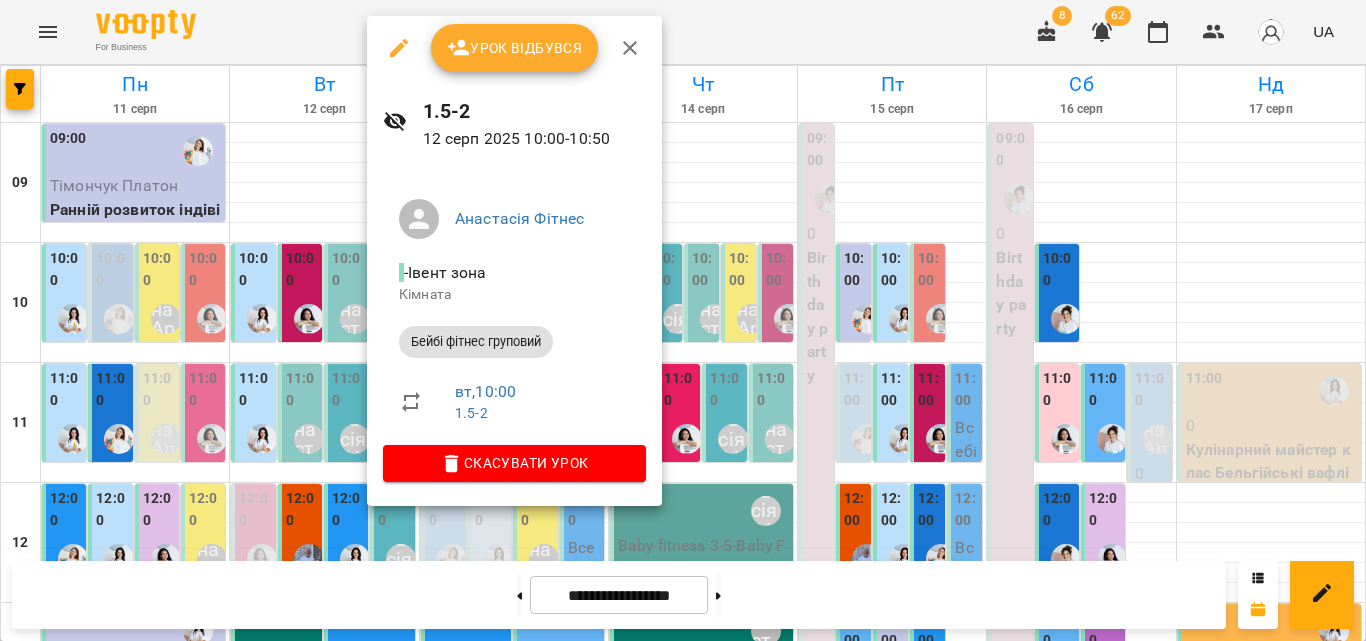click 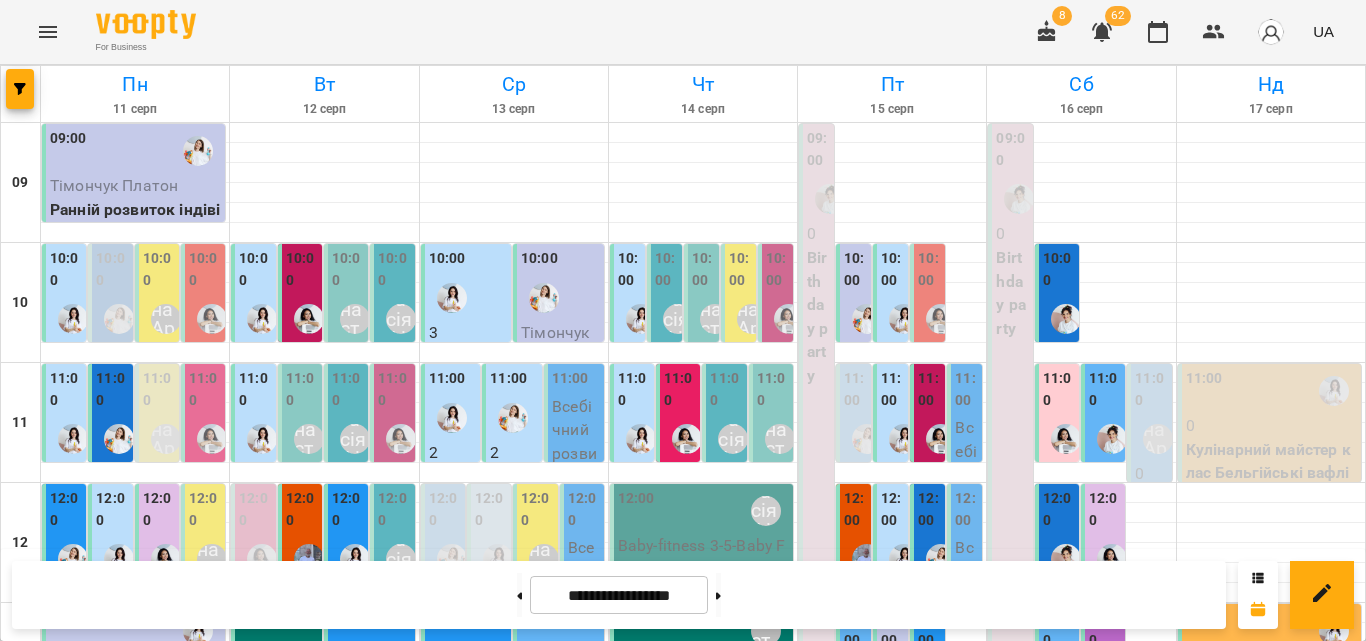 click on "10:00" at bounding box center [348, 269] 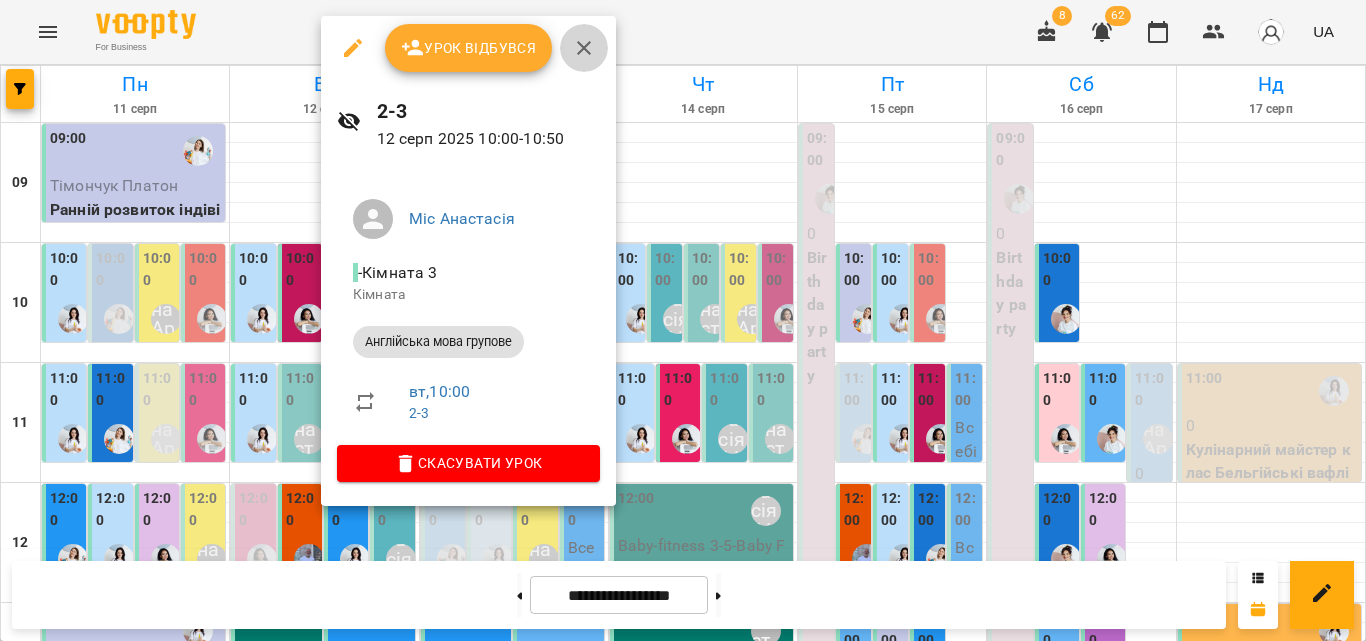 click 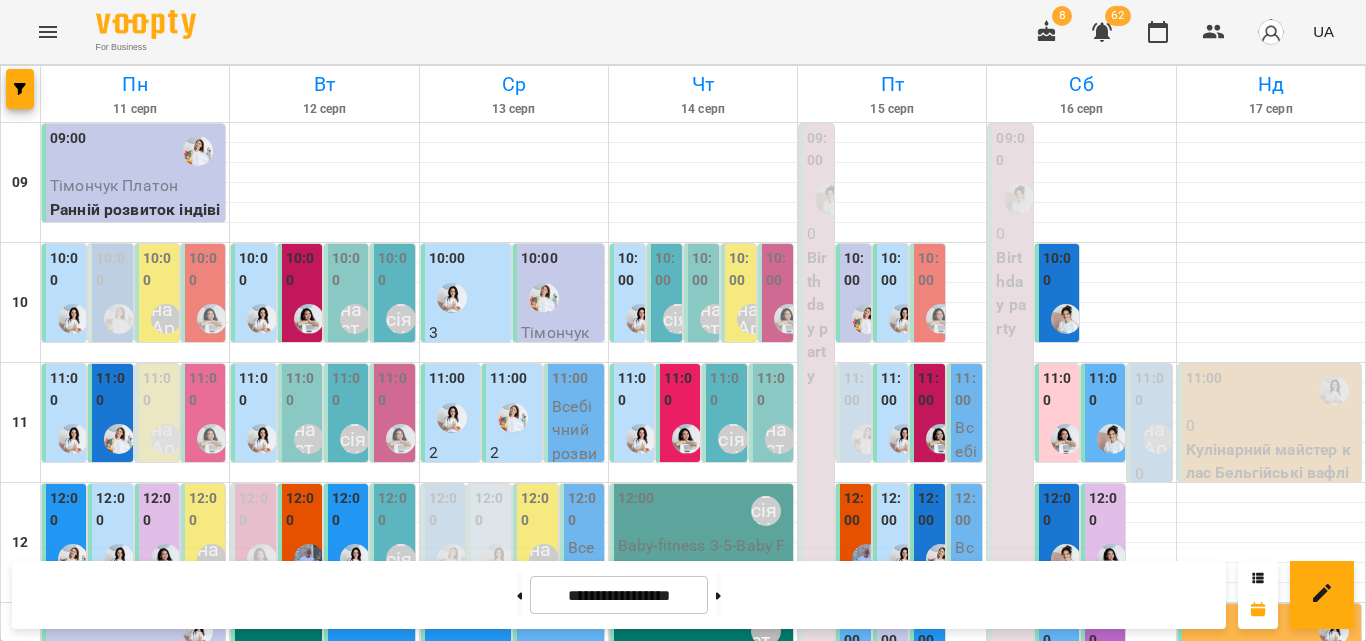 click on "11:00" at bounding box center [348, 389] 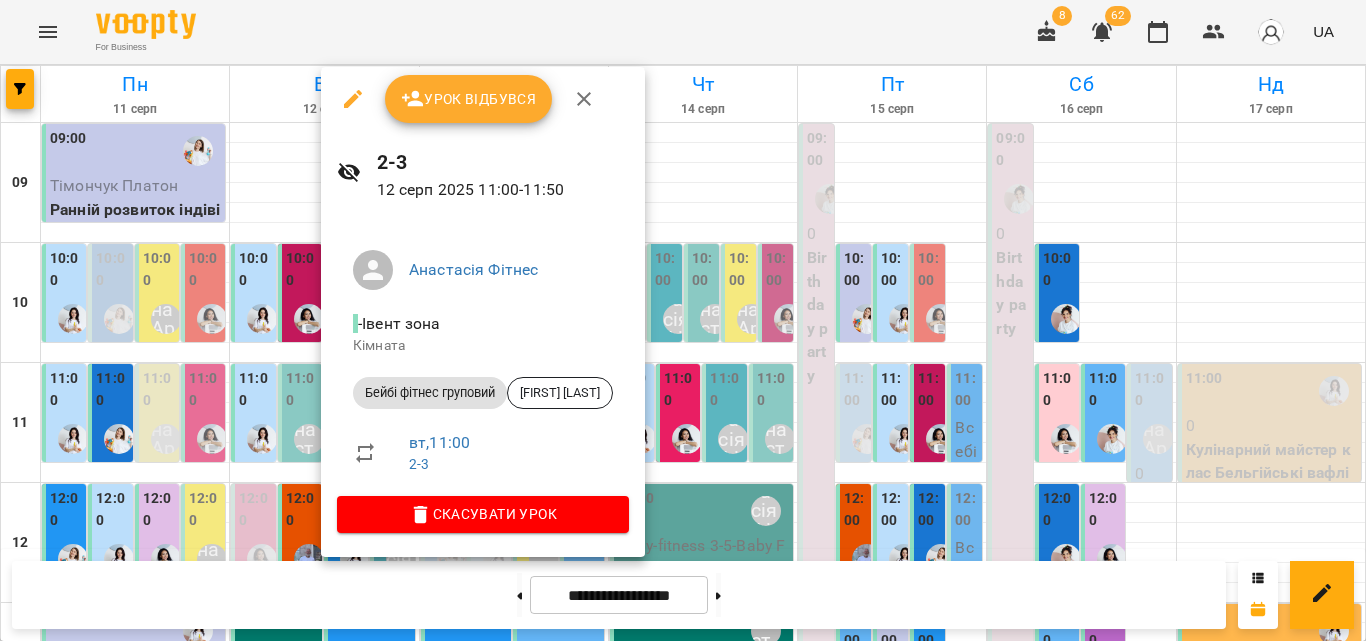 drag, startPoint x: 601, startPoint y: 100, endPoint x: 379, endPoint y: 254, distance: 270.18512 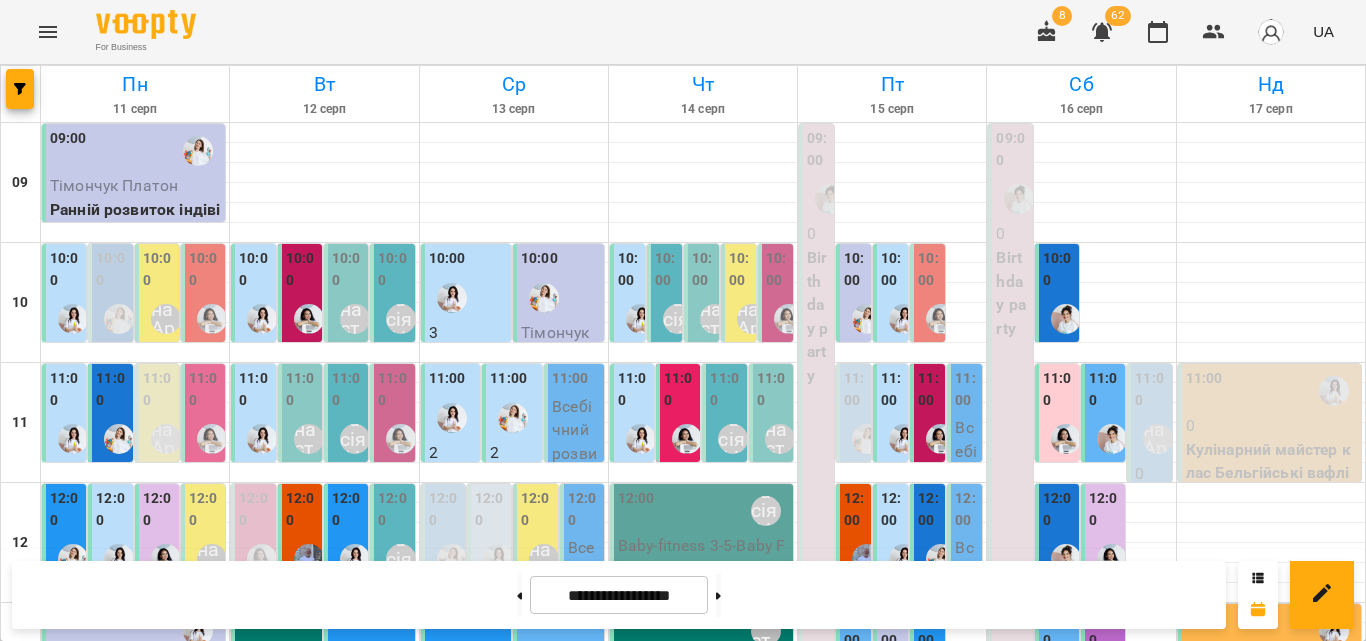 scroll, scrollTop: 100, scrollLeft: 0, axis: vertical 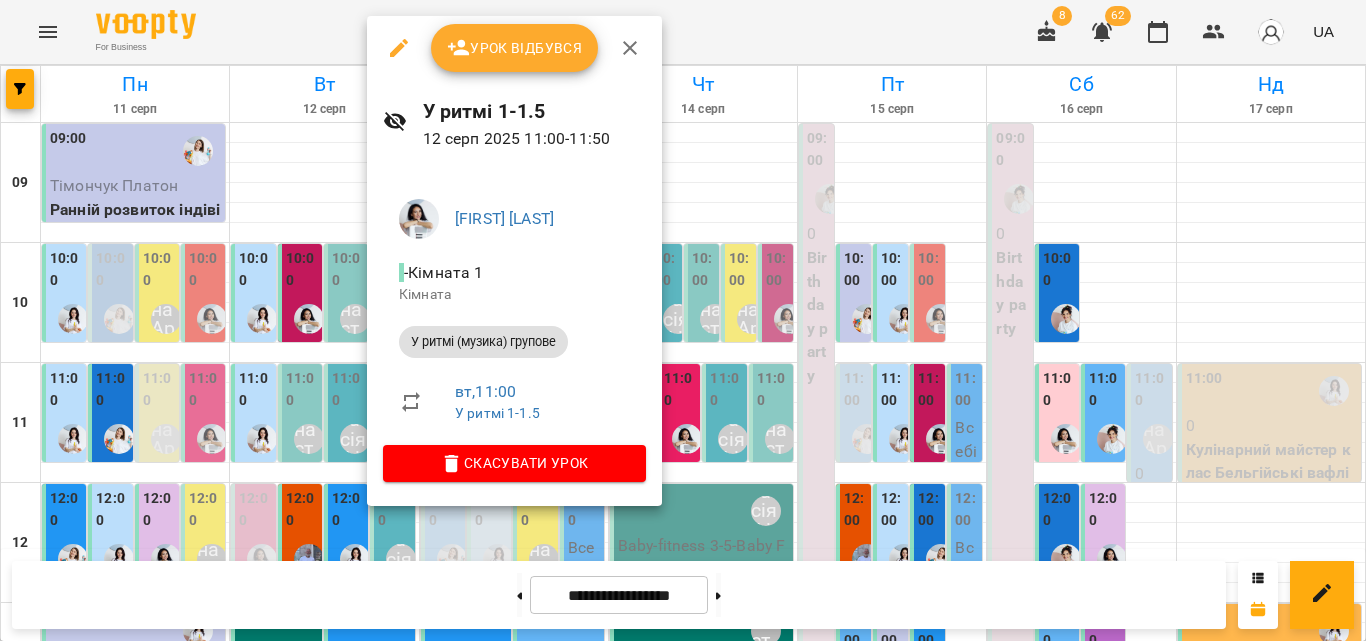 click 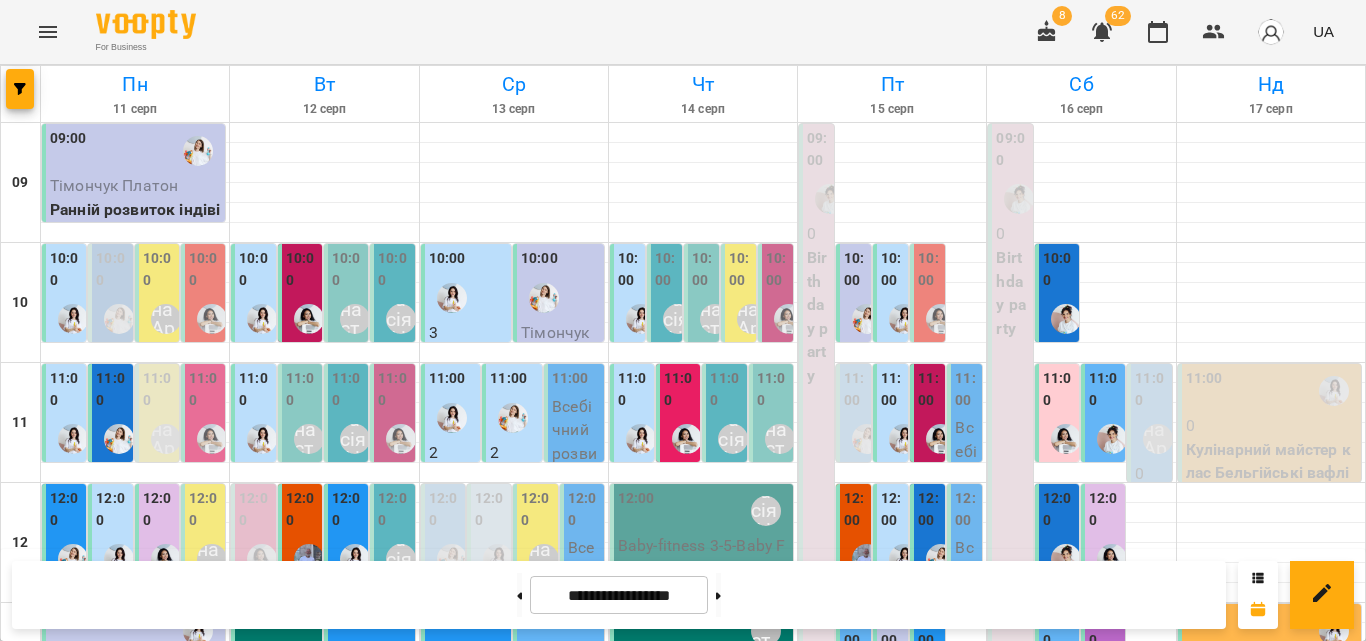 click on "12:00" at bounding box center (255, 509) 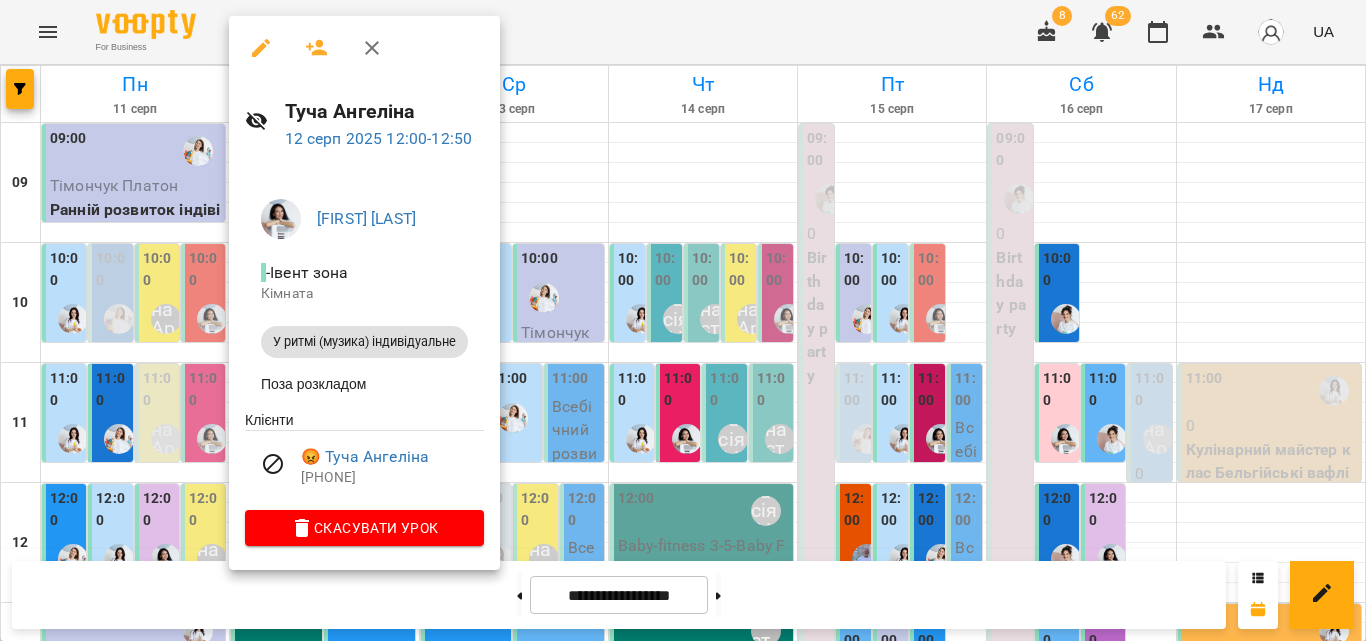 click at bounding box center [372, 48] 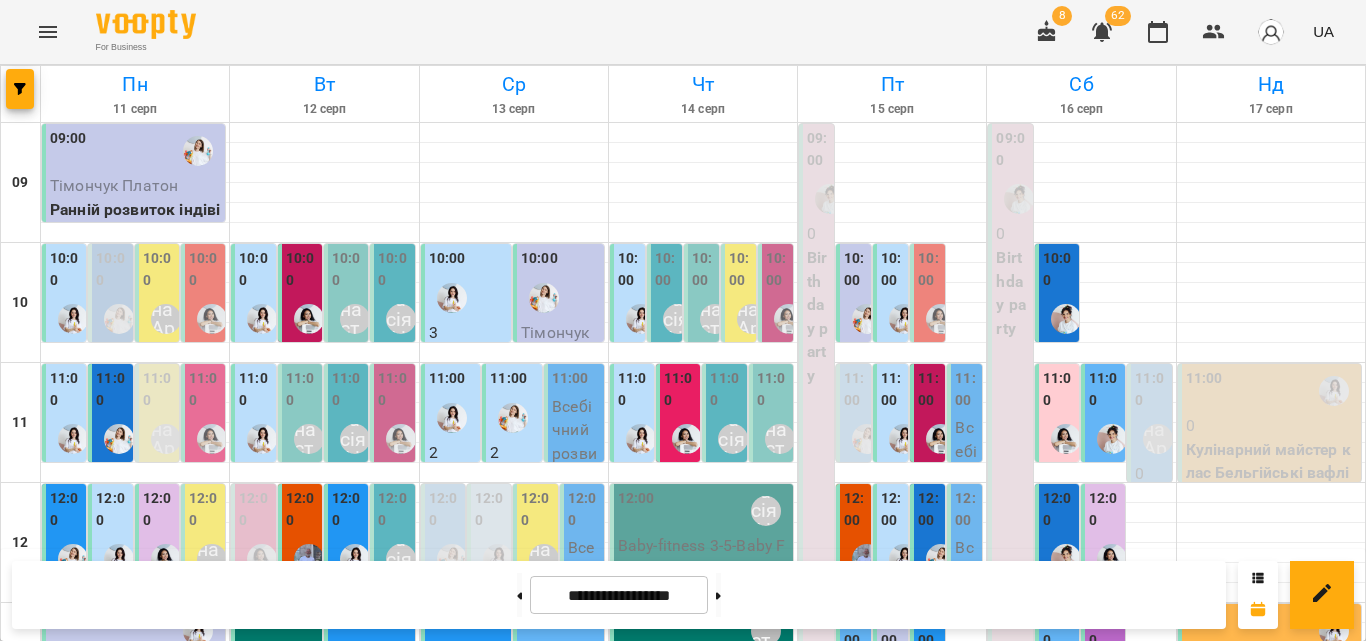 click on "[TIME] [NAME] Фітнес Бейбі фітнес груповий - [AGE]-[AGE]" at bounding box center [392, 617] 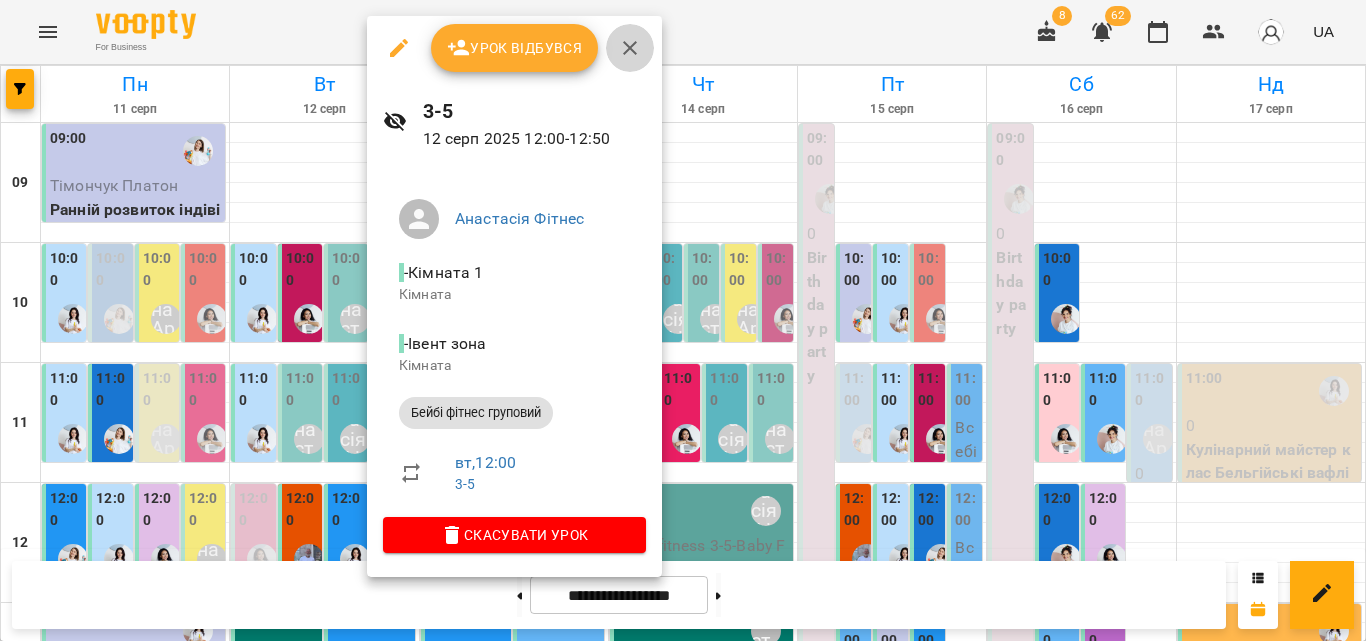 click 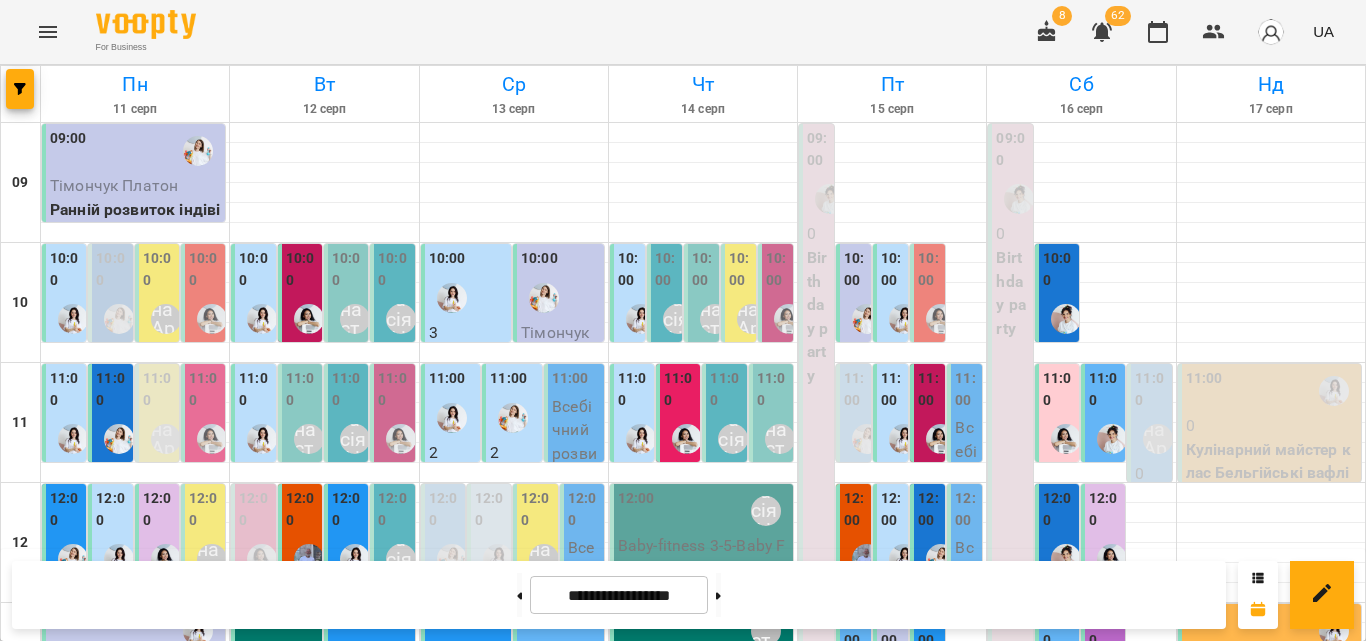 scroll, scrollTop: 100, scrollLeft: 0, axis: vertical 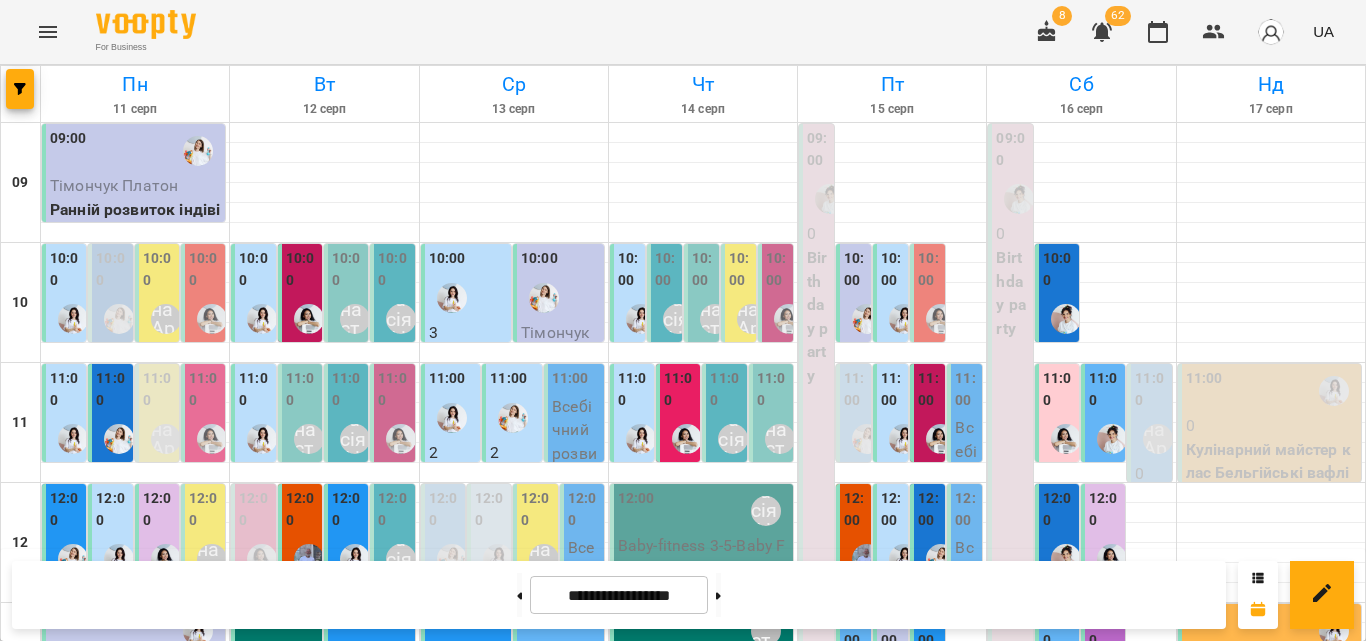 click on "Всебічний розвиток група - Всебічний розвиток 3-3.5" at bounding box center [576, 513] 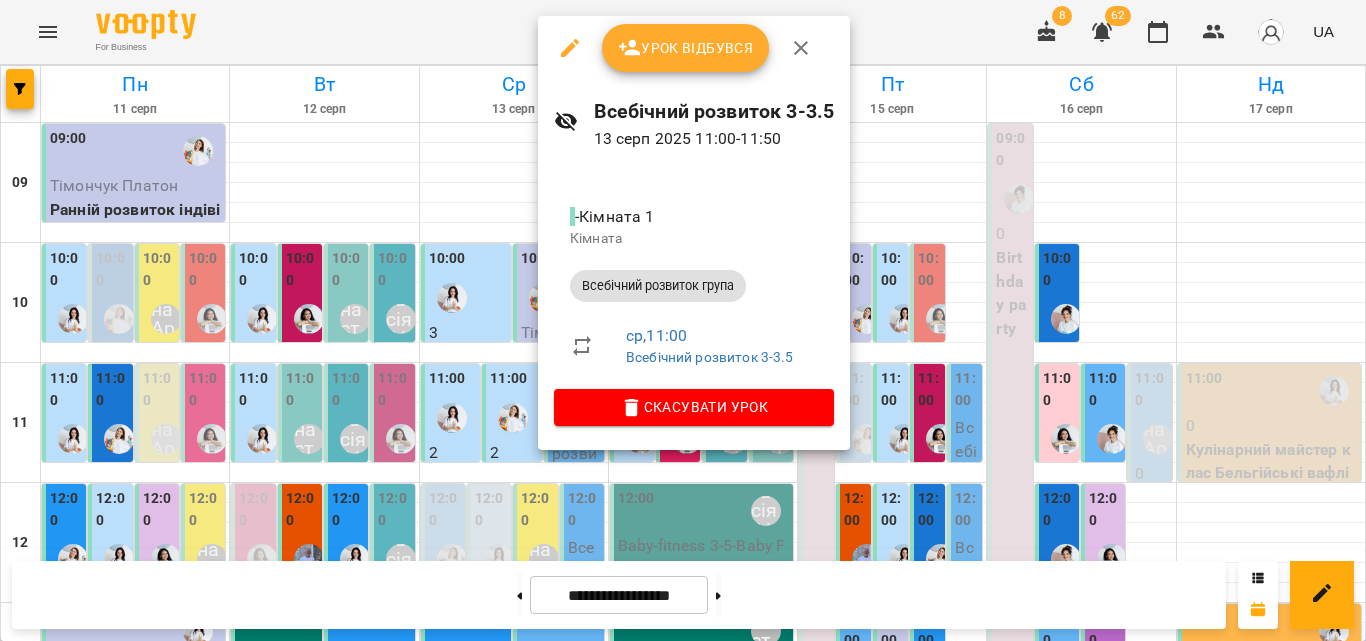 click 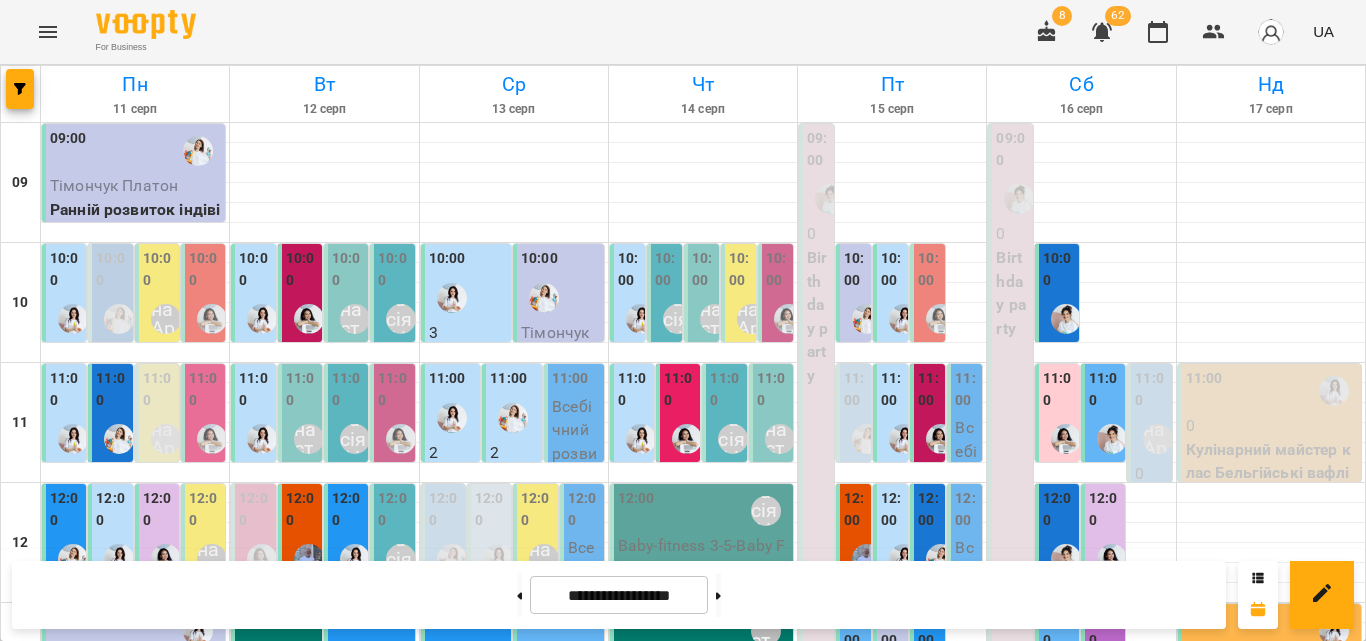 click on "12:00" at bounding box center (584, 509) 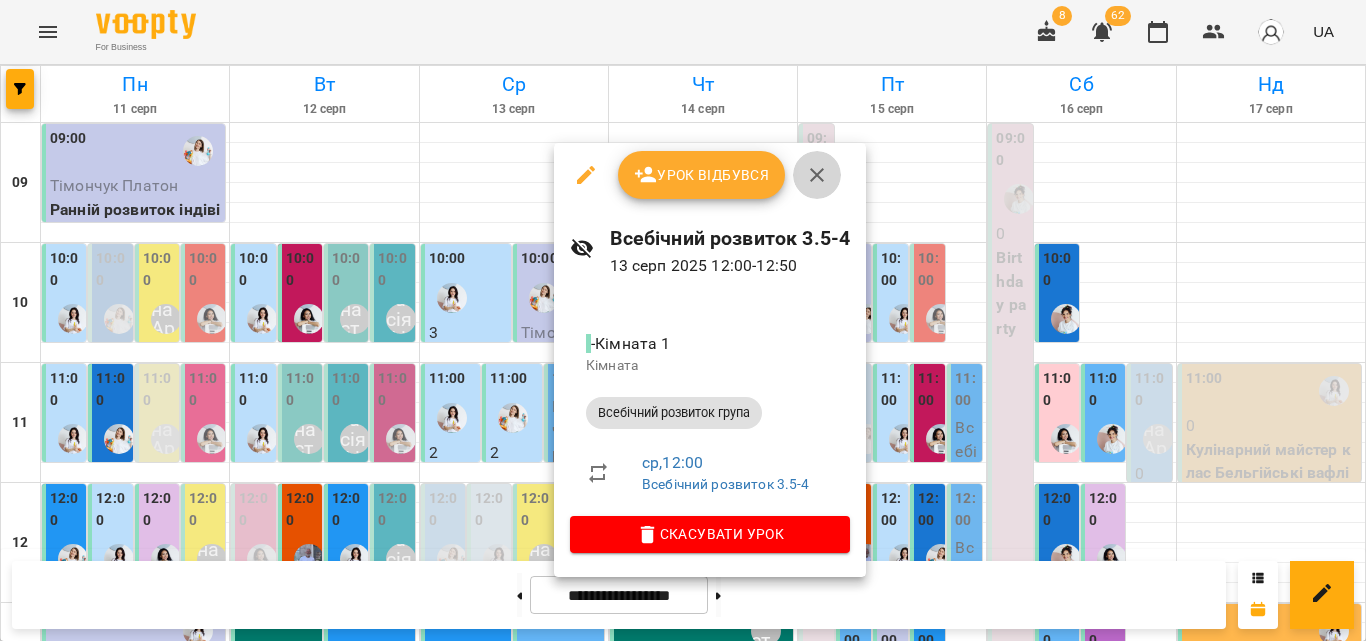 click 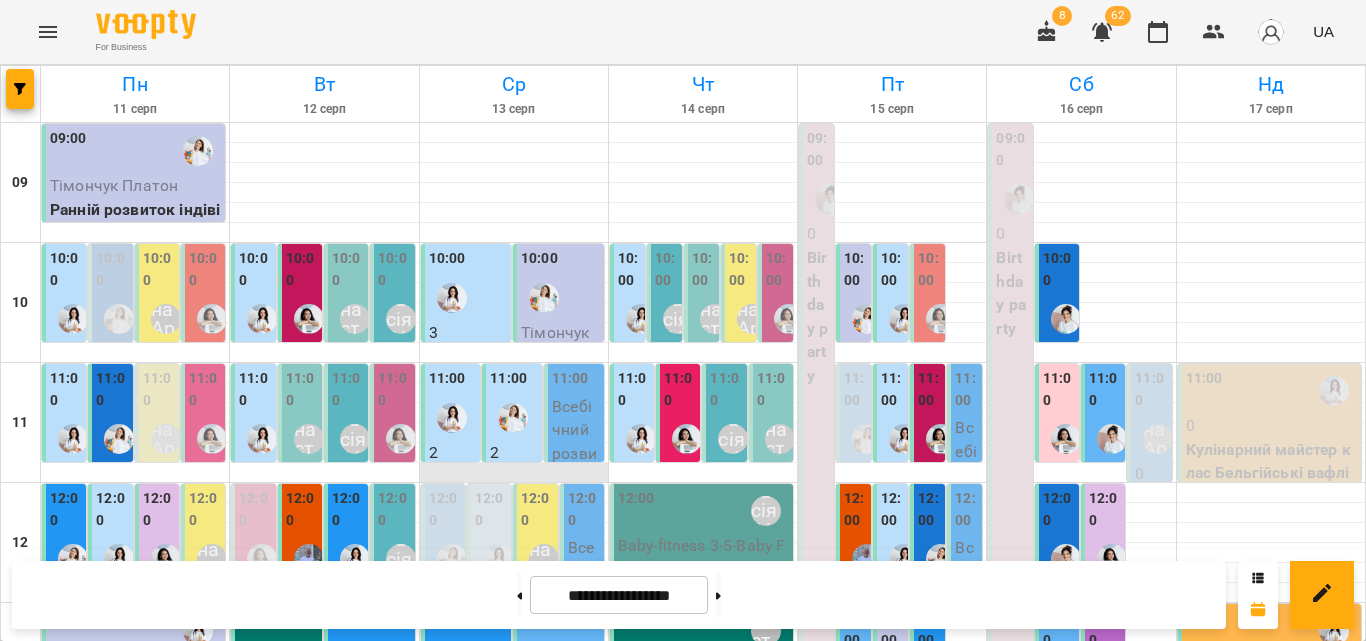 scroll, scrollTop: 200, scrollLeft: 0, axis: vertical 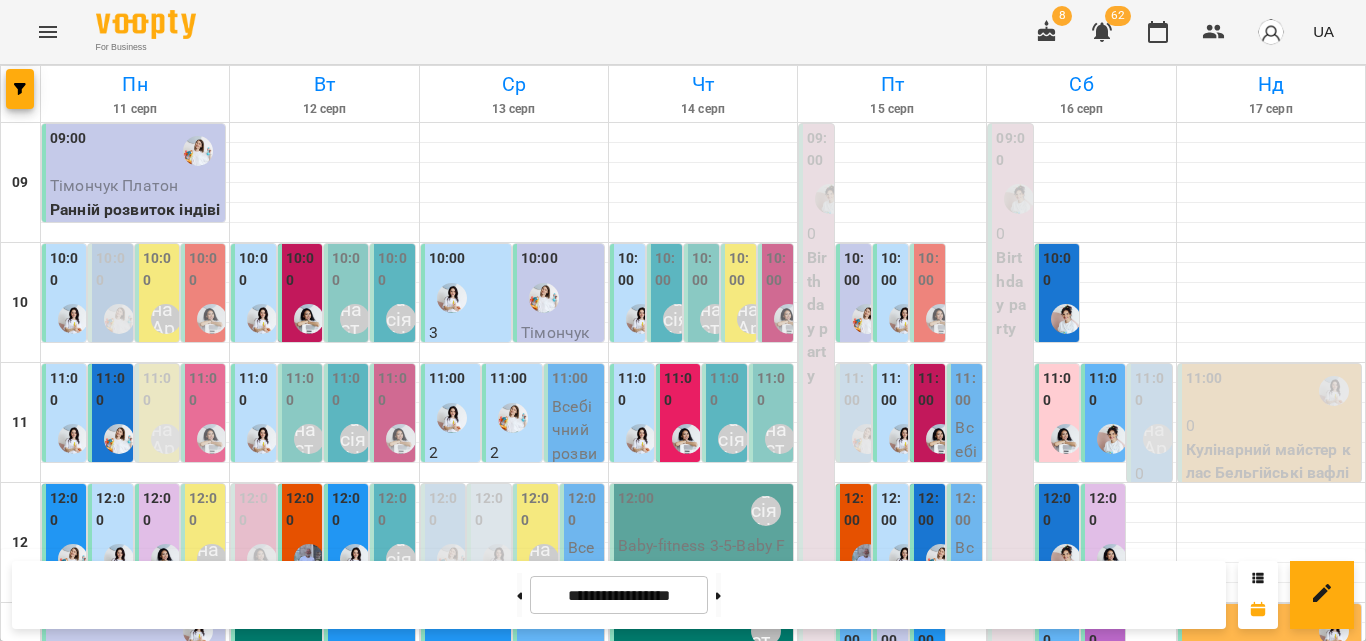 click on "12:00" at bounding box center (491, 509) 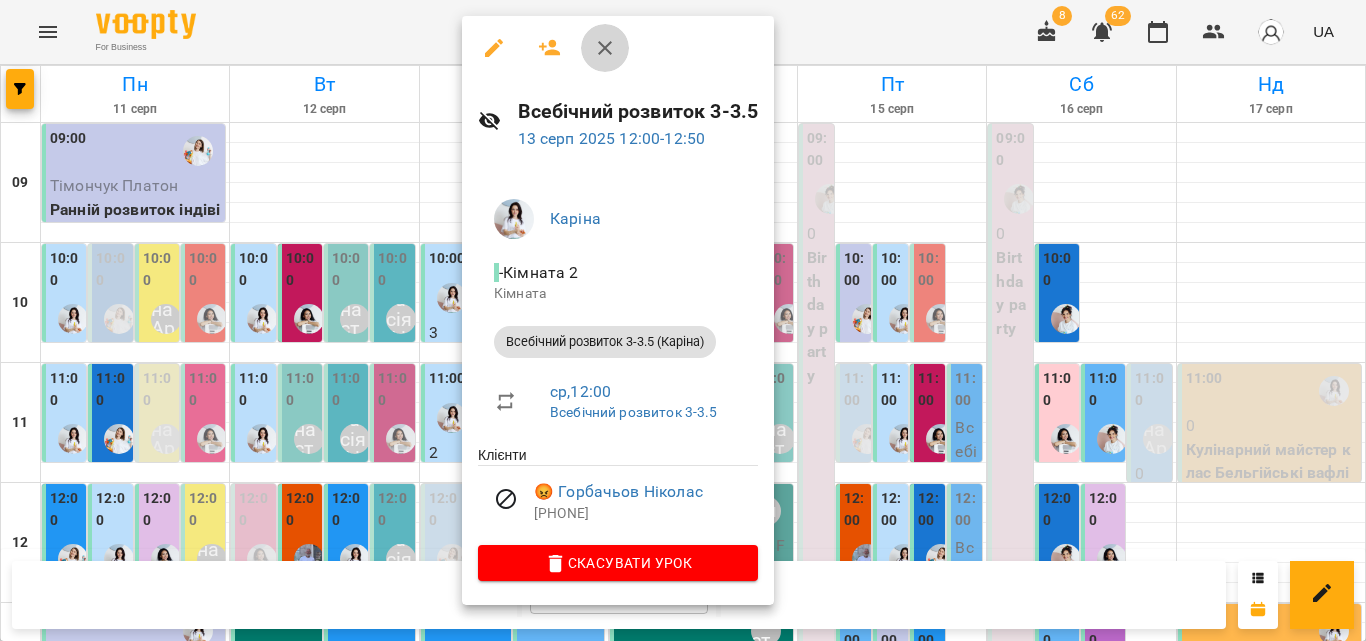 click 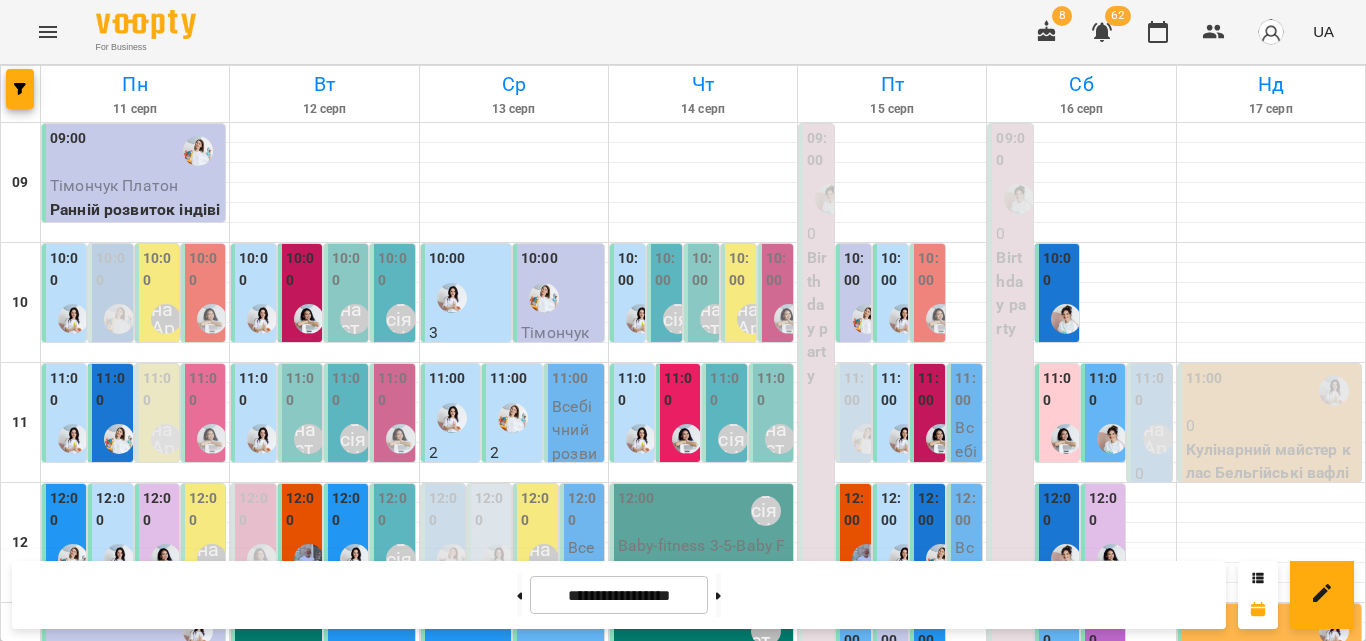 scroll, scrollTop: 100, scrollLeft: 0, axis: vertical 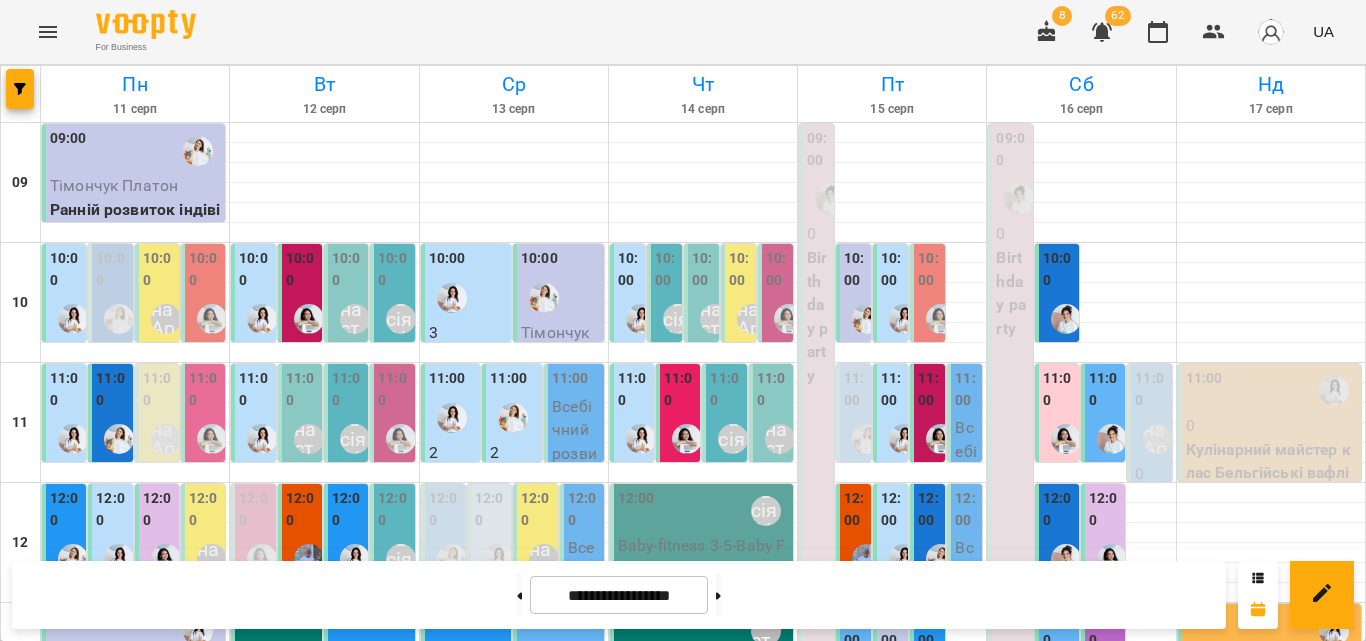 click on "Всебічний розвиток група - Всебічний розвиток 3-3.5" at bounding box center [576, 513] 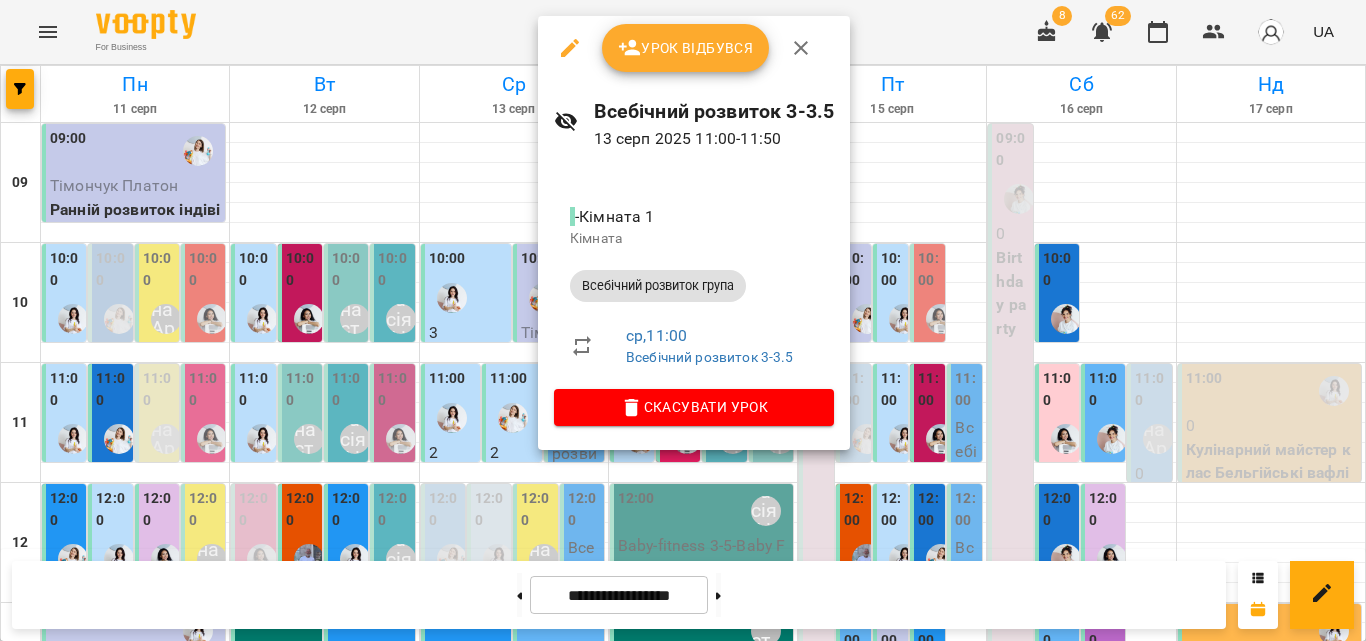 click at bounding box center [801, 48] 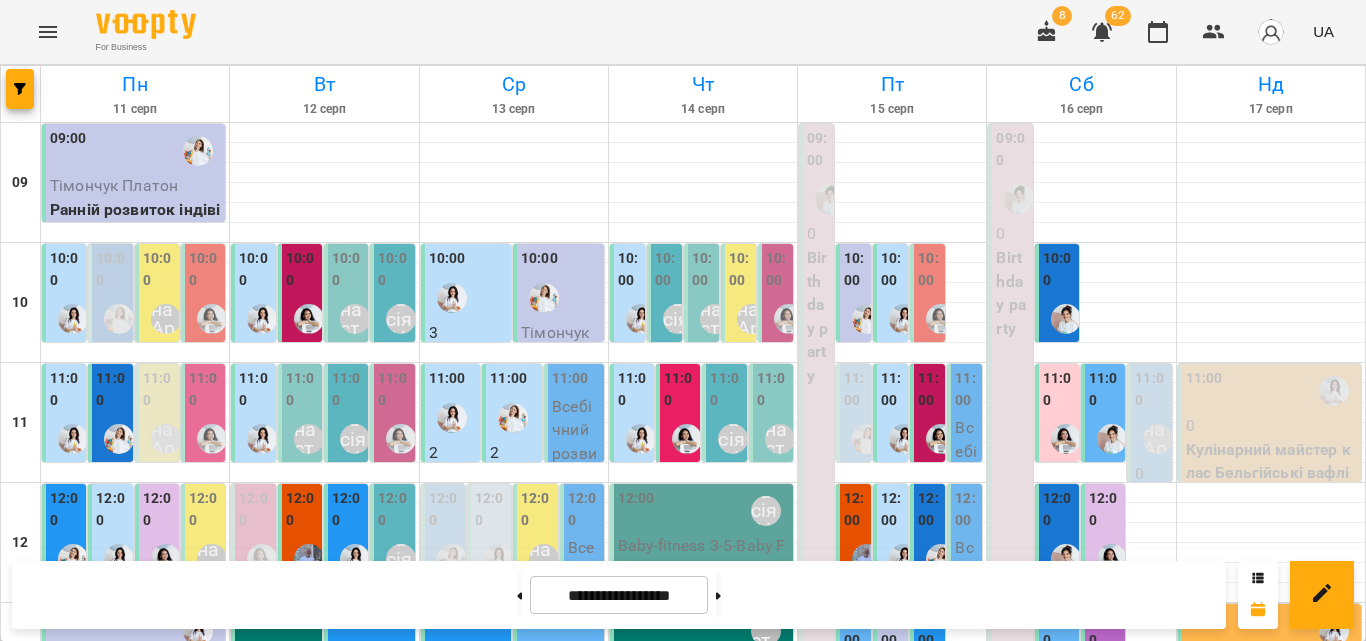 click on "12:00" at bounding box center (445, 509) 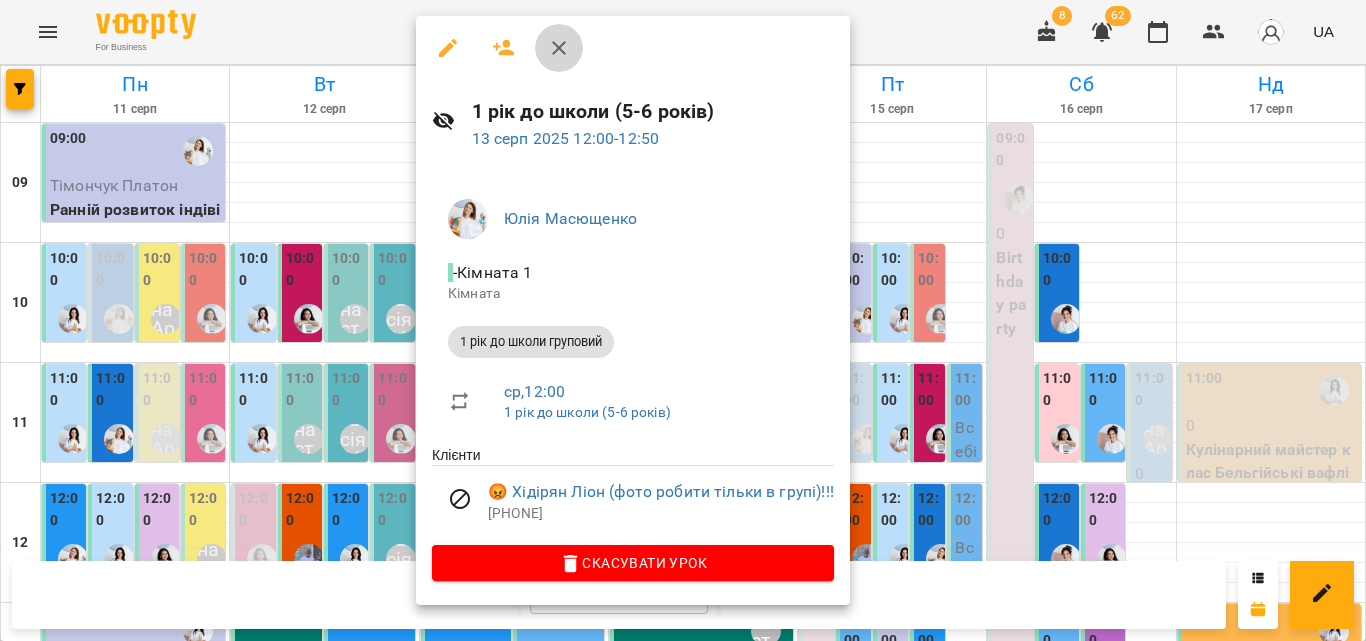 click 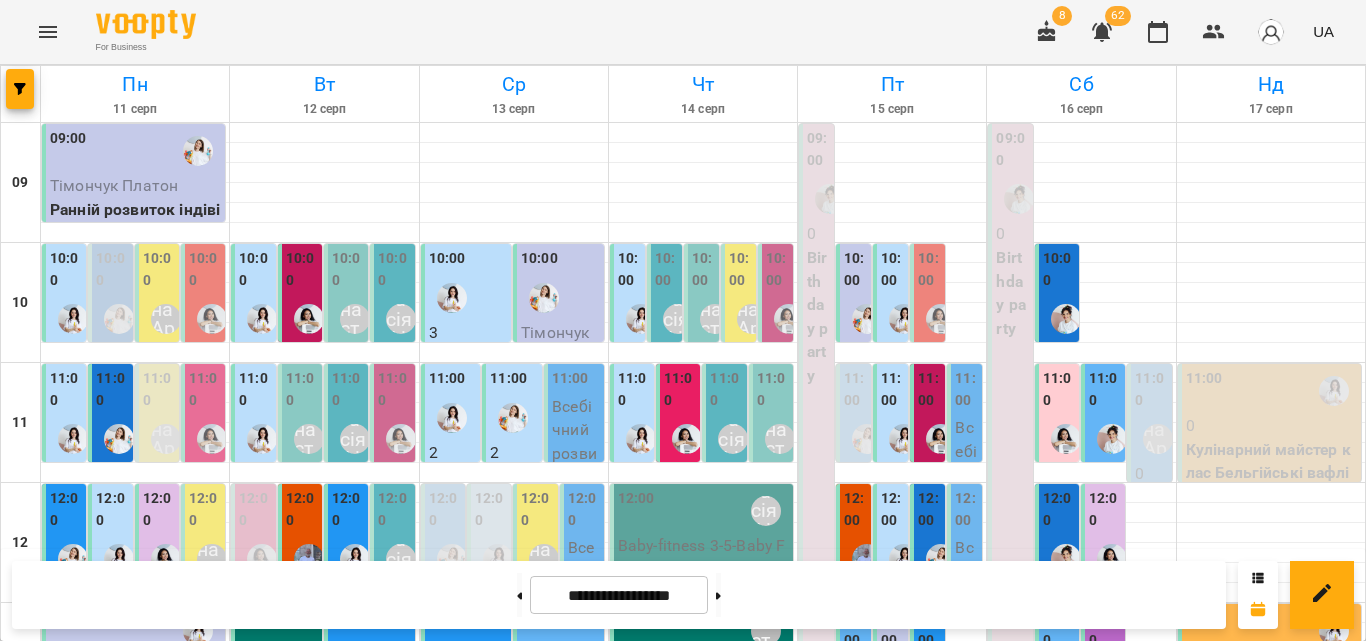 scroll, scrollTop: 0, scrollLeft: 0, axis: both 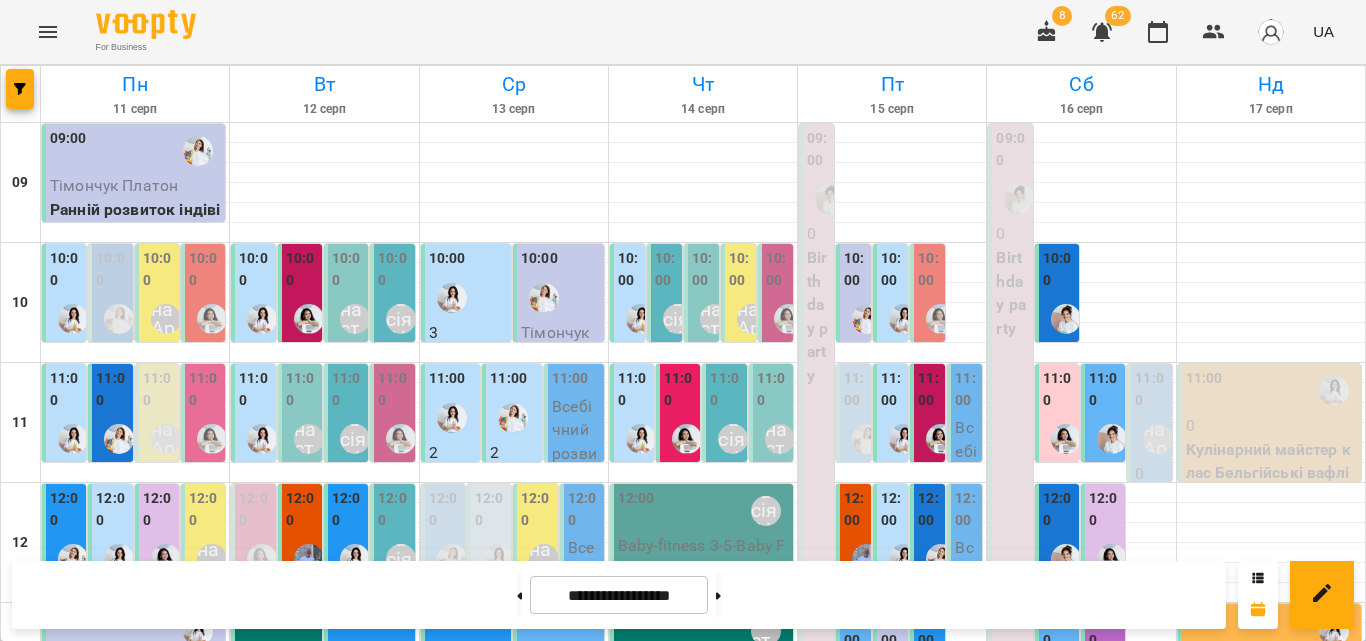 click on "10:00" at bounding box center (666, 269) 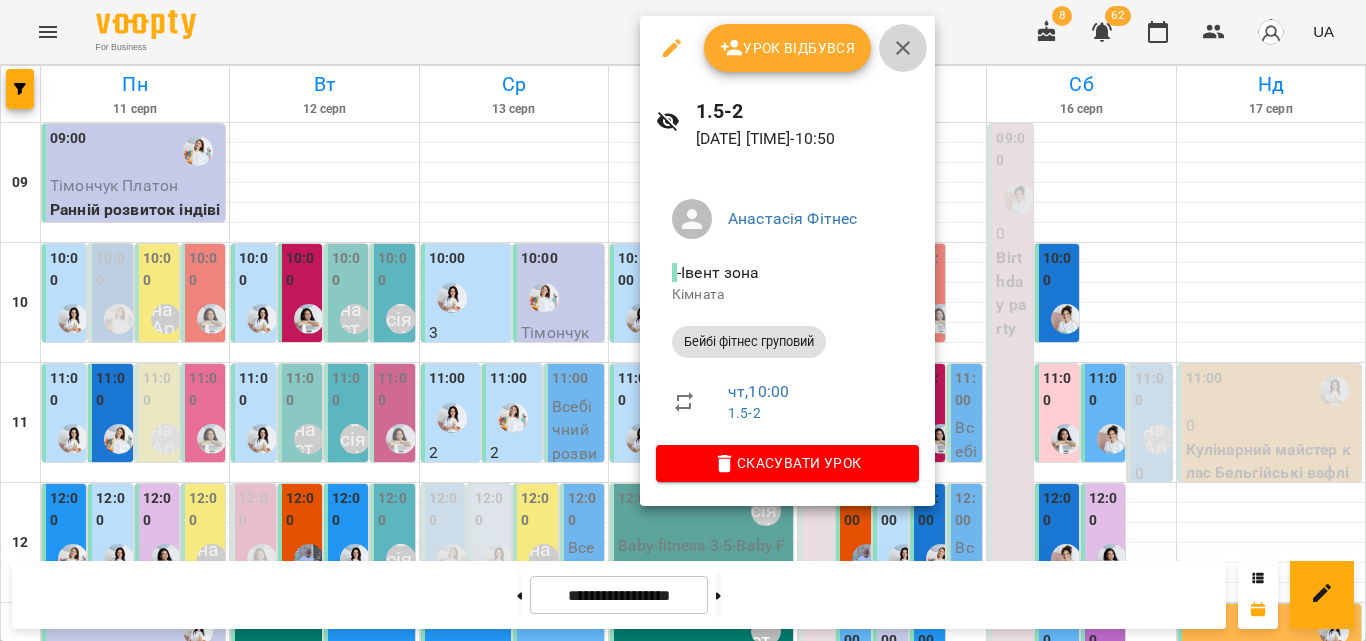 click 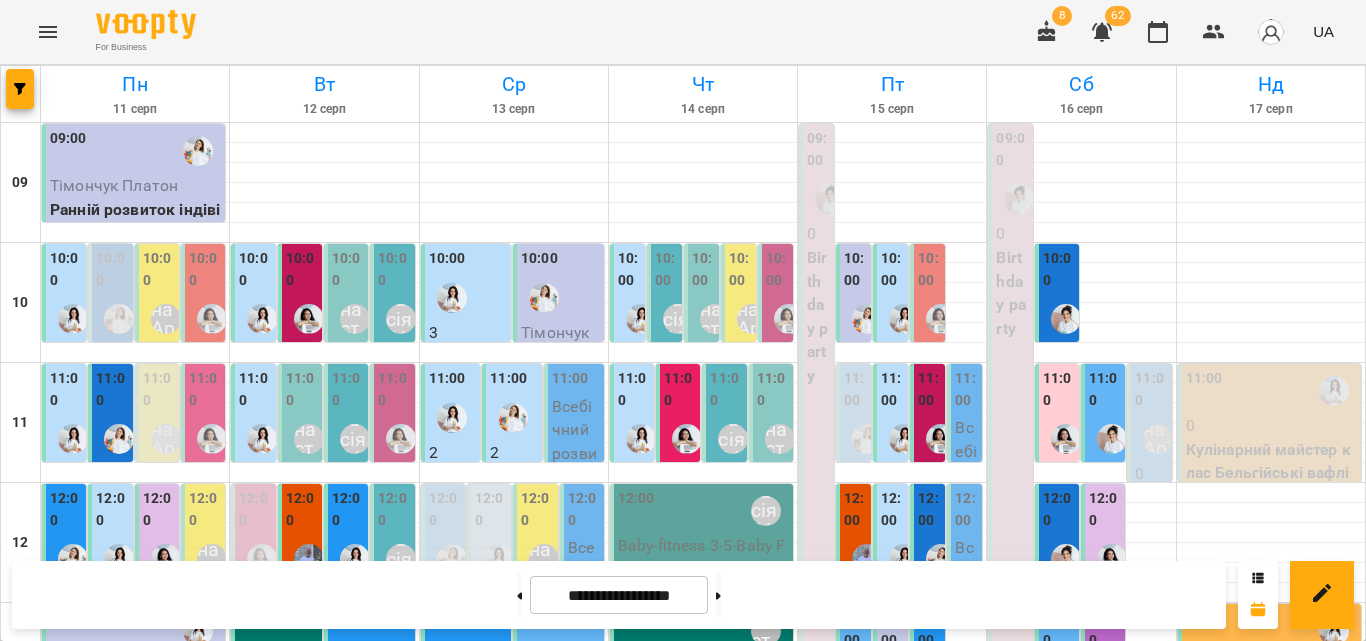click on "10:00" at bounding box center (740, 269) 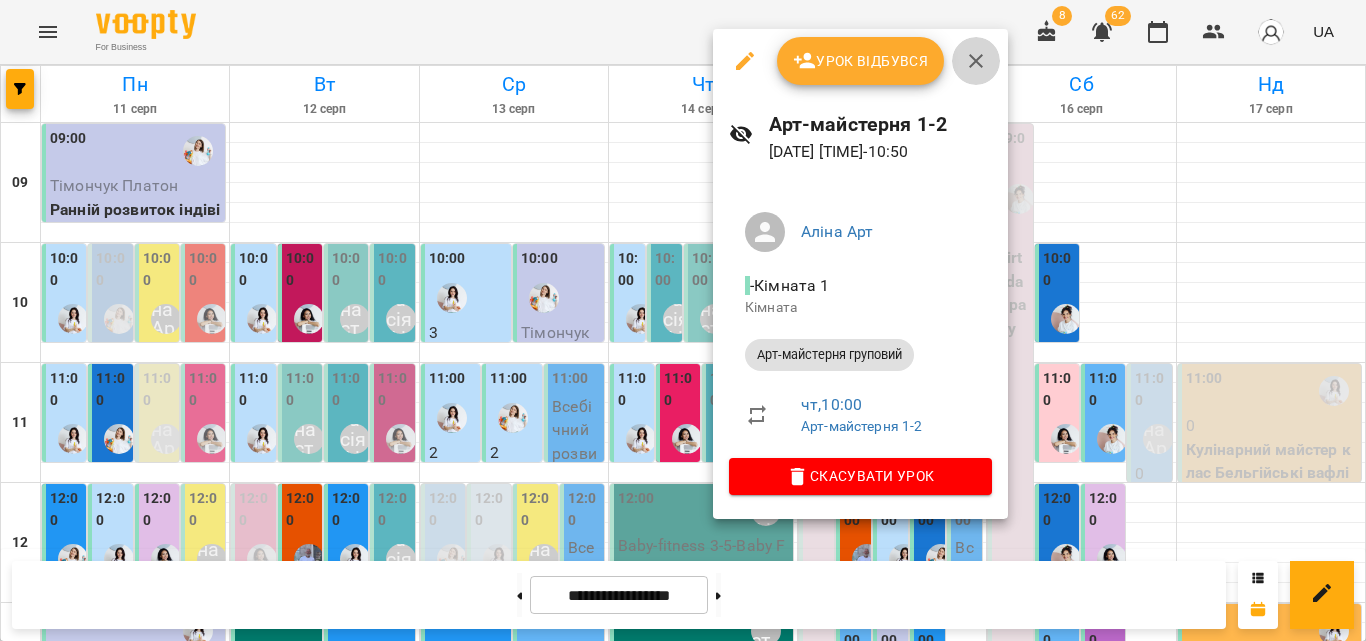 click 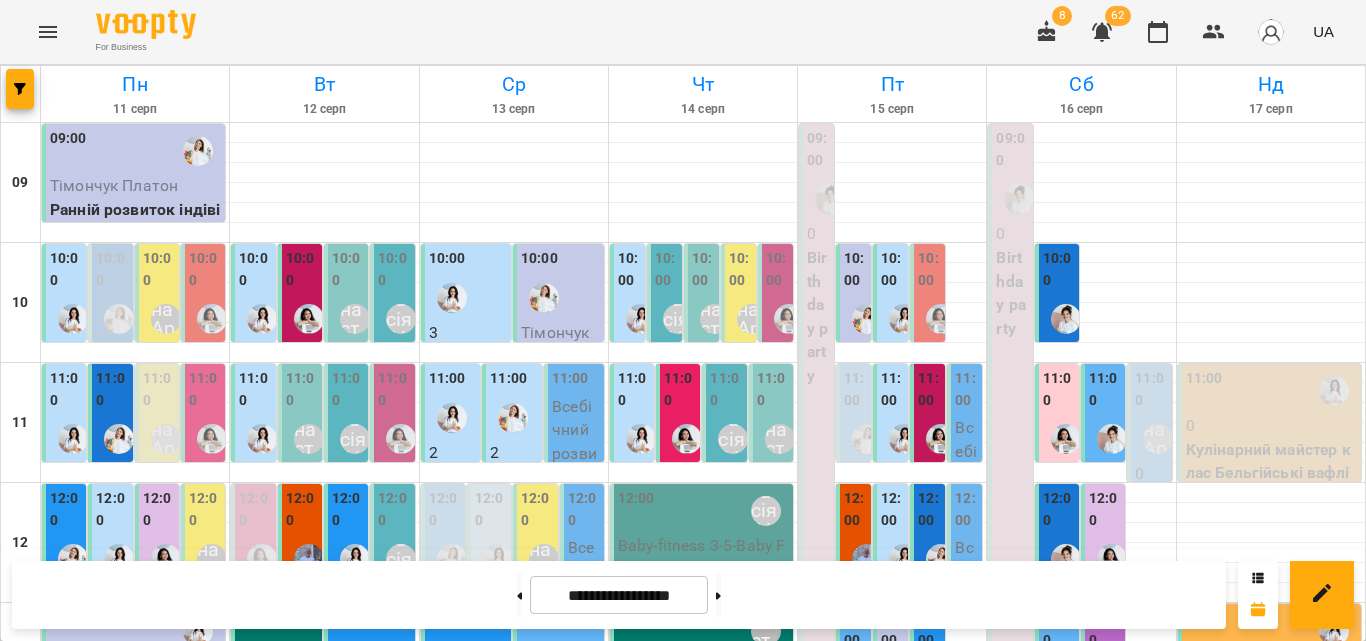 click on "[TIME] У ритмі (музика) групове - [AGE]-[AGE]" at bounding box center [775, 448] 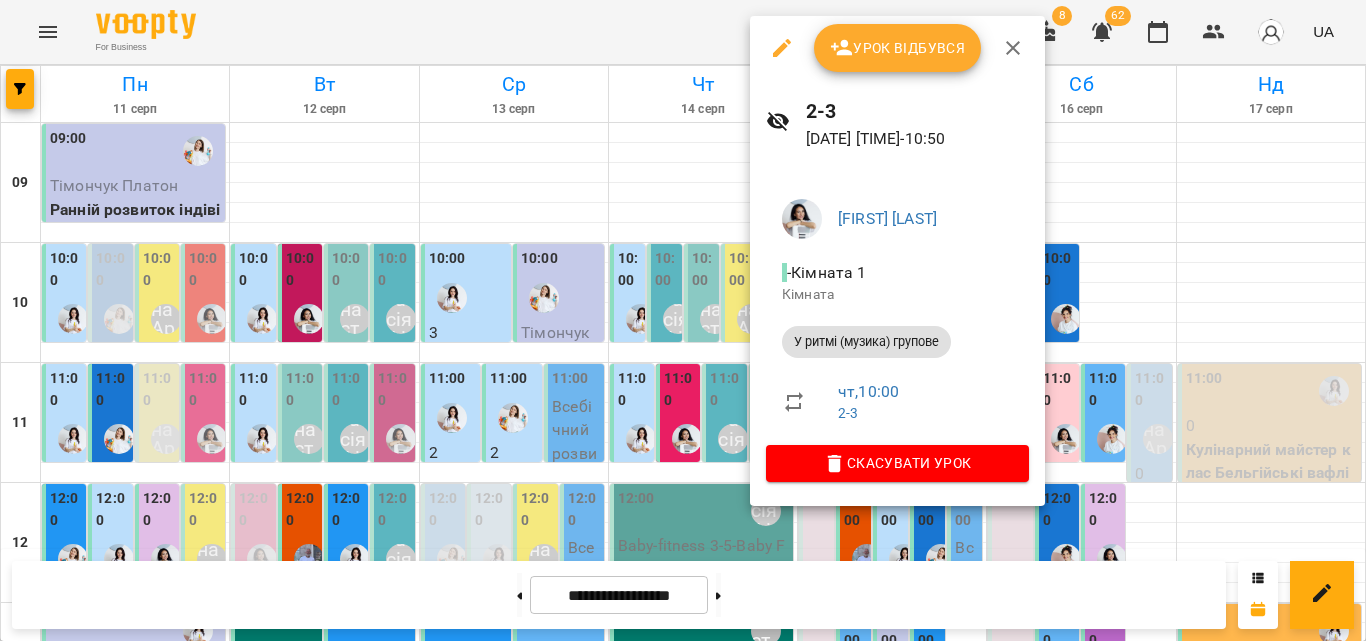 drag, startPoint x: 1000, startPoint y: 55, endPoint x: 807, endPoint y: 254, distance: 277.21832 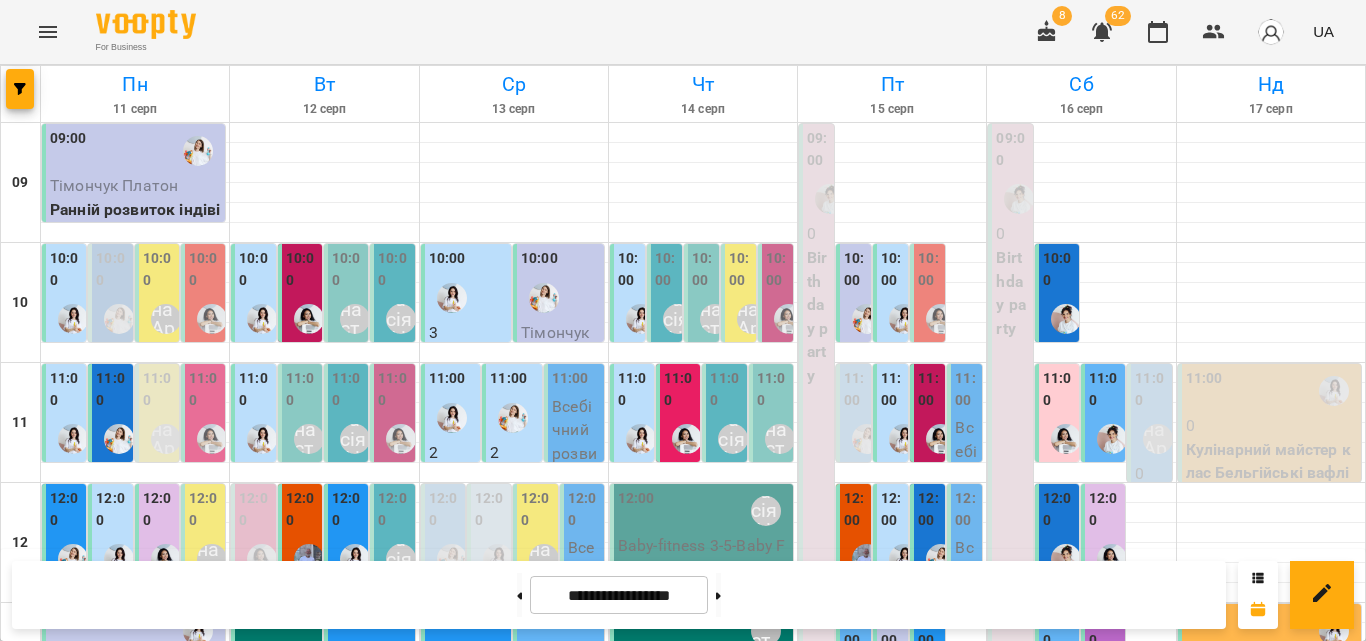 click on "10:00" at bounding box center [740, 269] 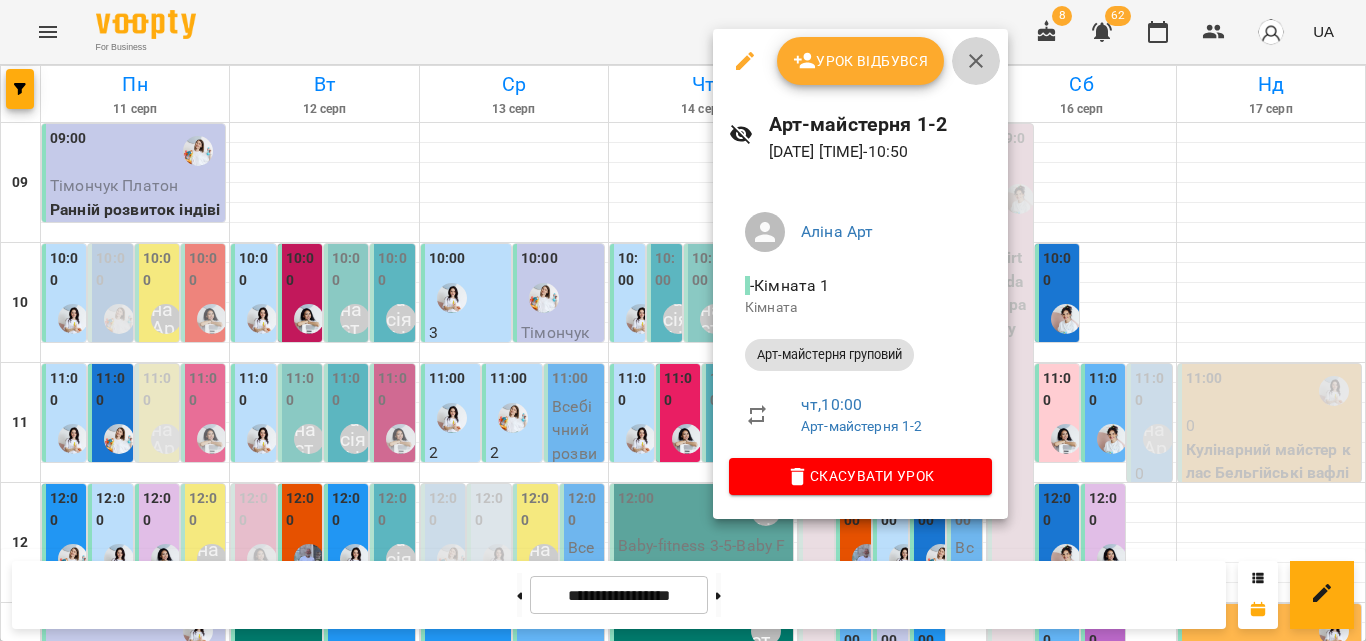 click 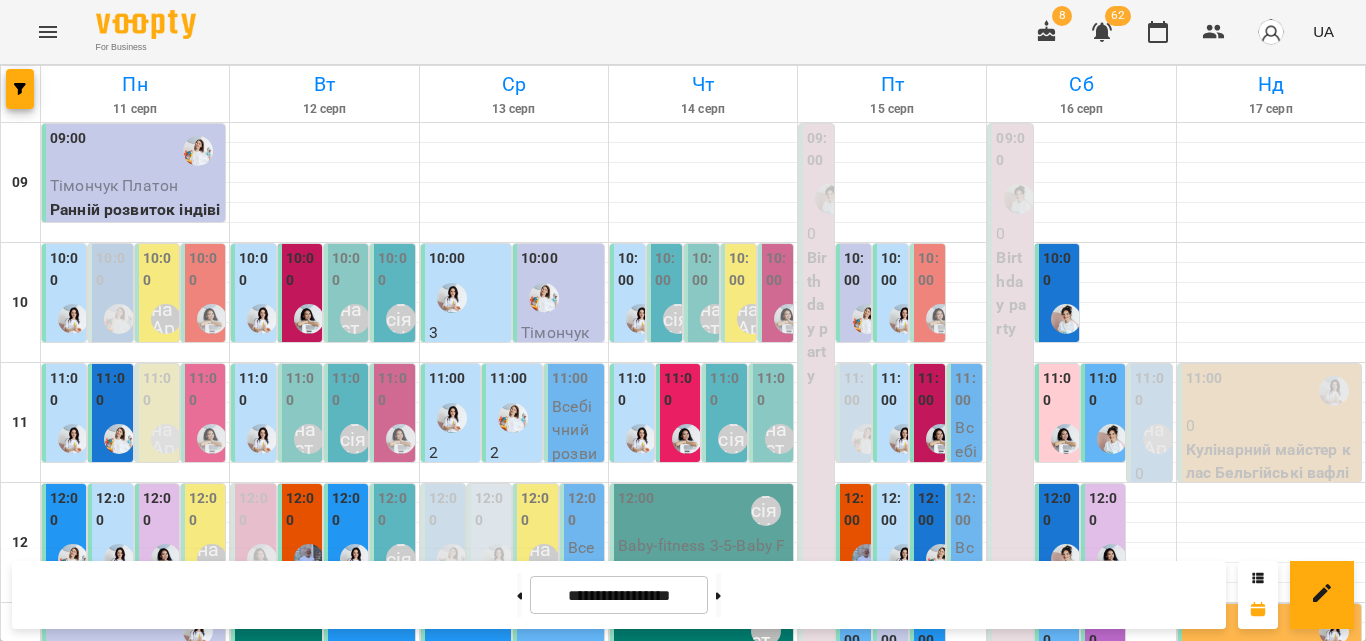 click on "10:00" at bounding box center (666, 269) 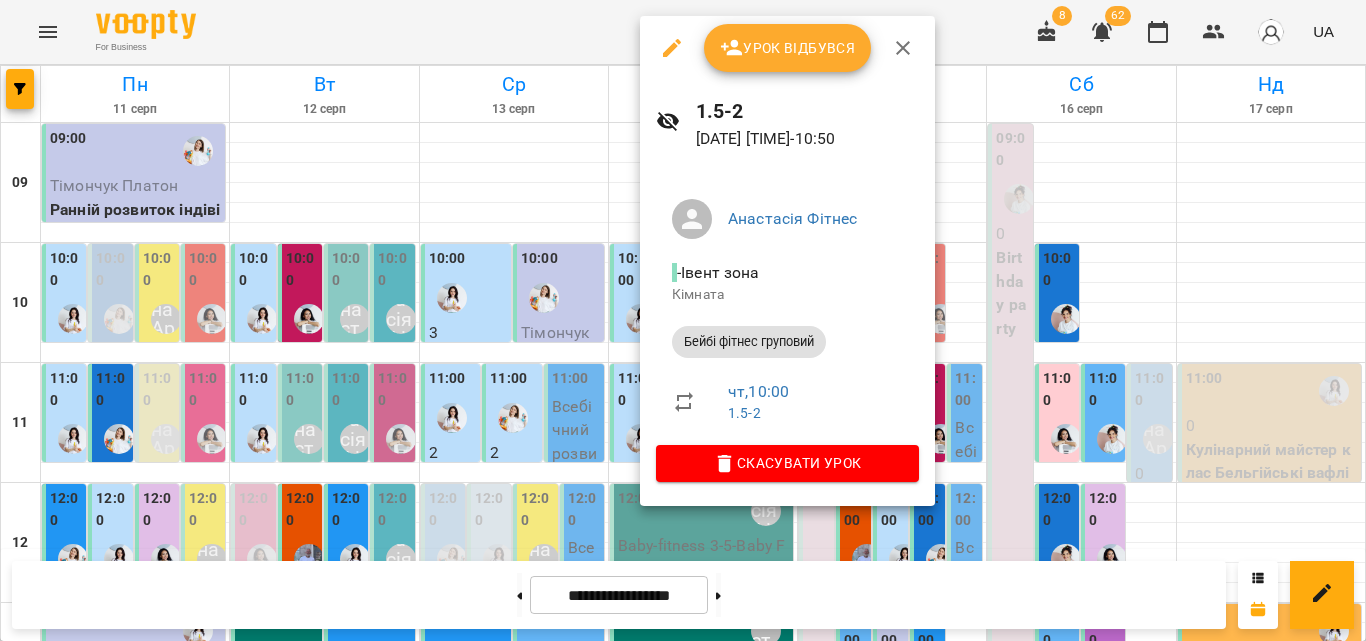 click 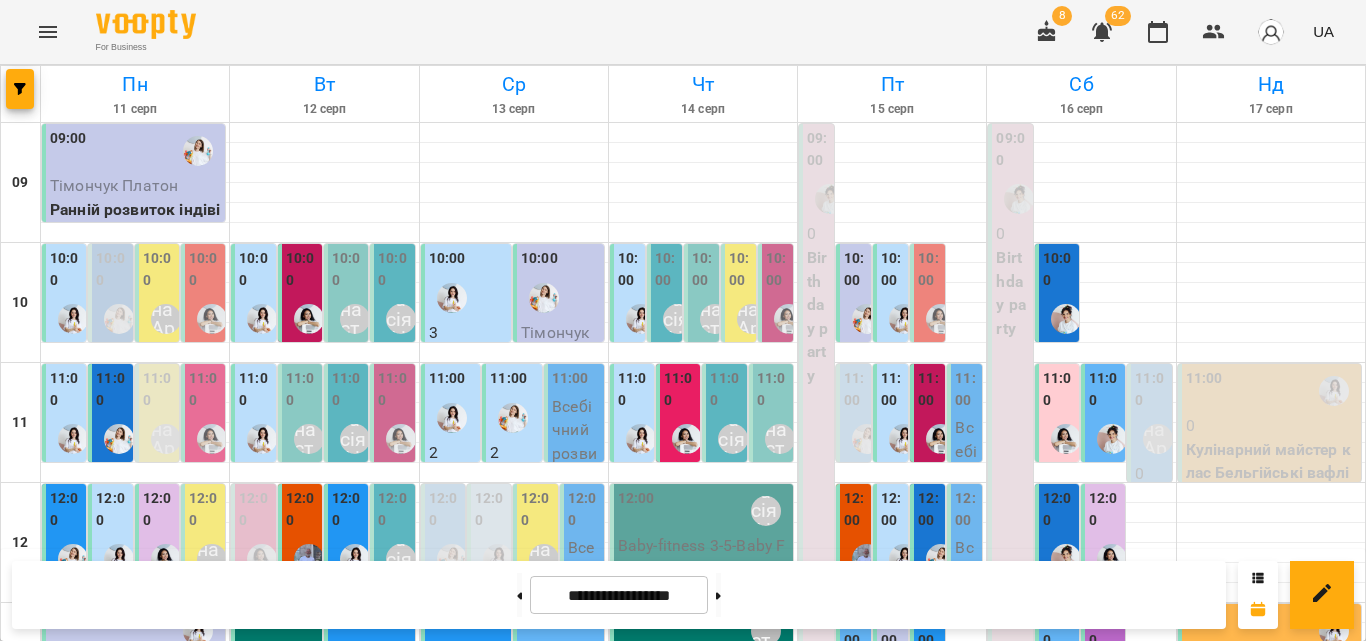 click on "10:00" at bounding box center (703, 269) 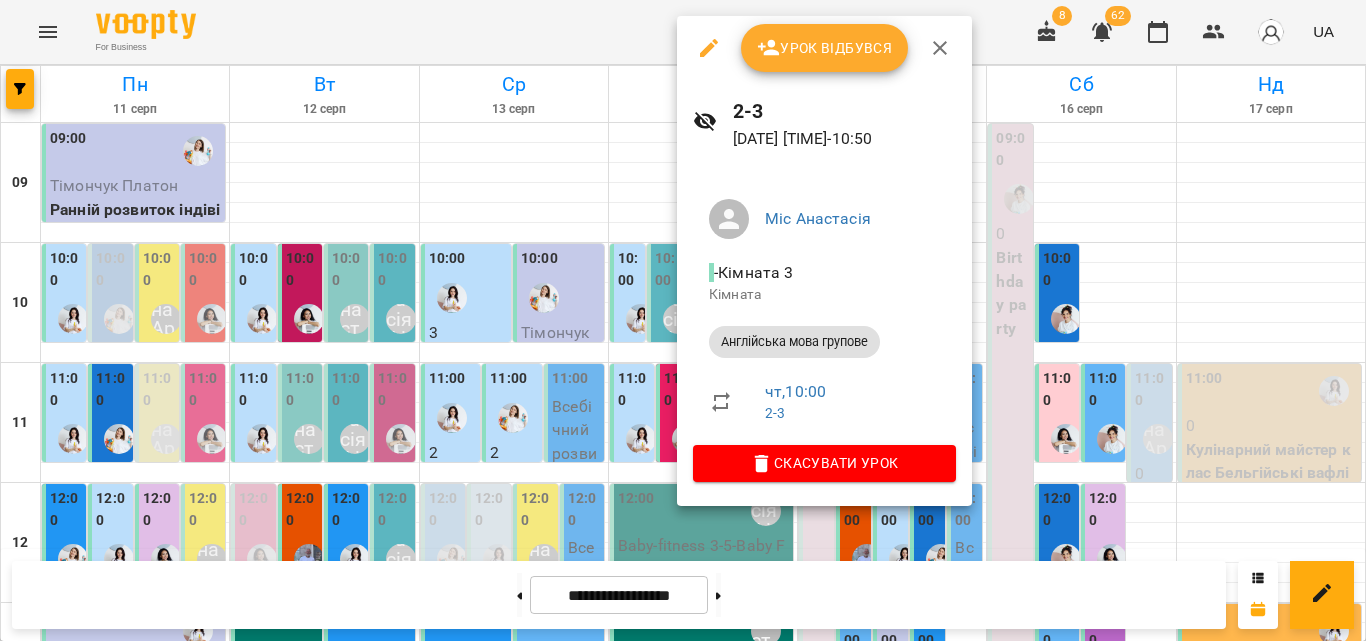 click 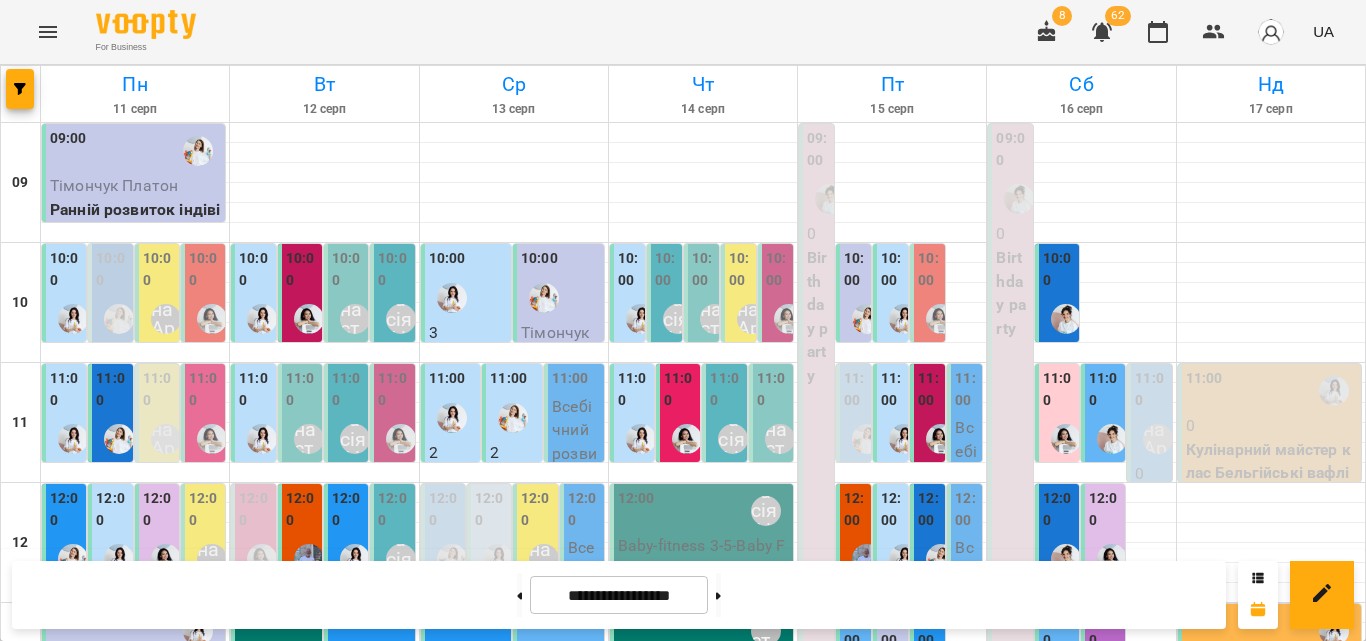 click on "10:00" at bounding box center [703, 269] 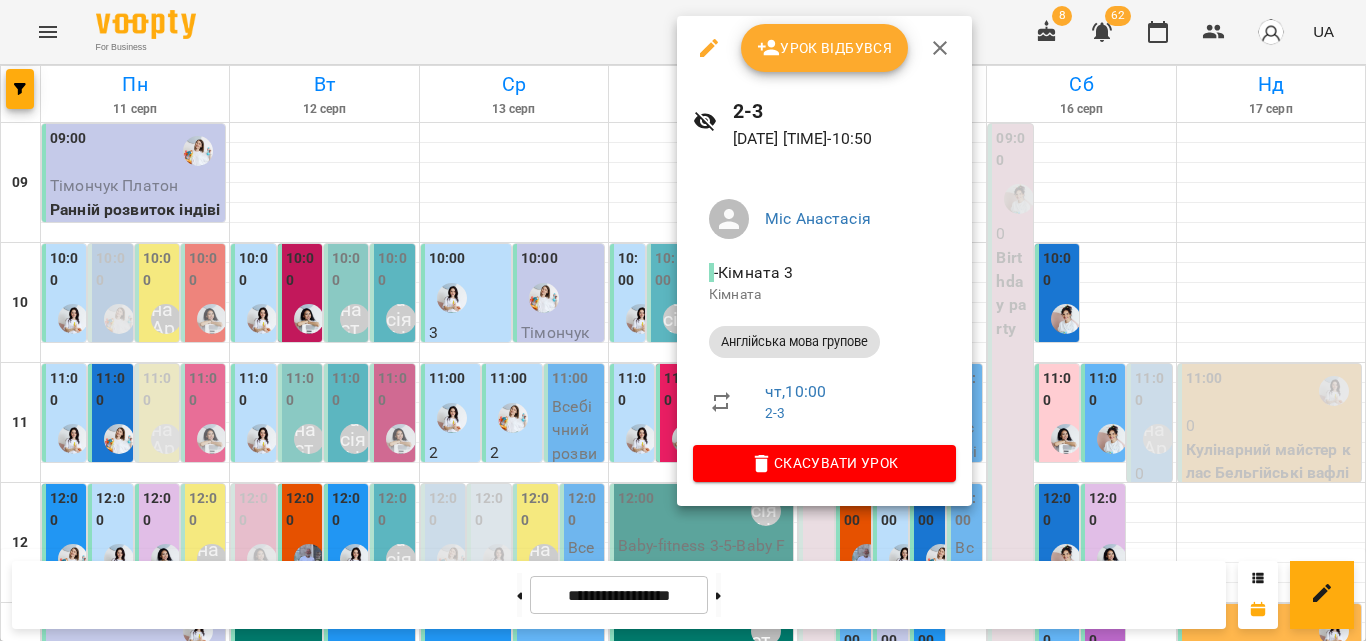 click at bounding box center [940, 48] 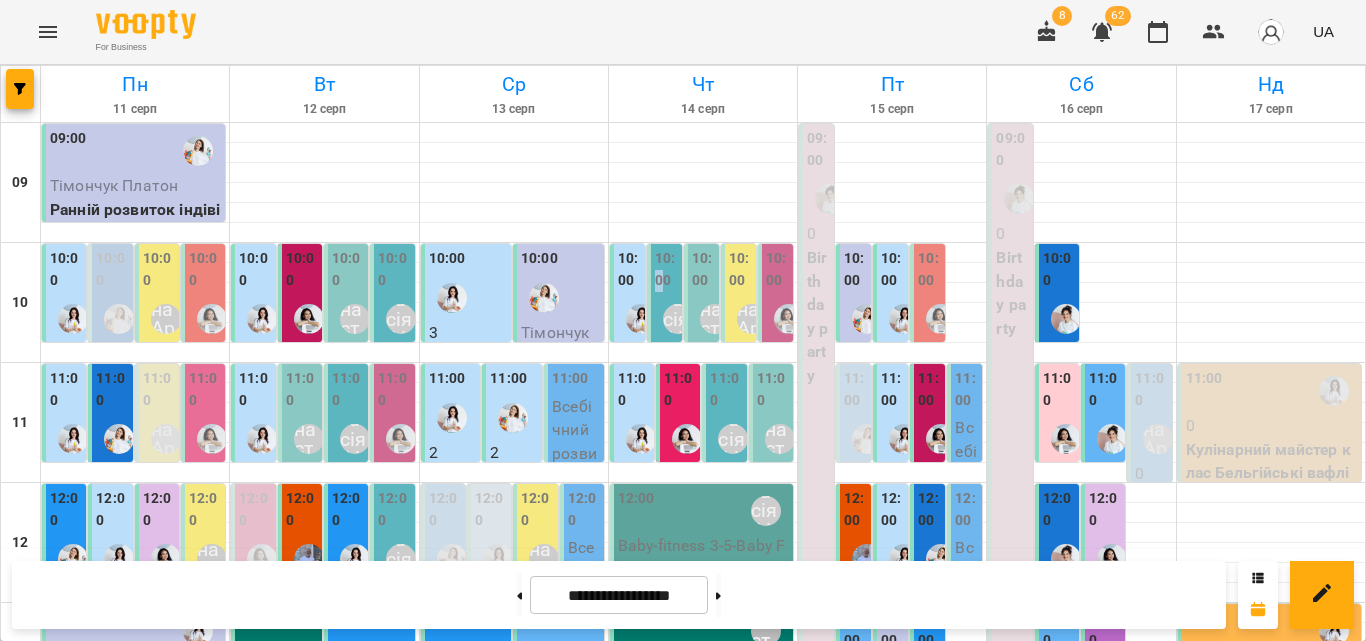 click on "10:00" at bounding box center (666, 269) 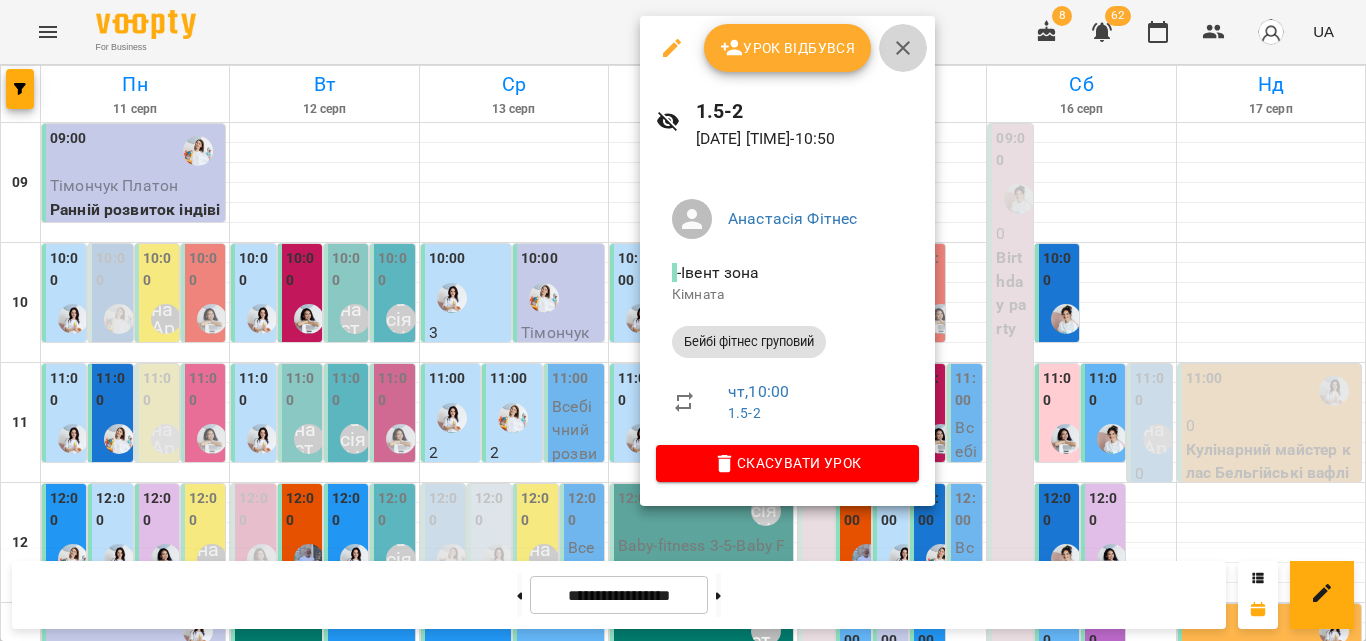 click 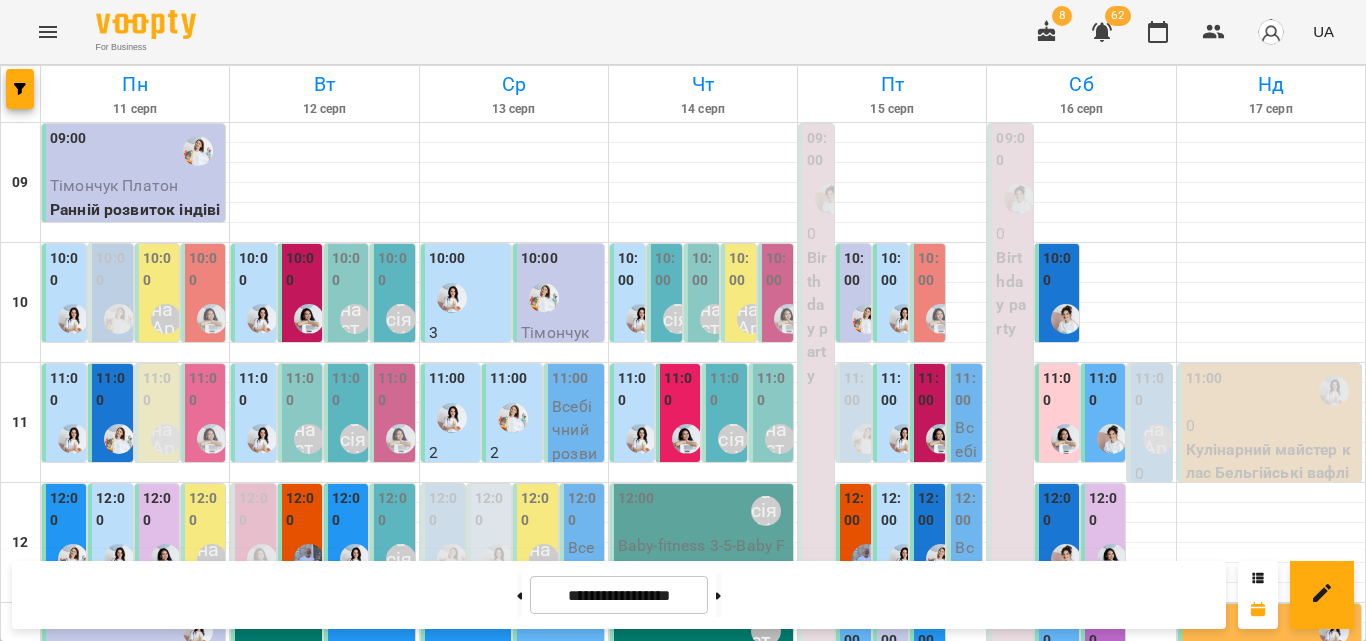 click on "11:00" at bounding box center (726, 389) 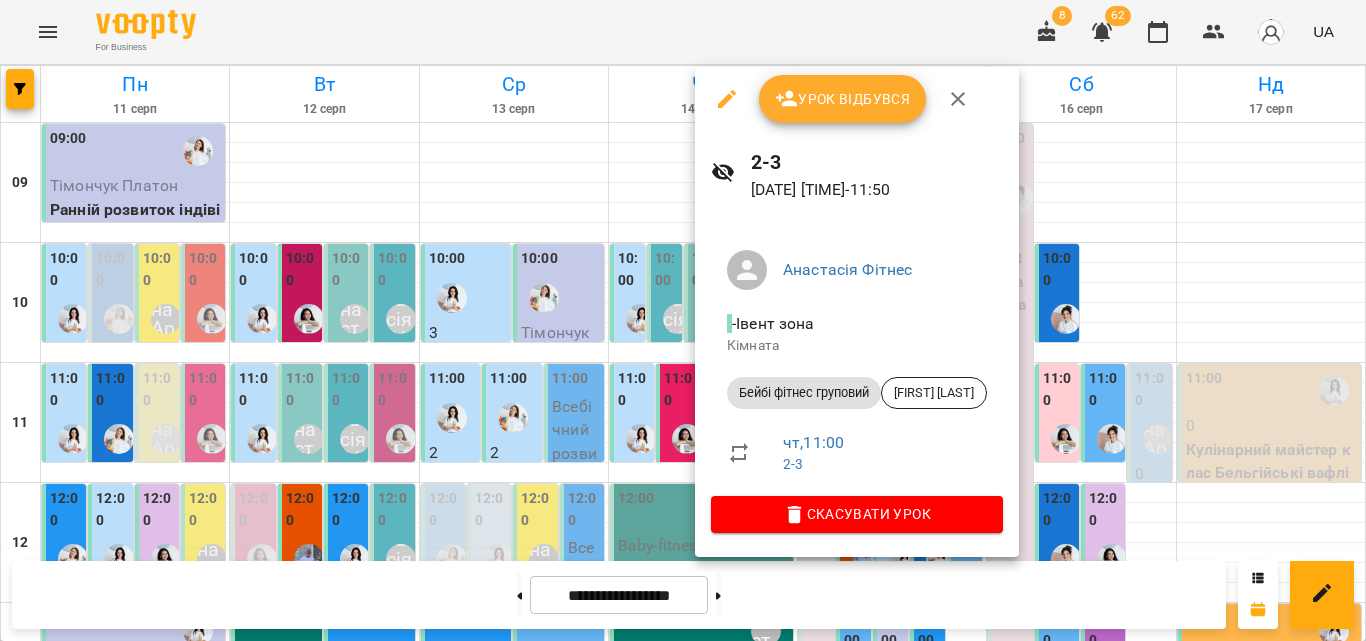 click 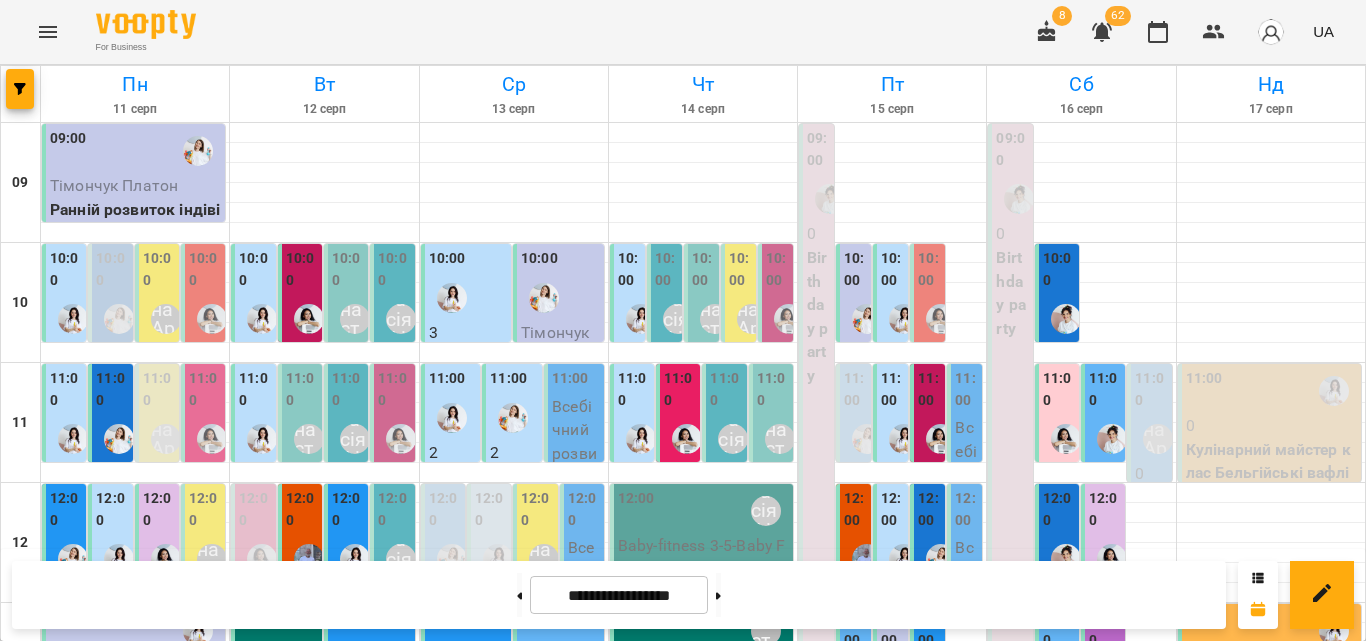 click on "11:00" at bounding box center (773, 389) 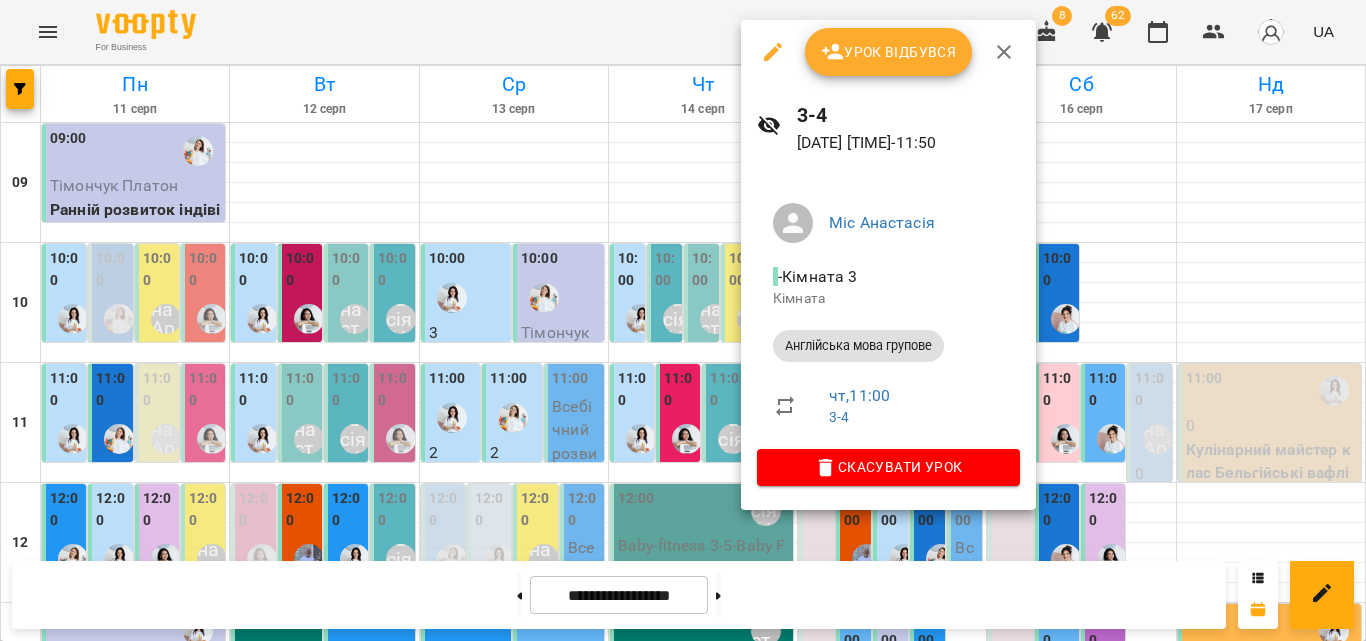 click at bounding box center [1004, 52] 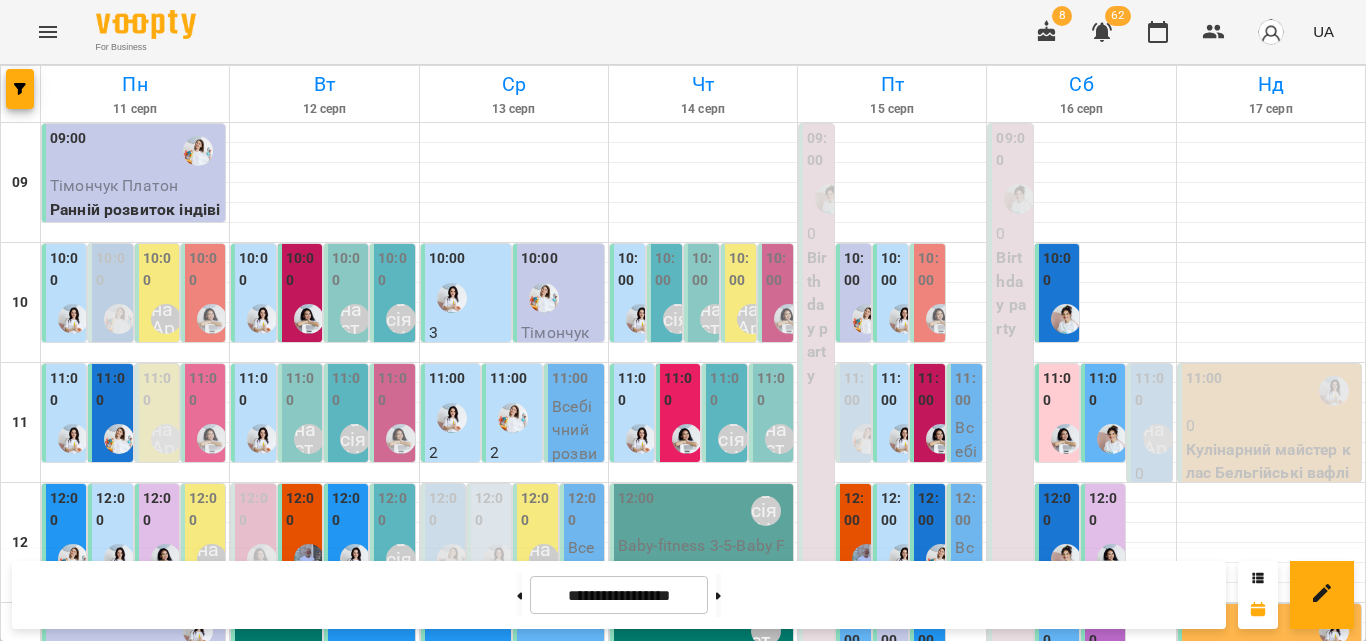 scroll, scrollTop: 0, scrollLeft: 0, axis: both 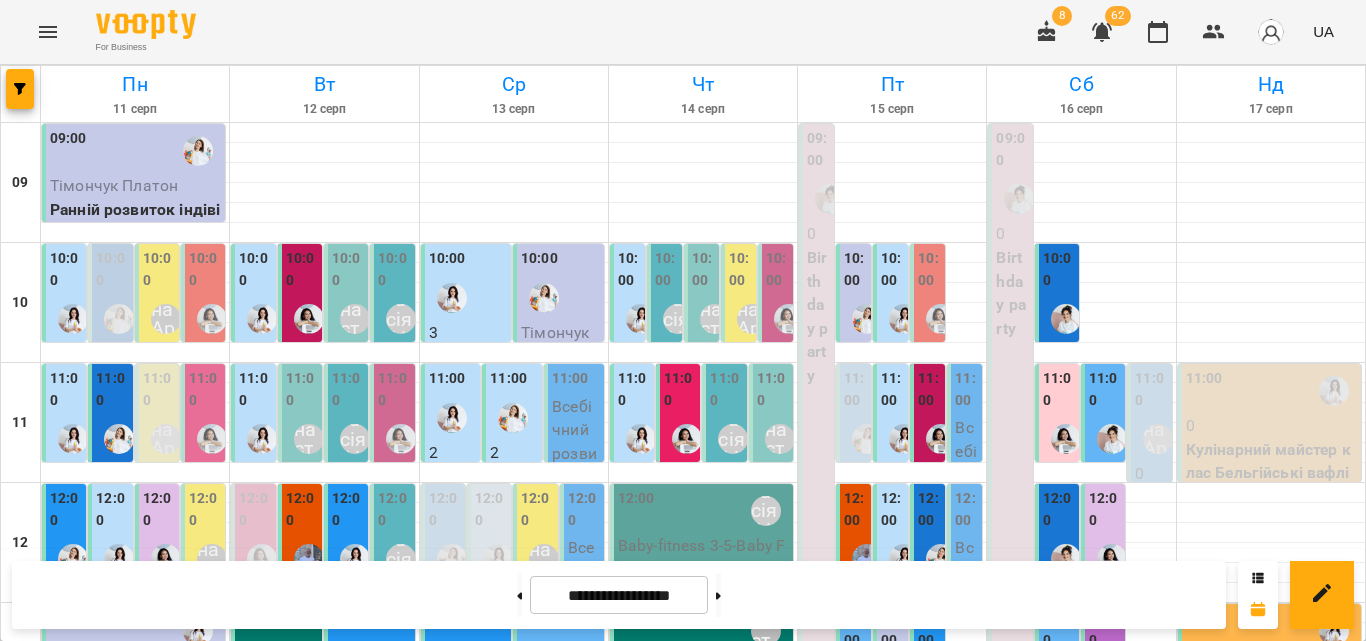 click on "10:00" at bounding box center [929, 269] 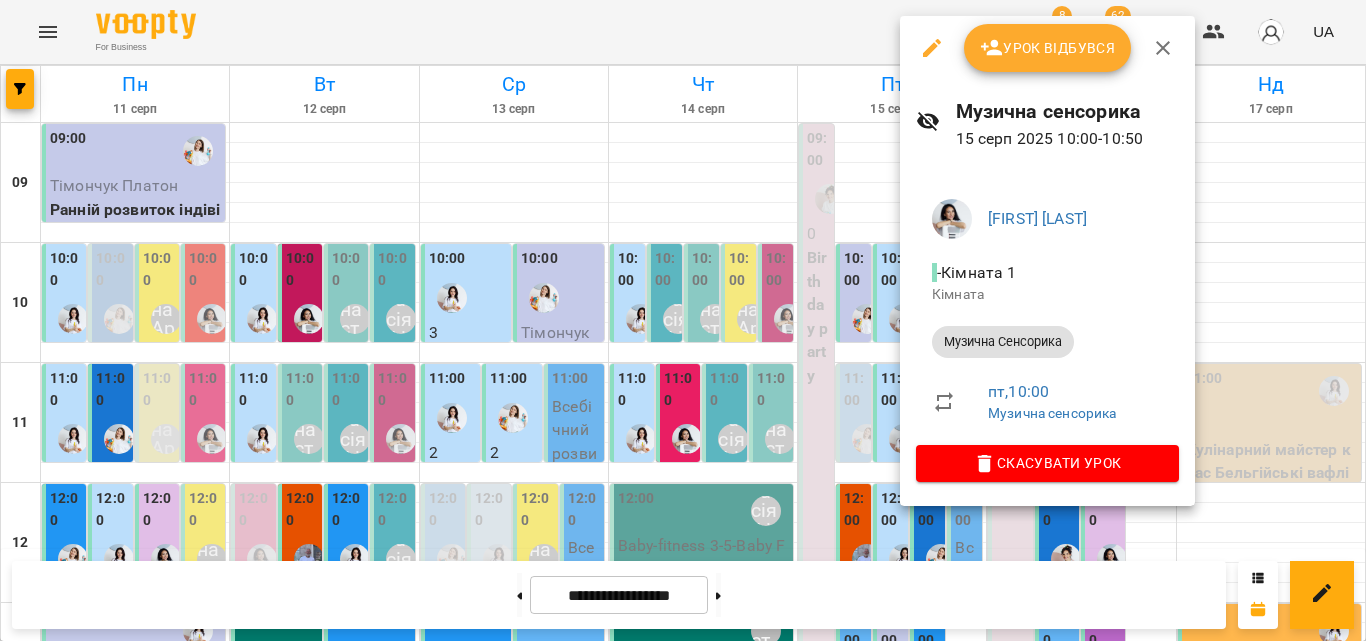 click 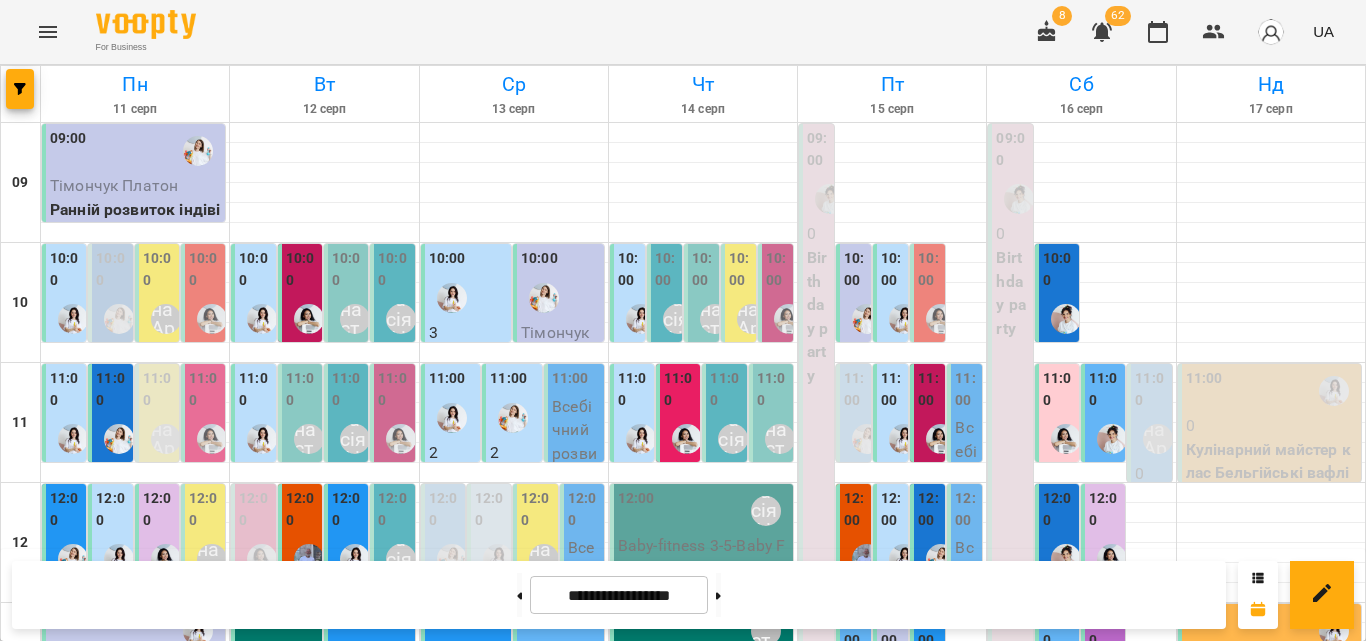 click at bounding box center (867, 439) 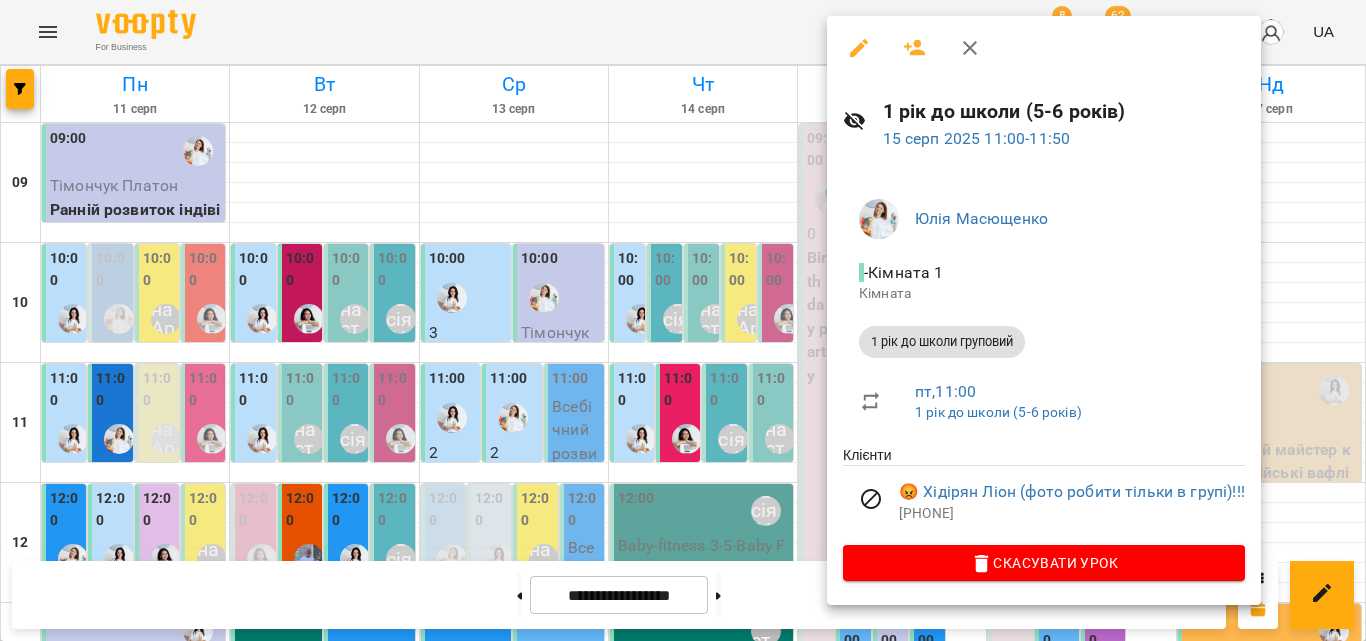 click 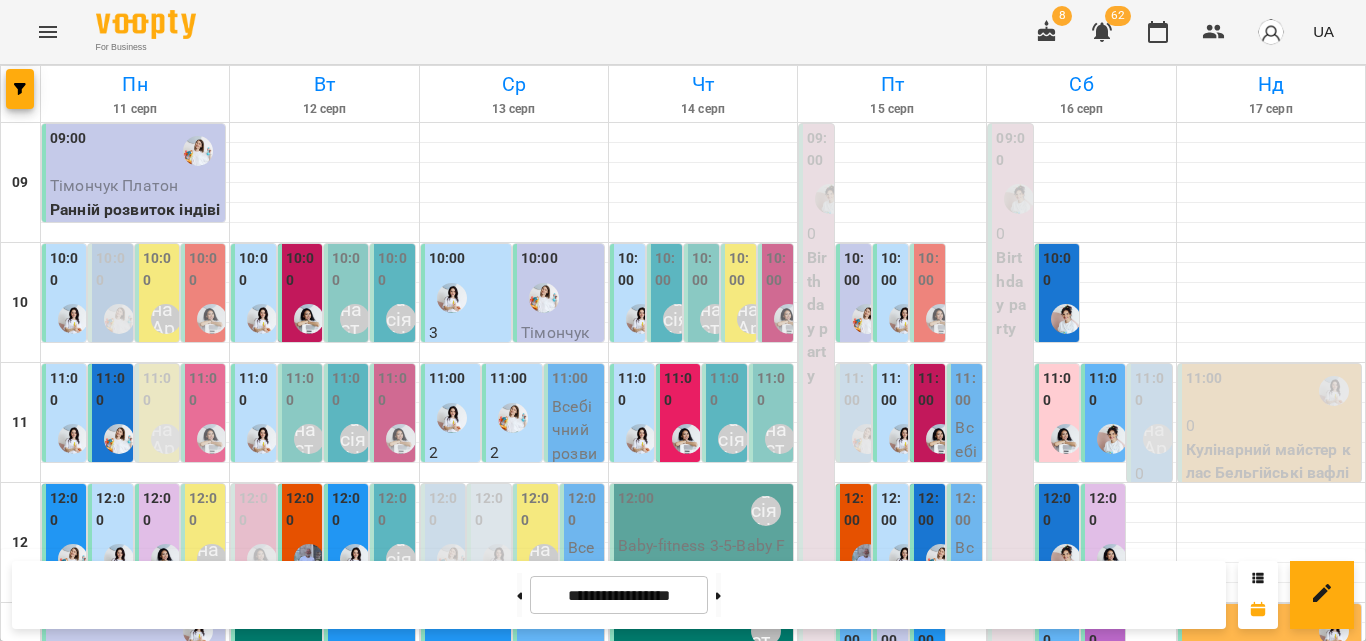 click on "11:00" at bounding box center (892, 389) 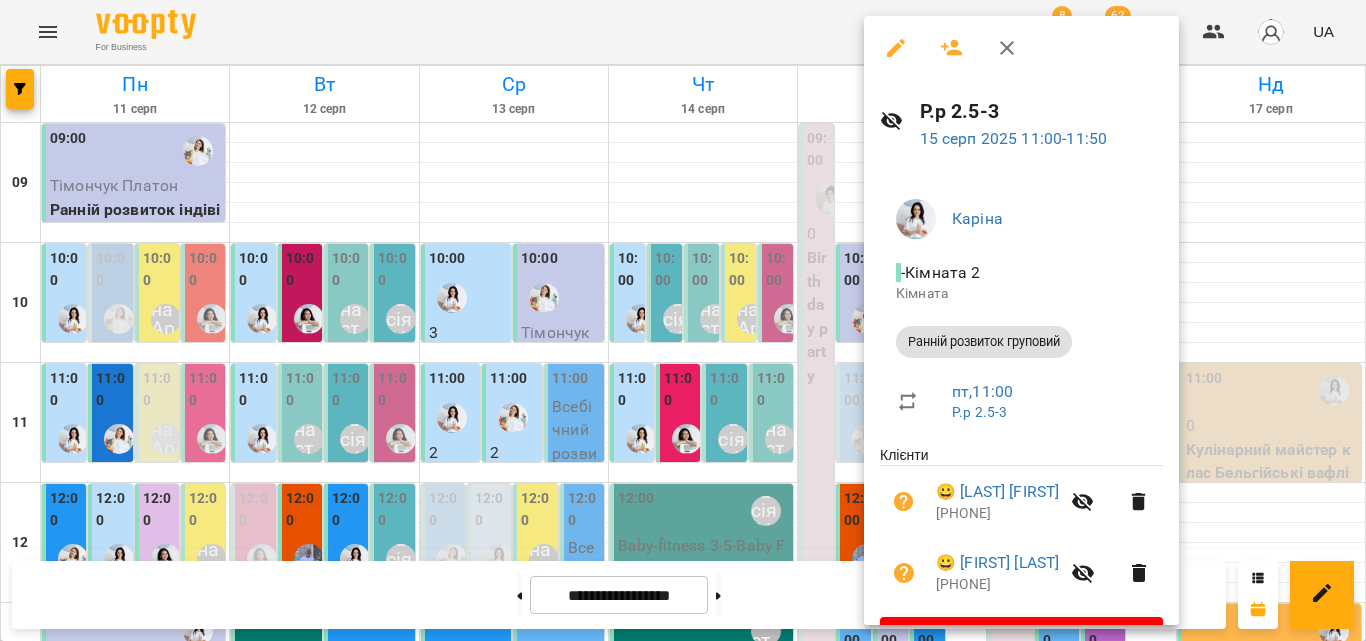 click 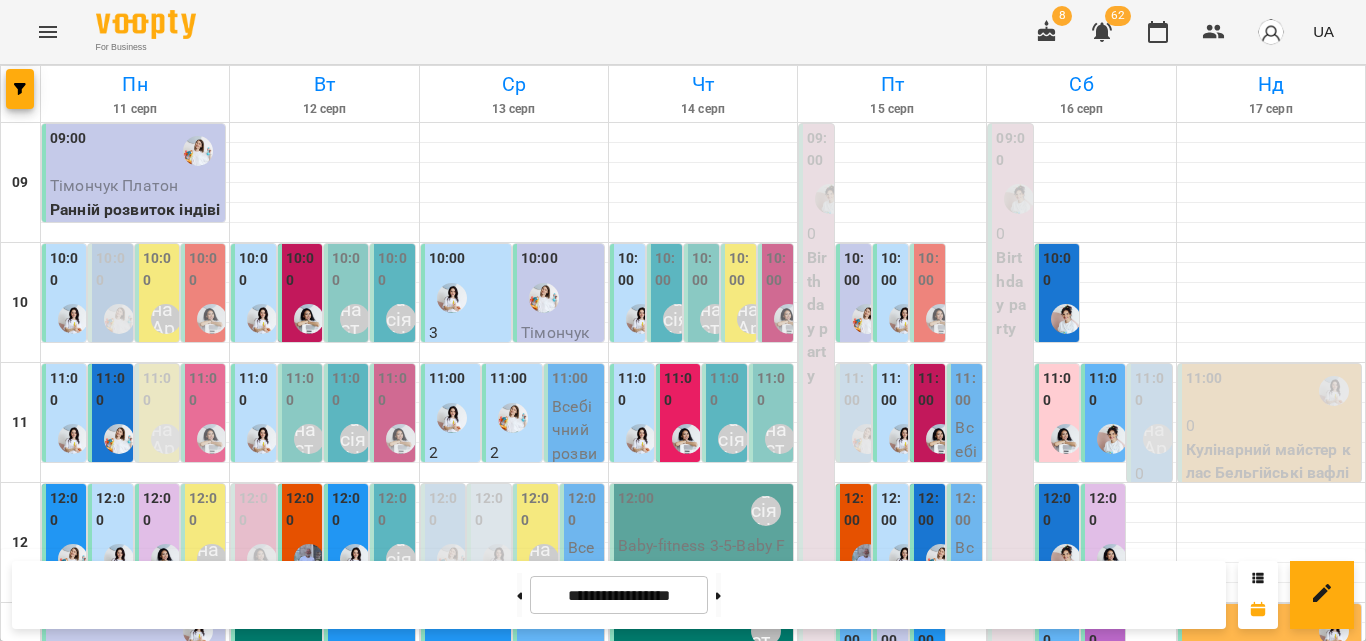 click on "11:00" at bounding box center [966, 389] 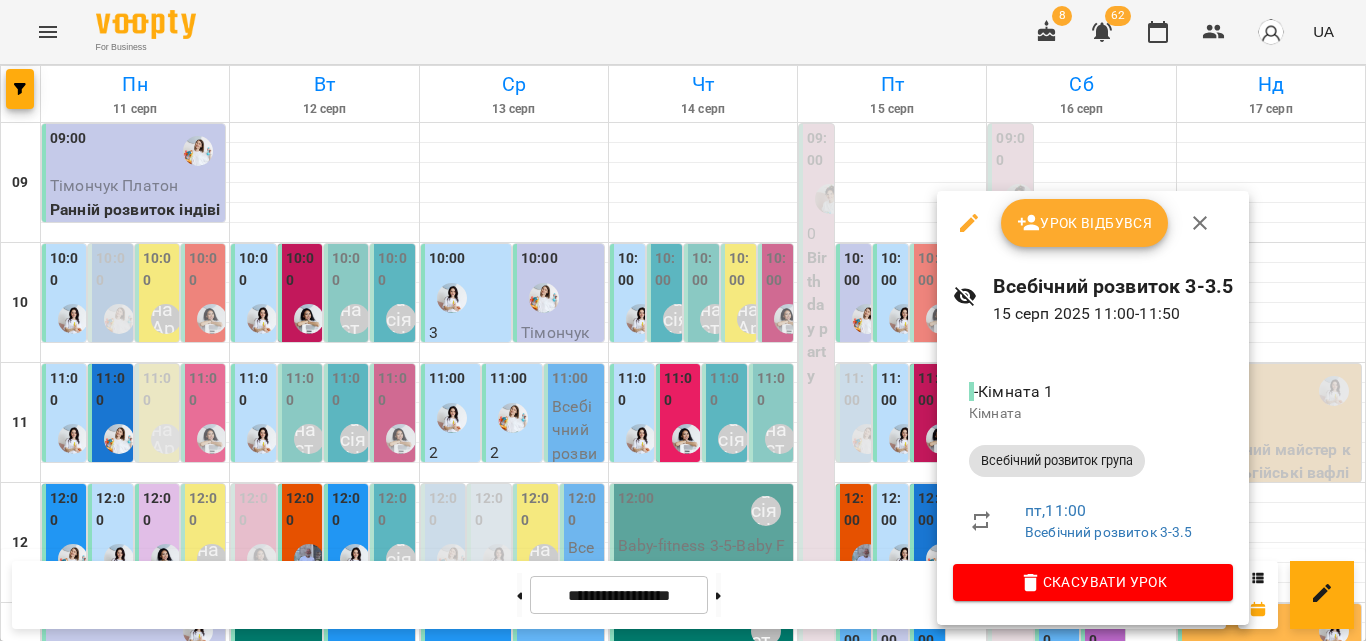 click 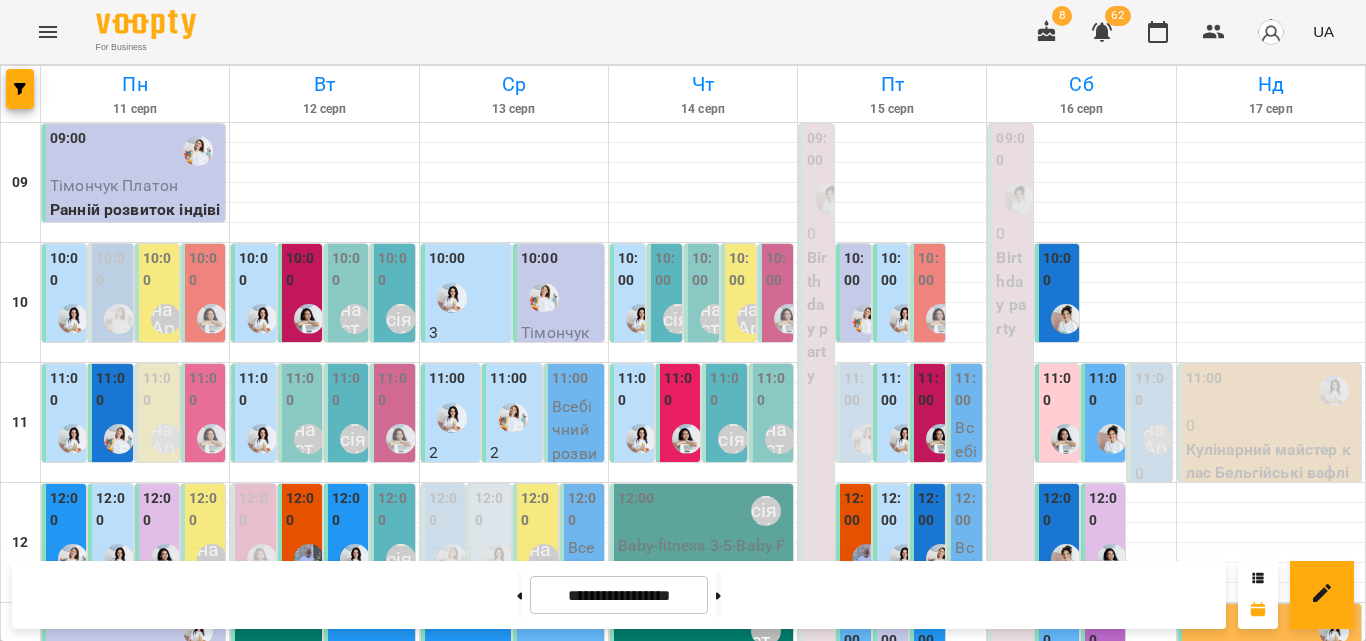 scroll, scrollTop: 100, scrollLeft: 0, axis: vertical 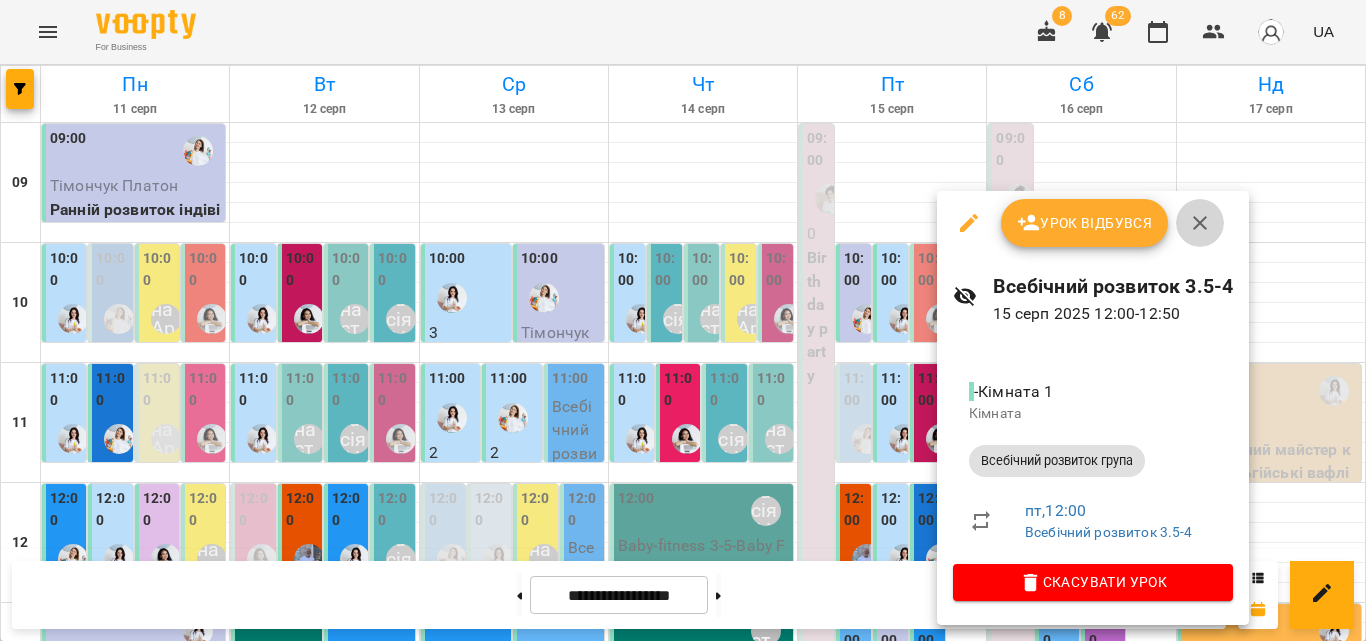 click 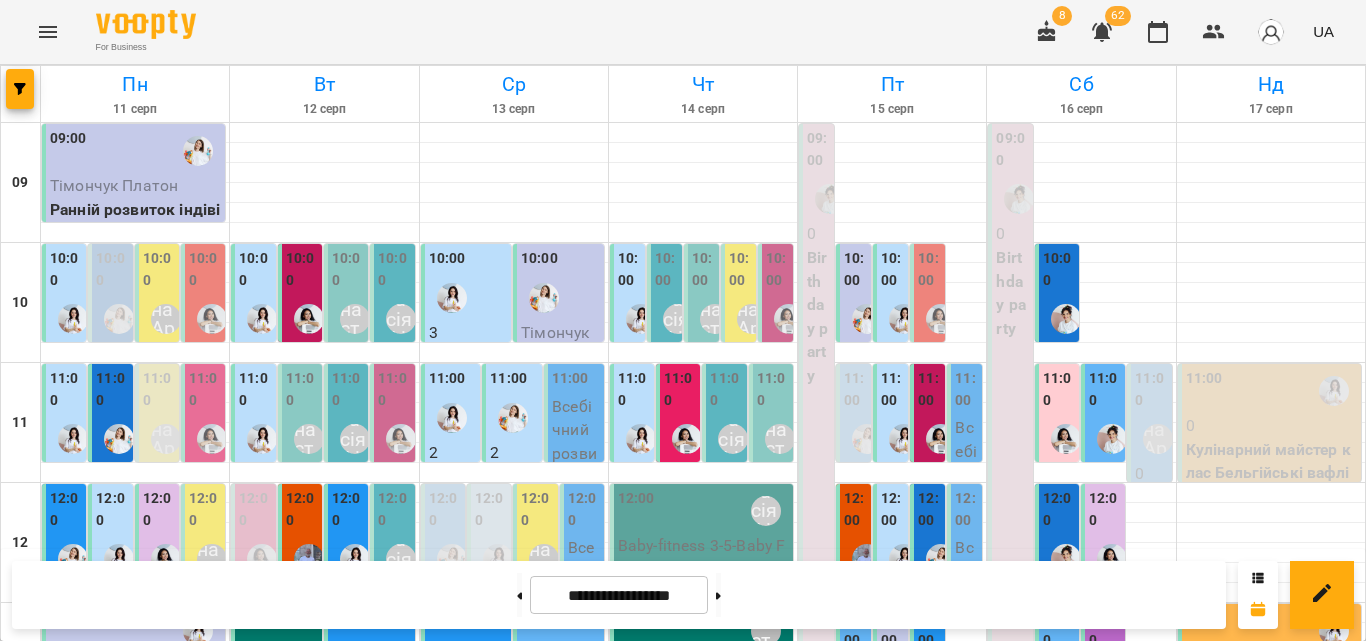 scroll, scrollTop: 300, scrollLeft: 0, axis: vertical 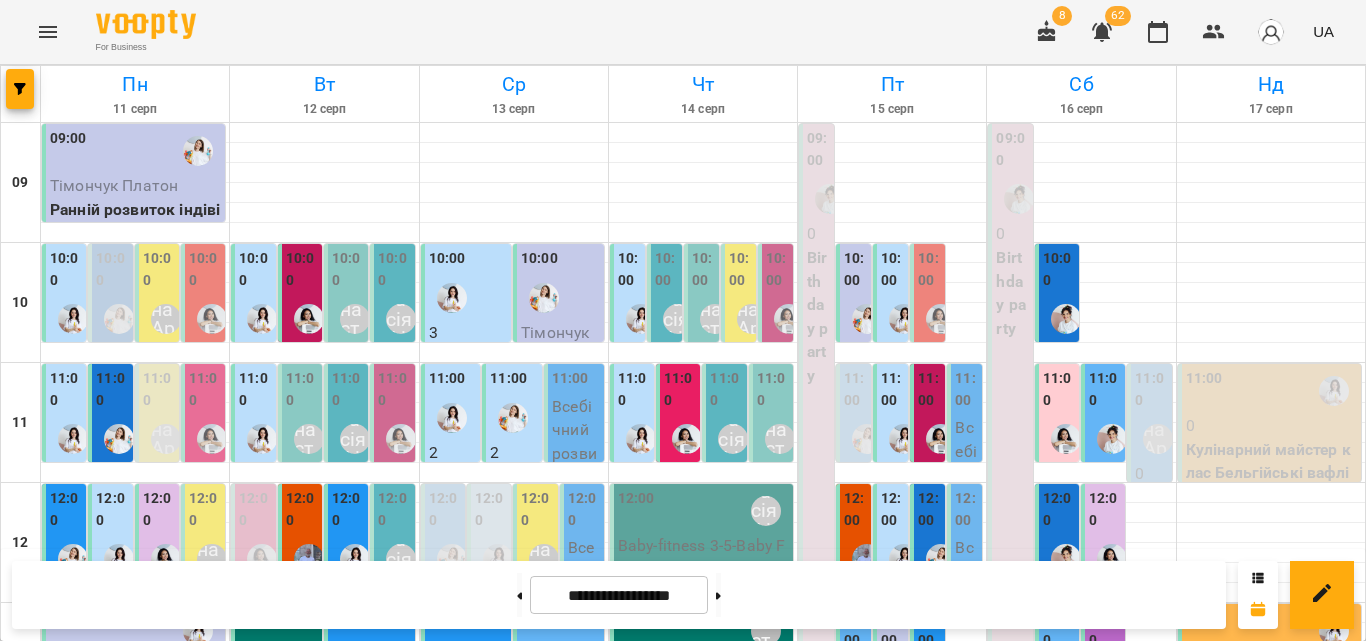 click on "13:00" at bounding box center [929, 629] 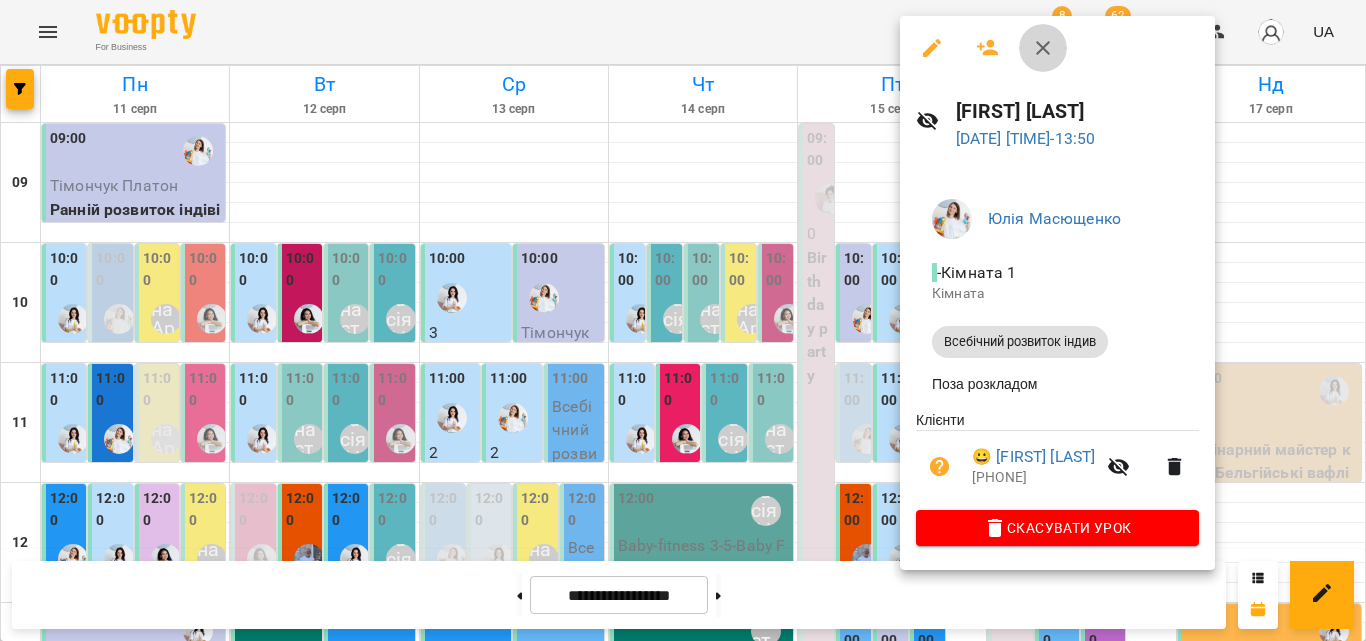 click 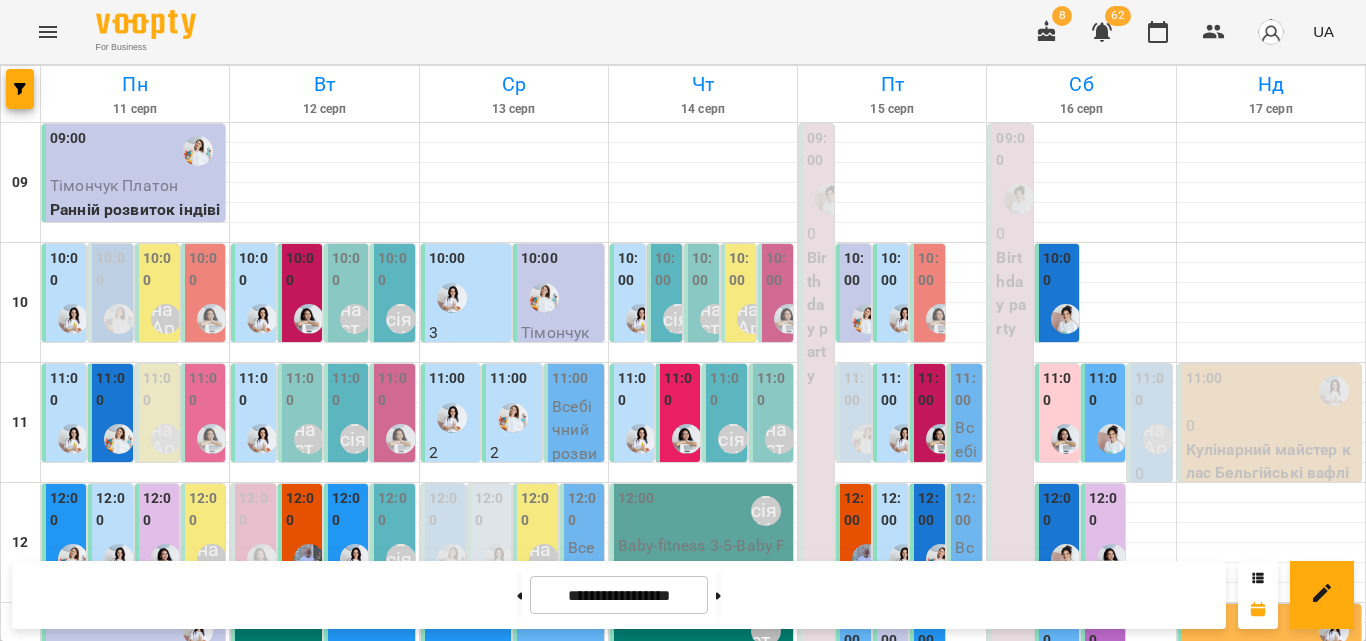 scroll, scrollTop: 200, scrollLeft: 0, axis: vertical 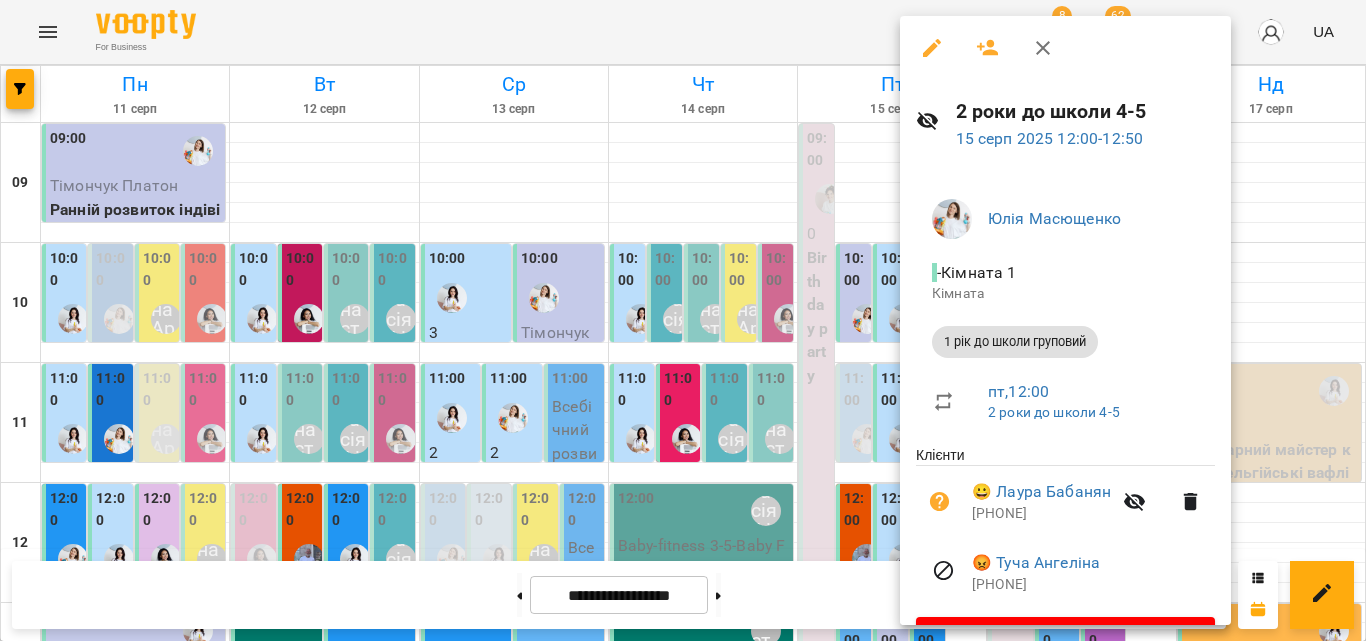 click 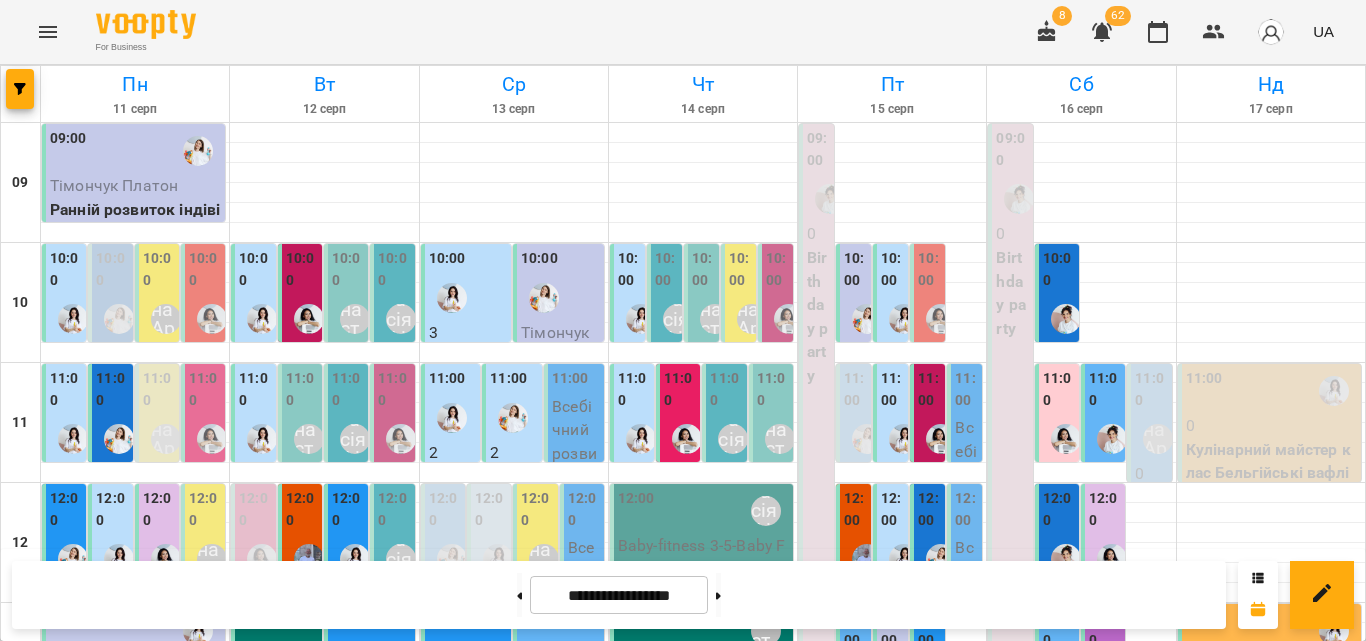 click on "12:00" at bounding box center [929, 509] 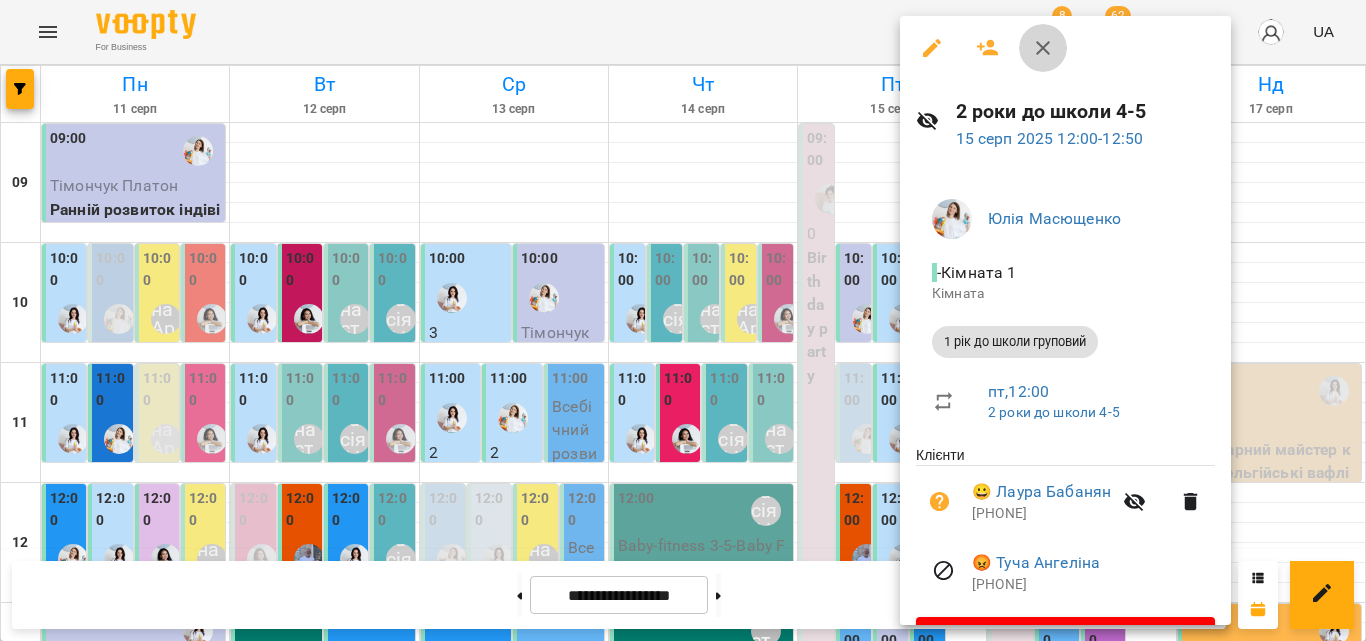 click at bounding box center [1043, 48] 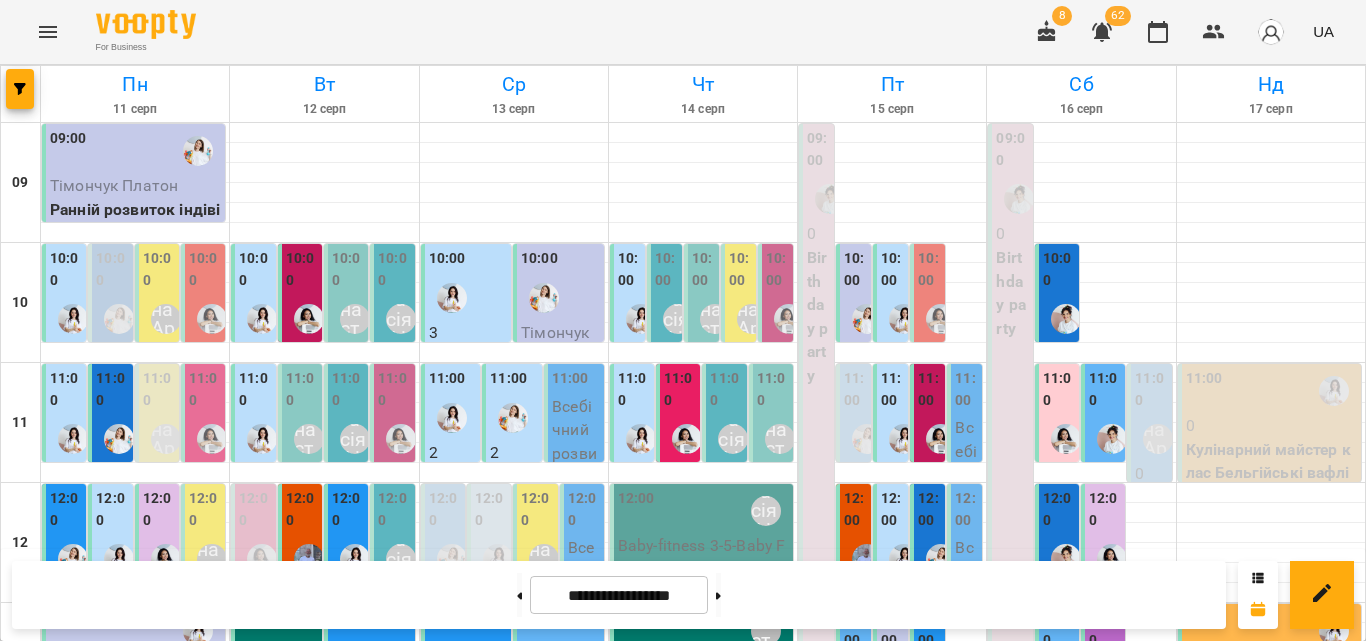 click on "11:00" at bounding box center (855, 389) 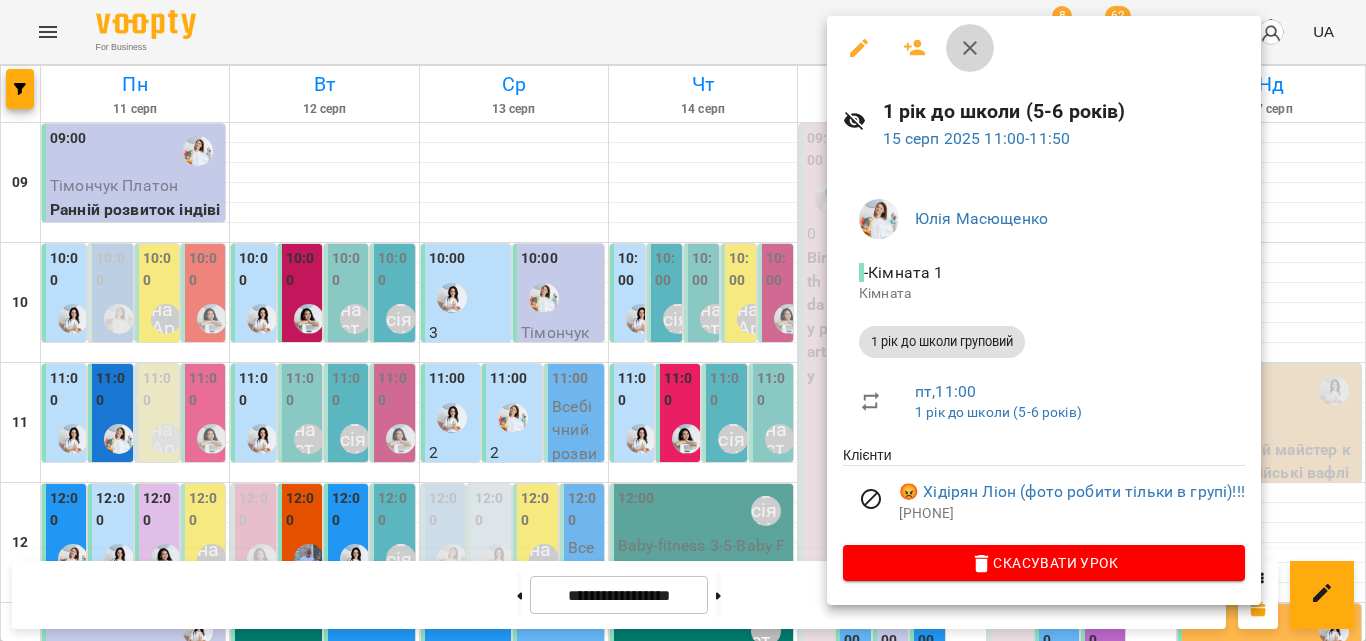 click 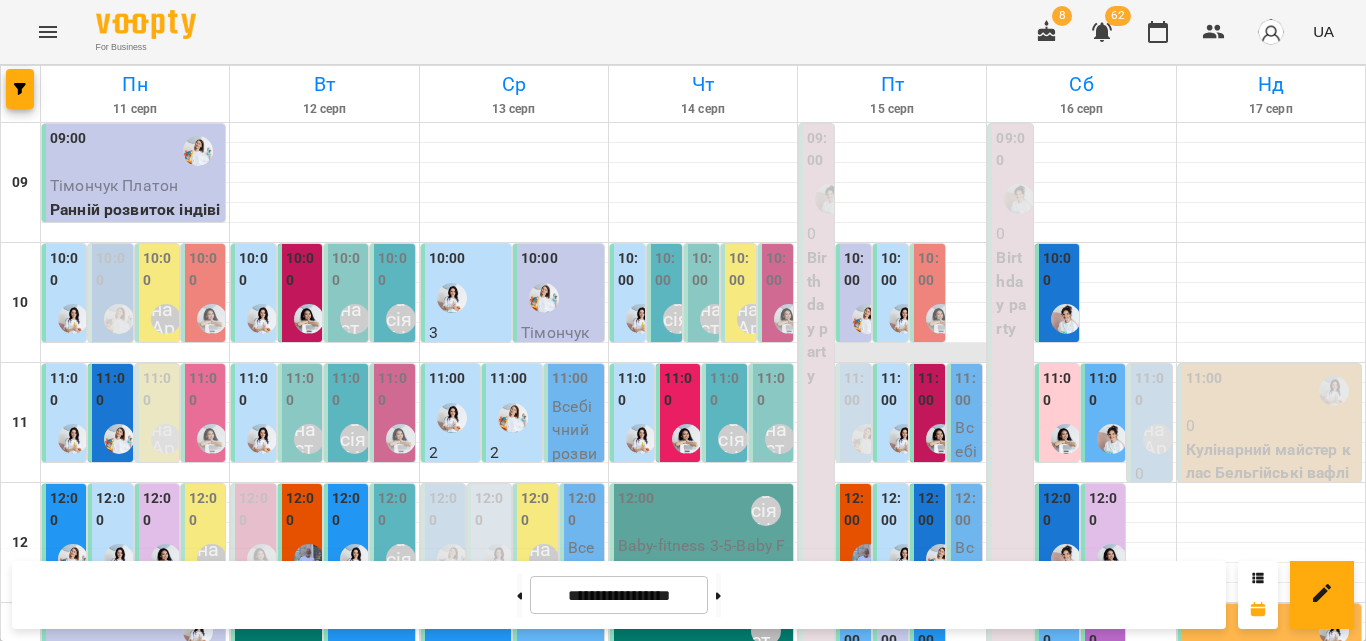 scroll, scrollTop: 0, scrollLeft: 0, axis: both 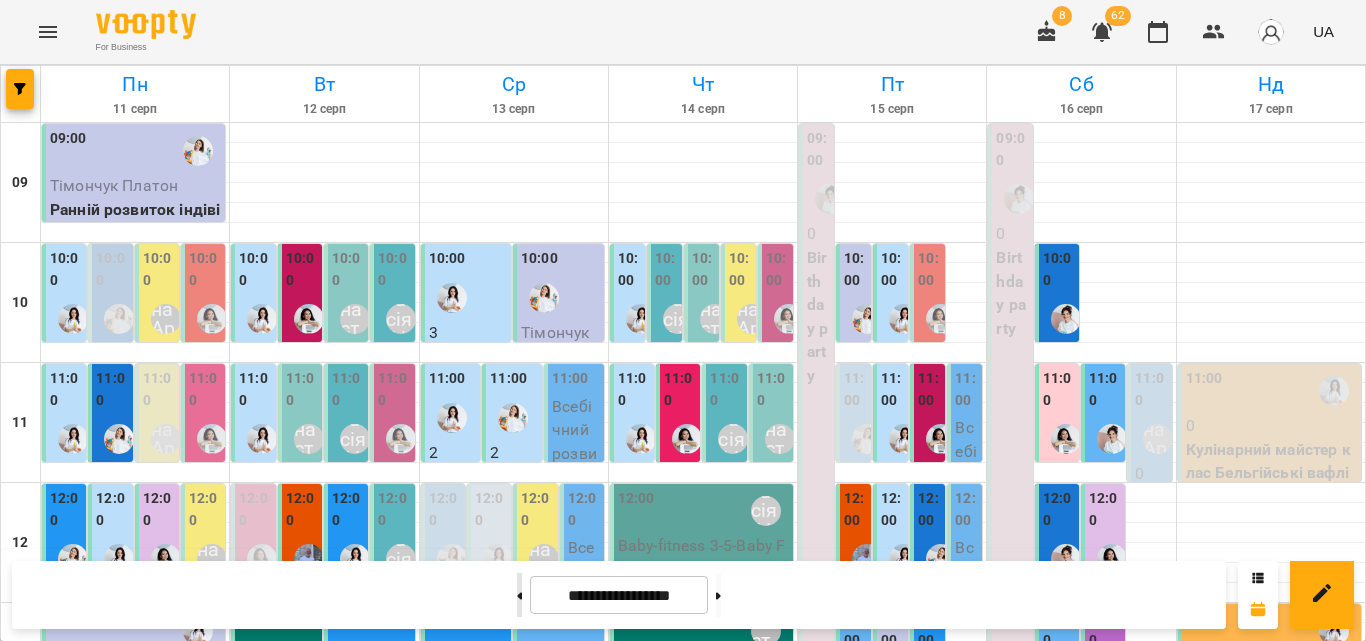 click at bounding box center [519, 595] 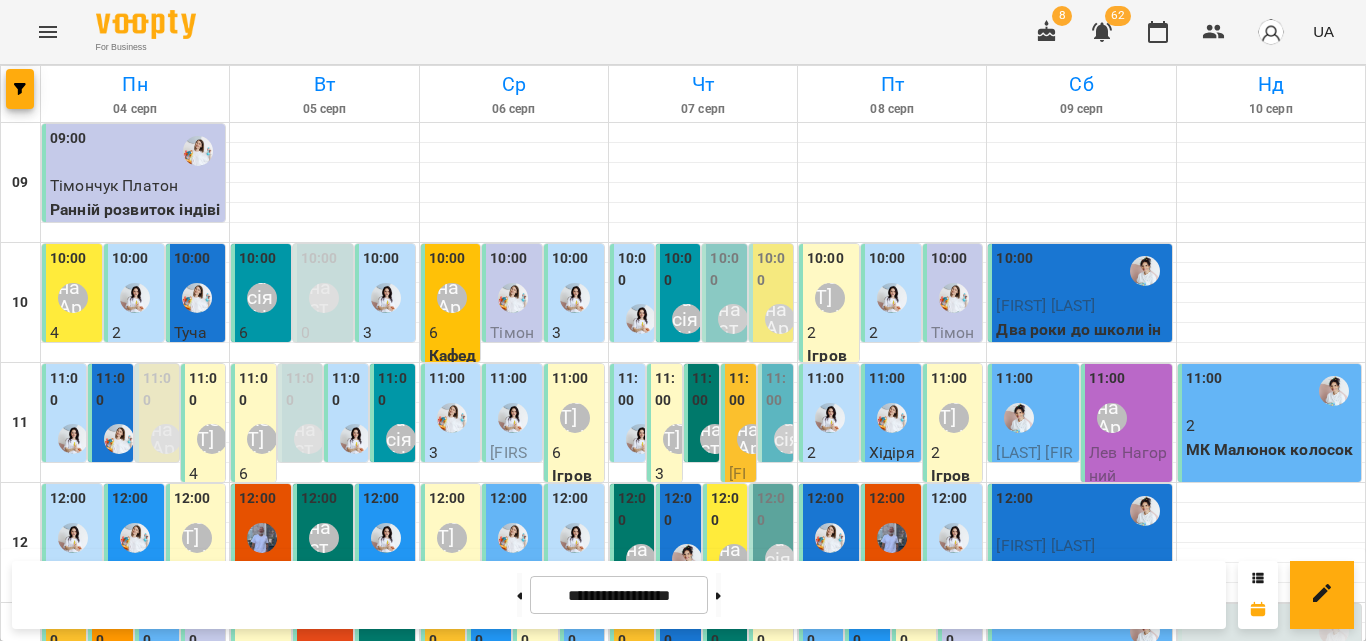 click at bounding box center [48, 32] 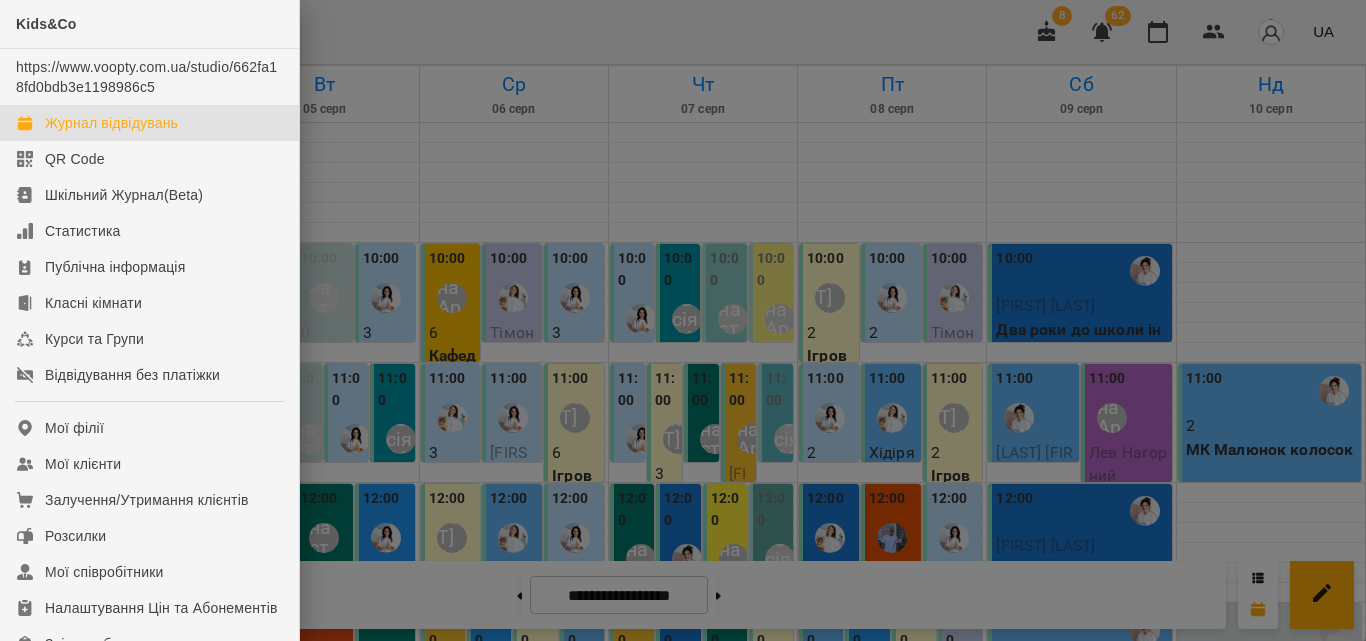 scroll, scrollTop: 354, scrollLeft: 0, axis: vertical 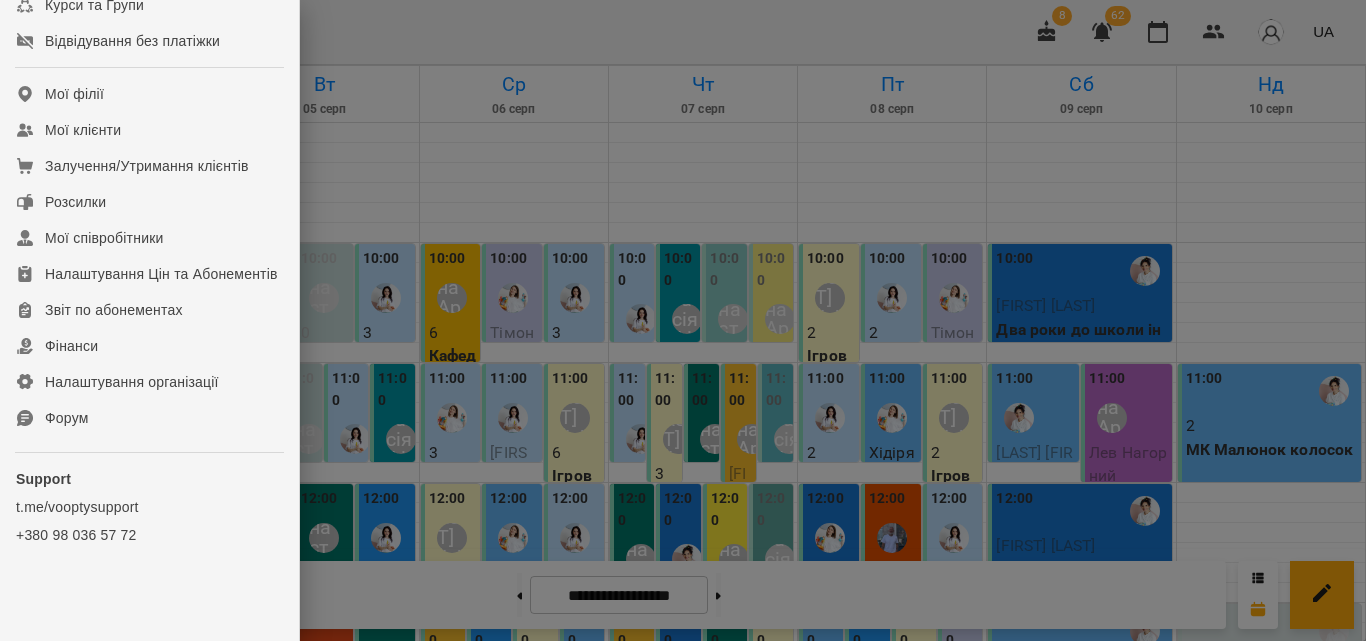click at bounding box center (683, 320) 